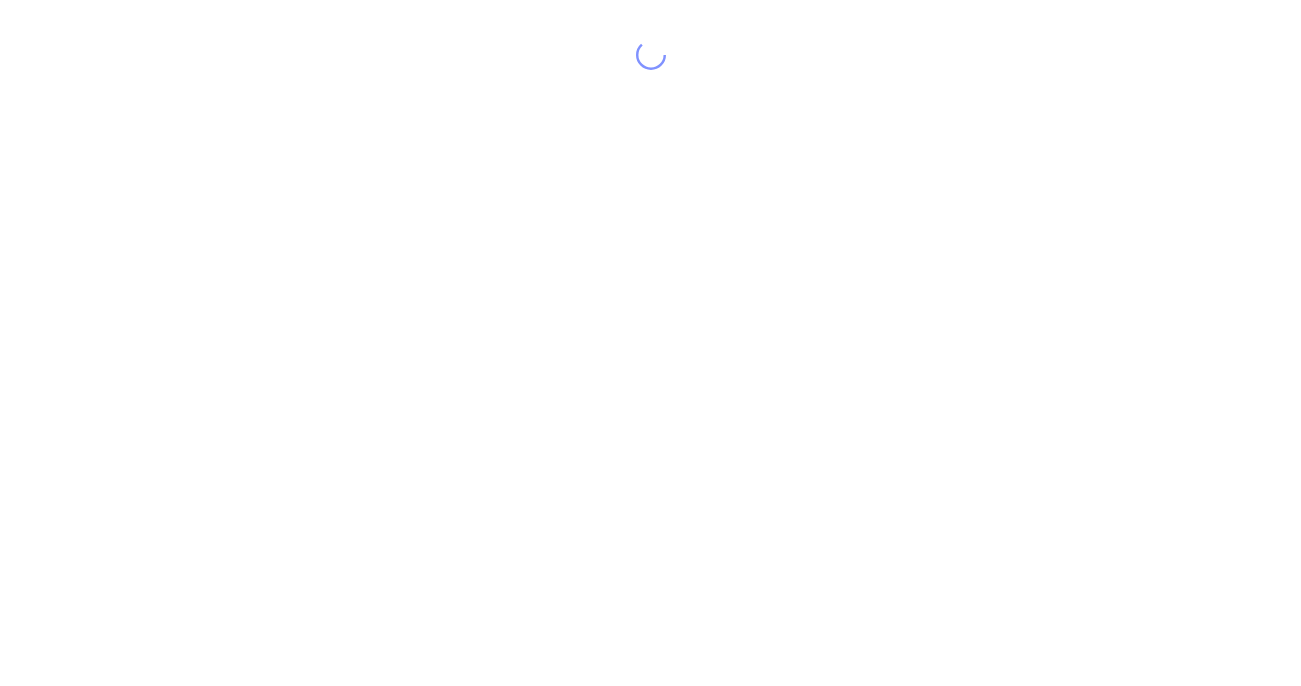 scroll, scrollTop: 0, scrollLeft: 0, axis: both 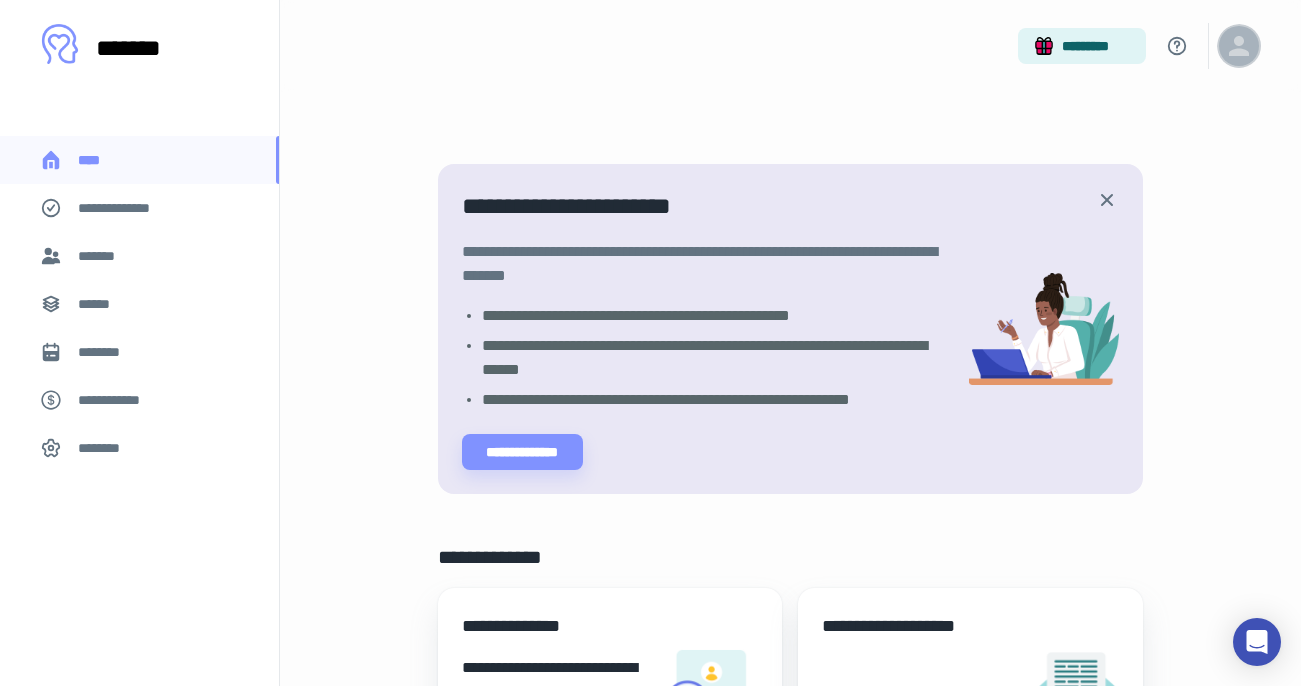 click 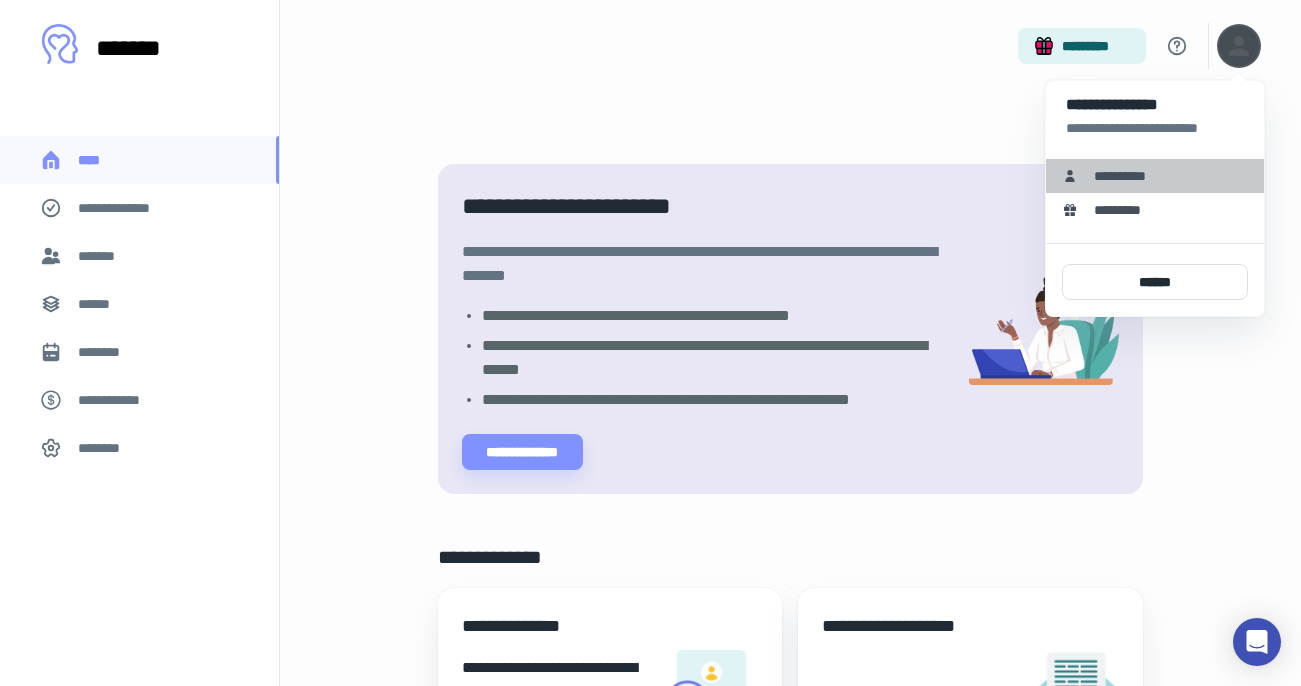 click on "**********" at bounding box center [1155, 176] 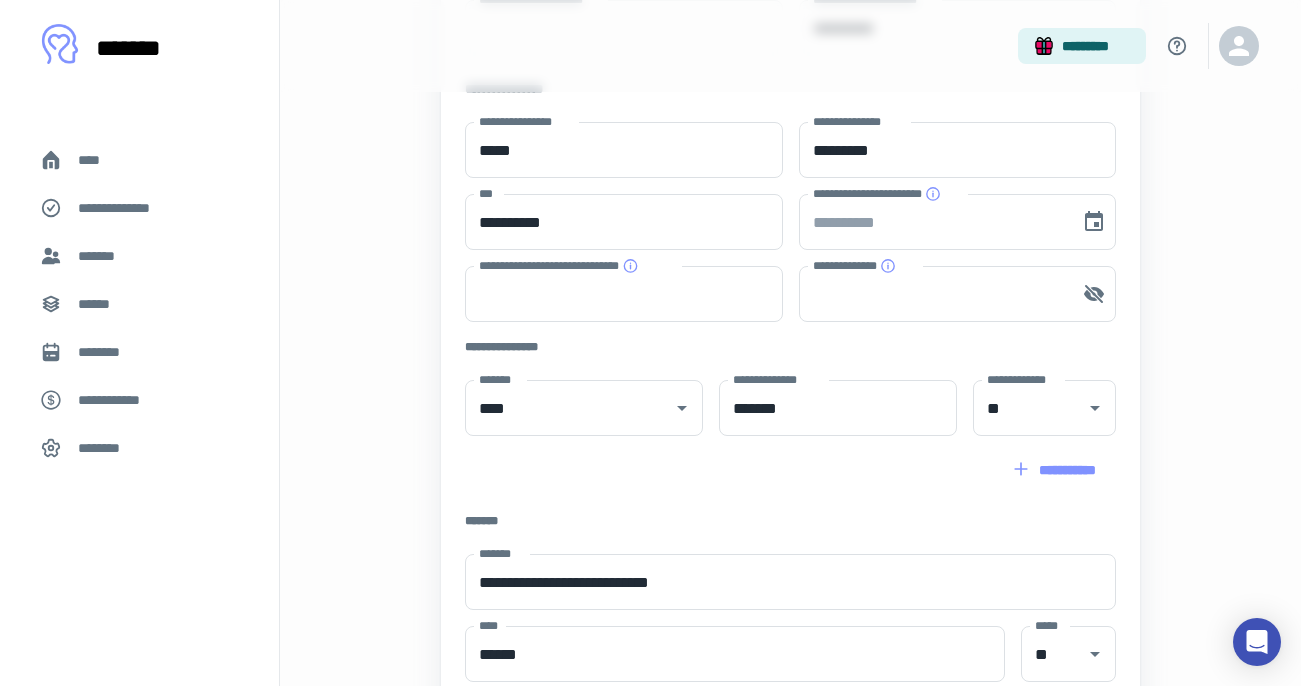 scroll, scrollTop: 304, scrollLeft: 0, axis: vertical 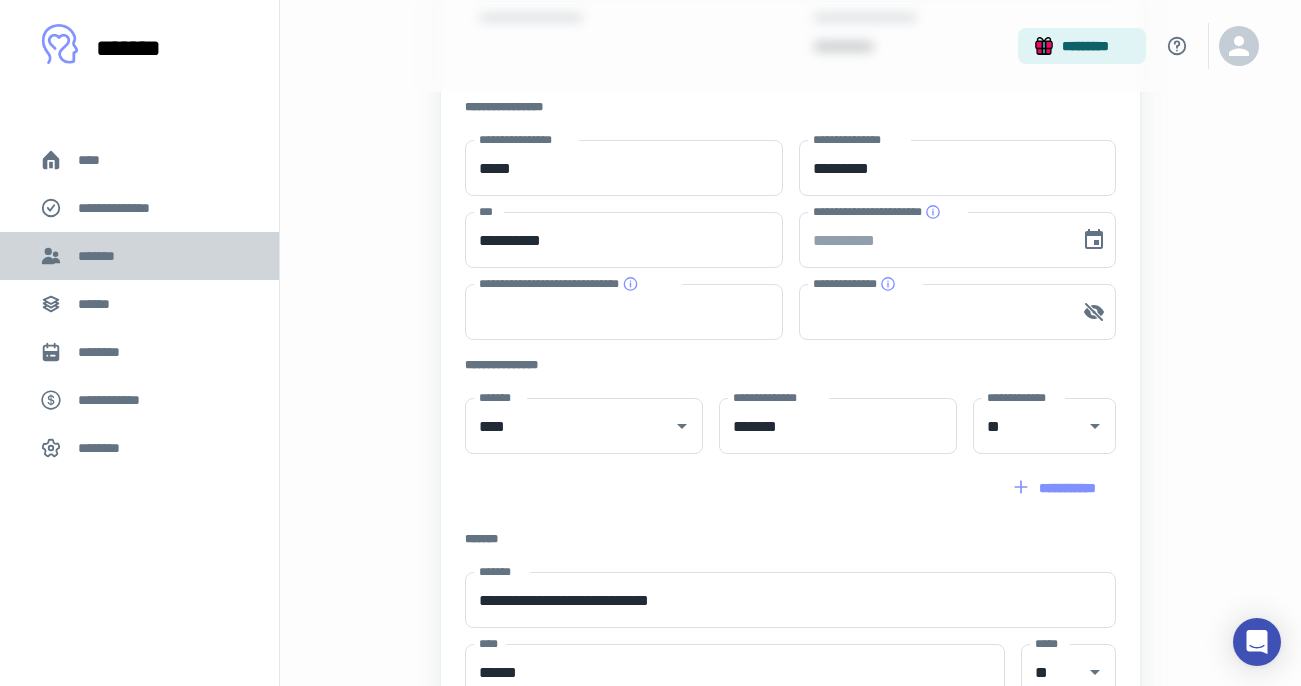 click on "*******" at bounding box center [100, 256] 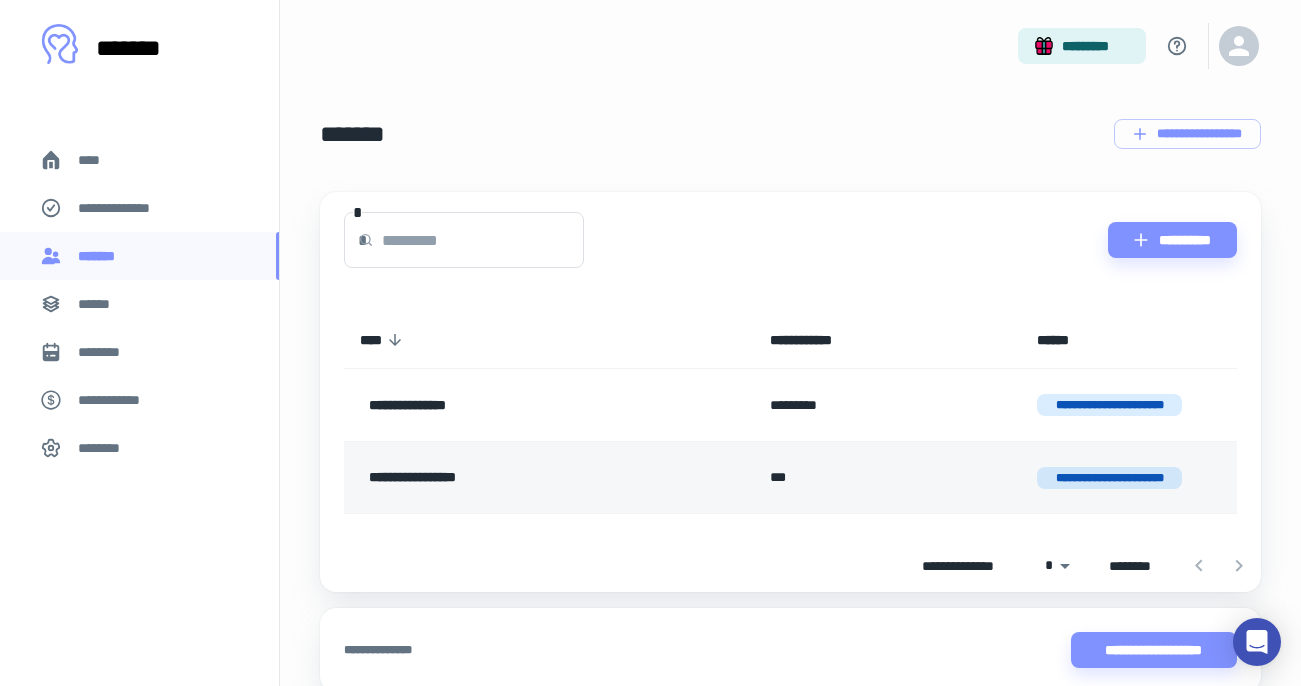 click on "***" at bounding box center (887, 477) 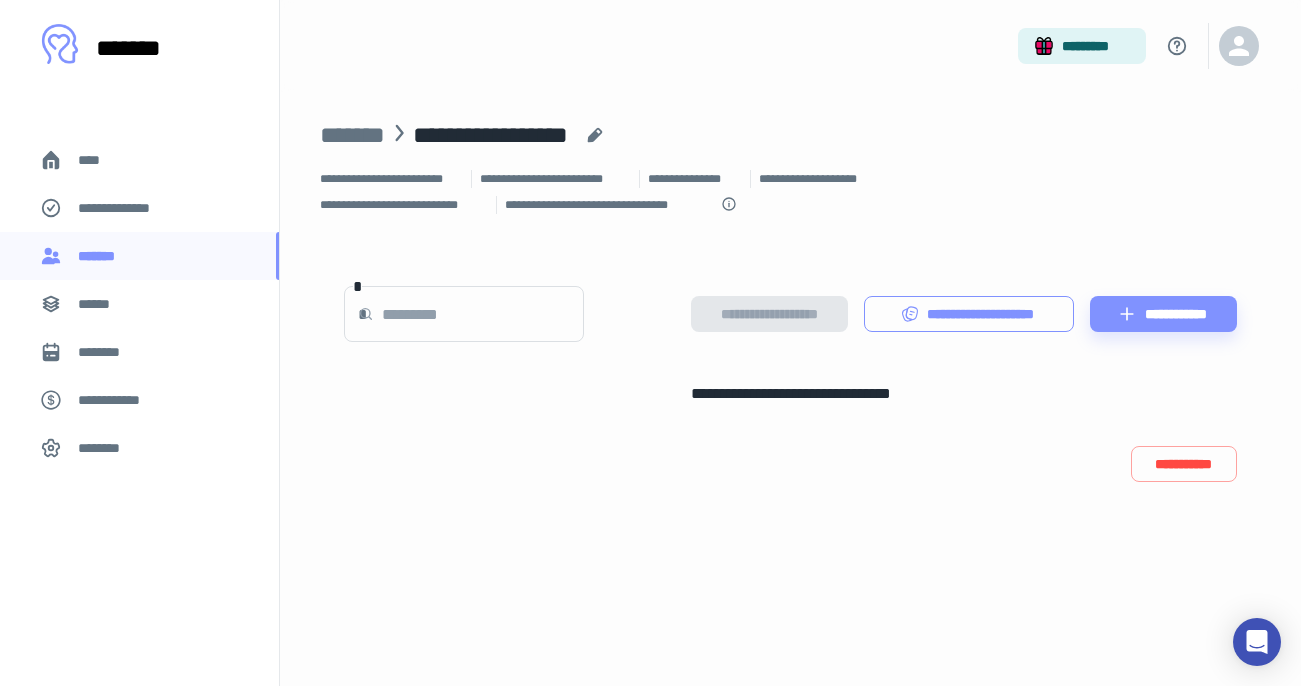 click on "**********" at bounding box center [969, 314] 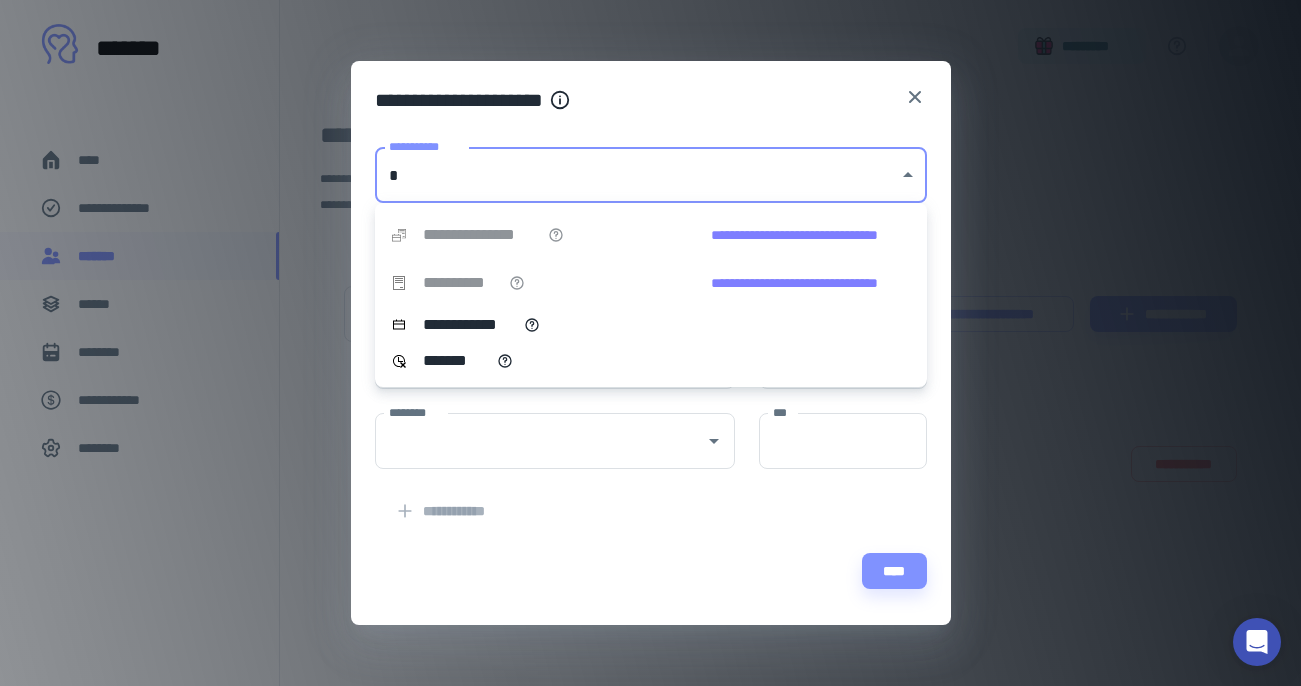 click on "**********" at bounding box center [650, 343] 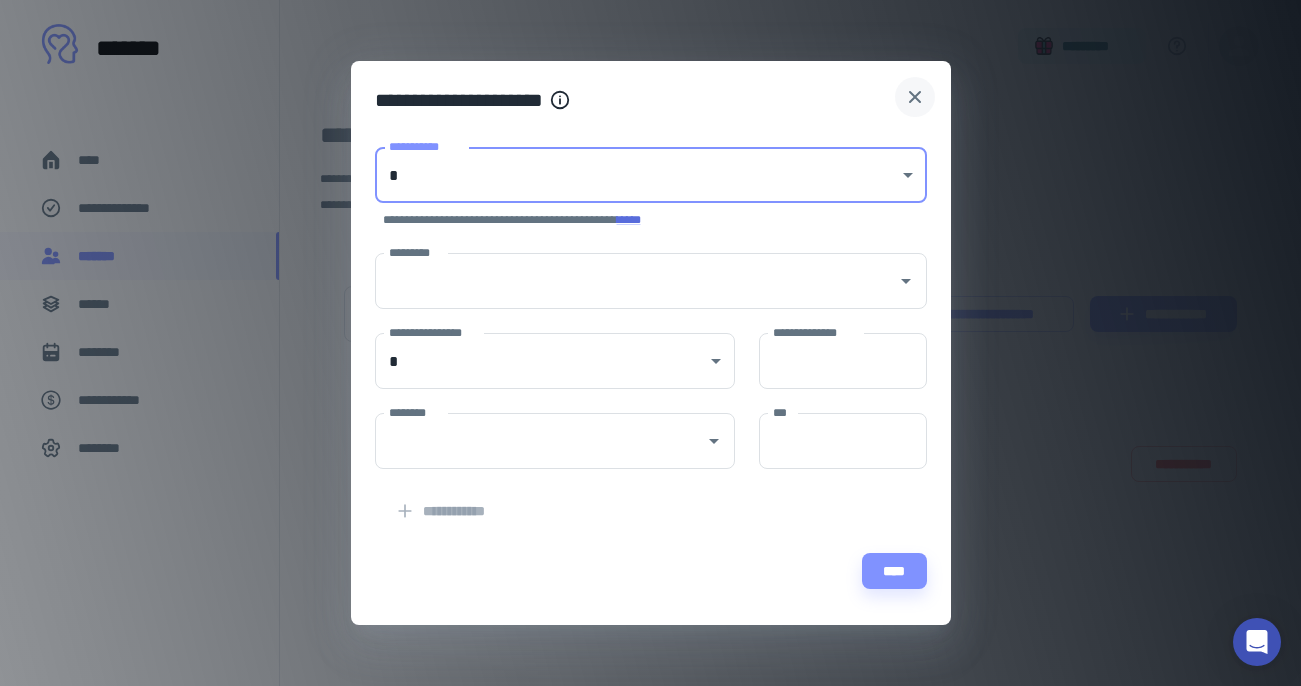 click 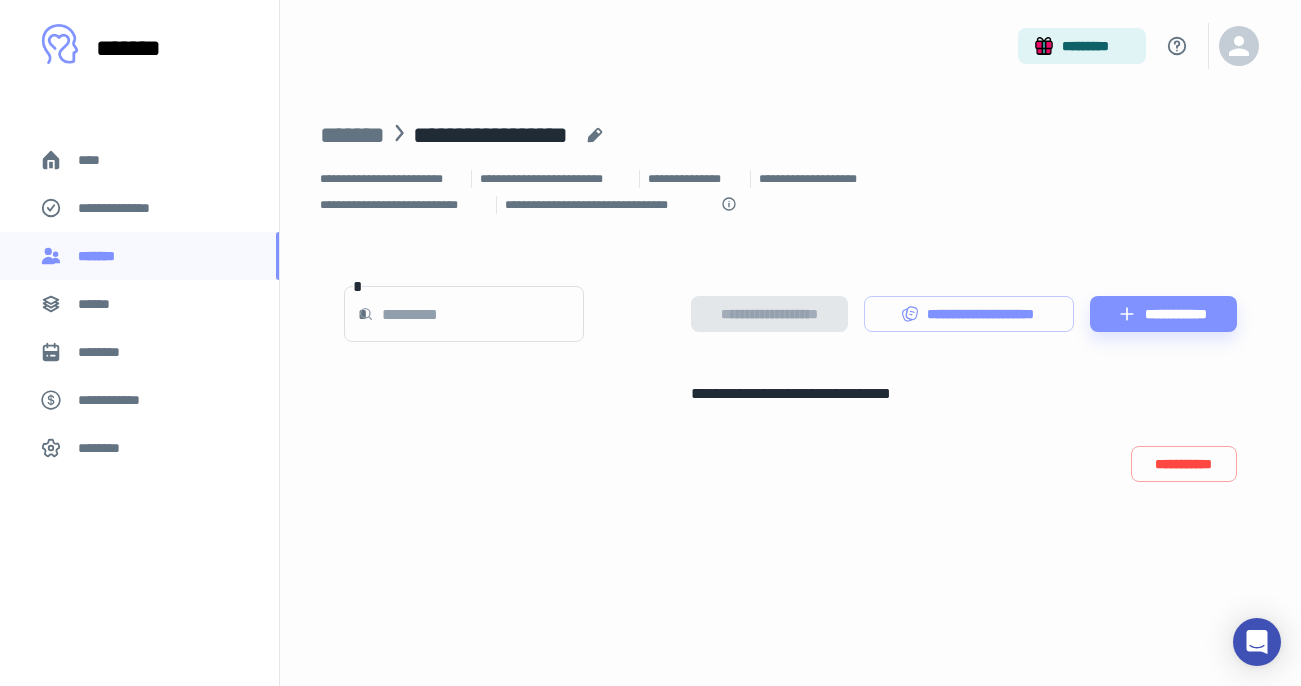 click on "****" at bounding box center [97, 160] 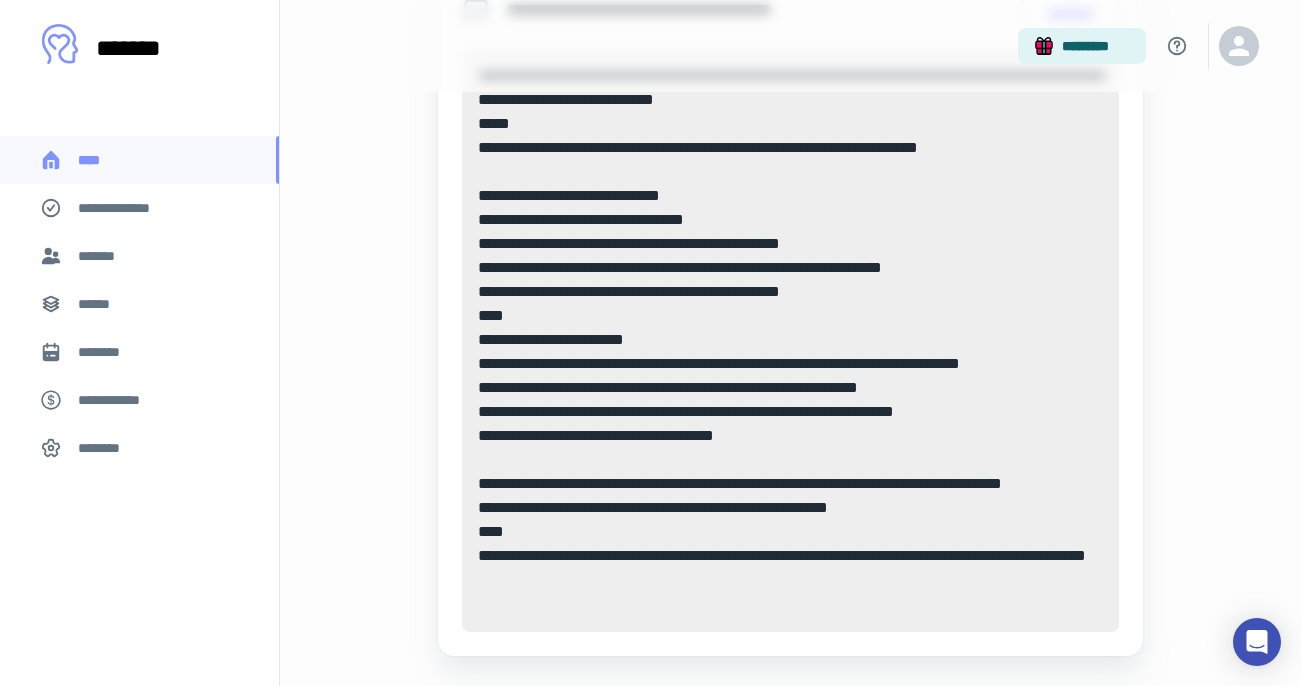 scroll, scrollTop: 1216, scrollLeft: 0, axis: vertical 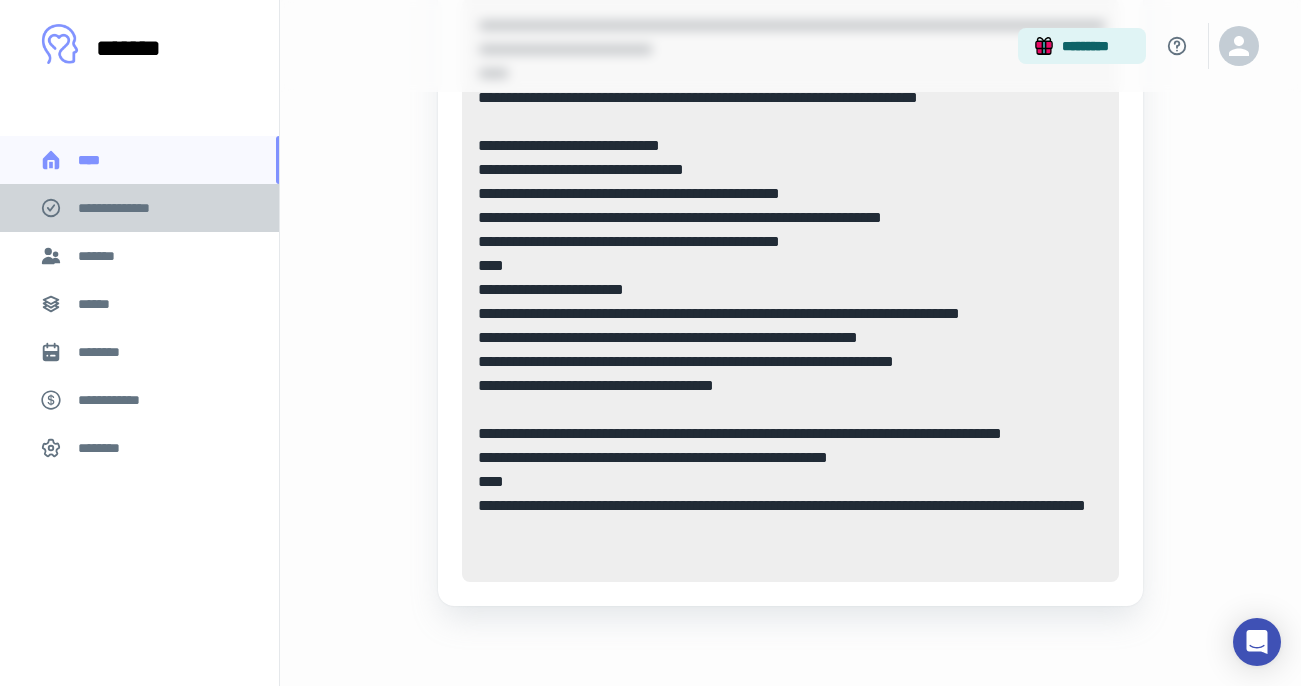 click on "**********" at bounding box center (127, 208) 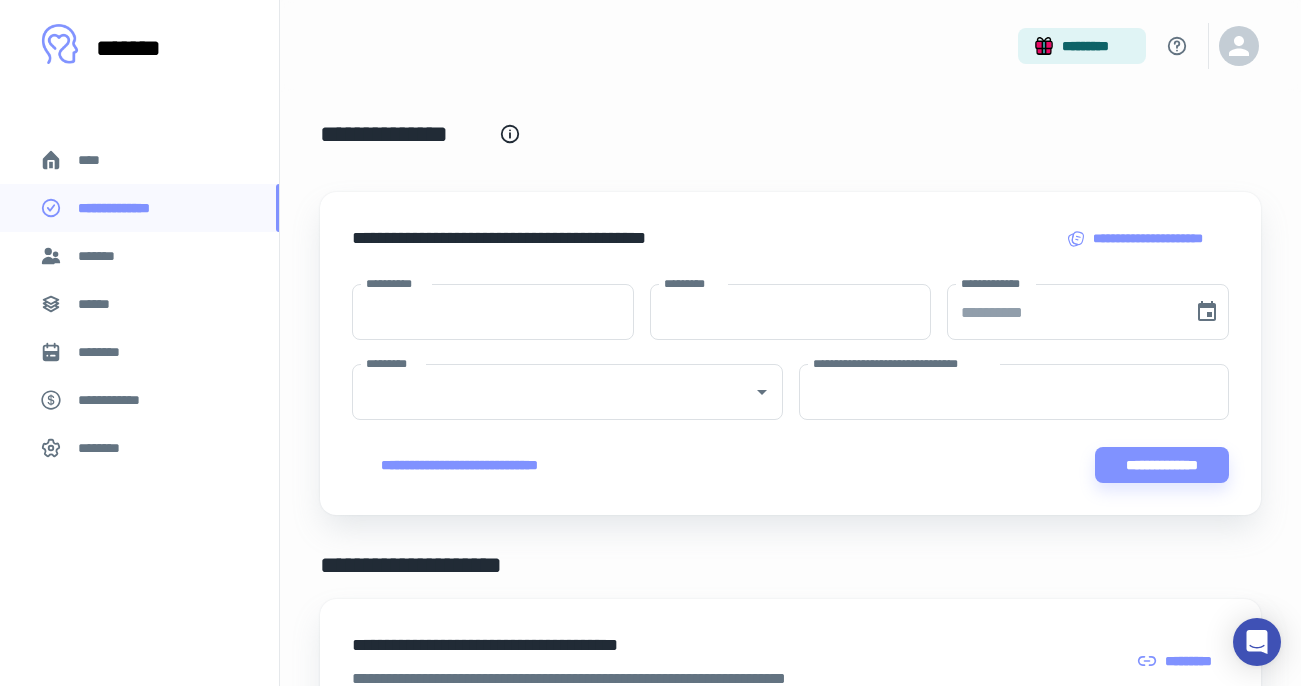 click on "*******" at bounding box center [100, 256] 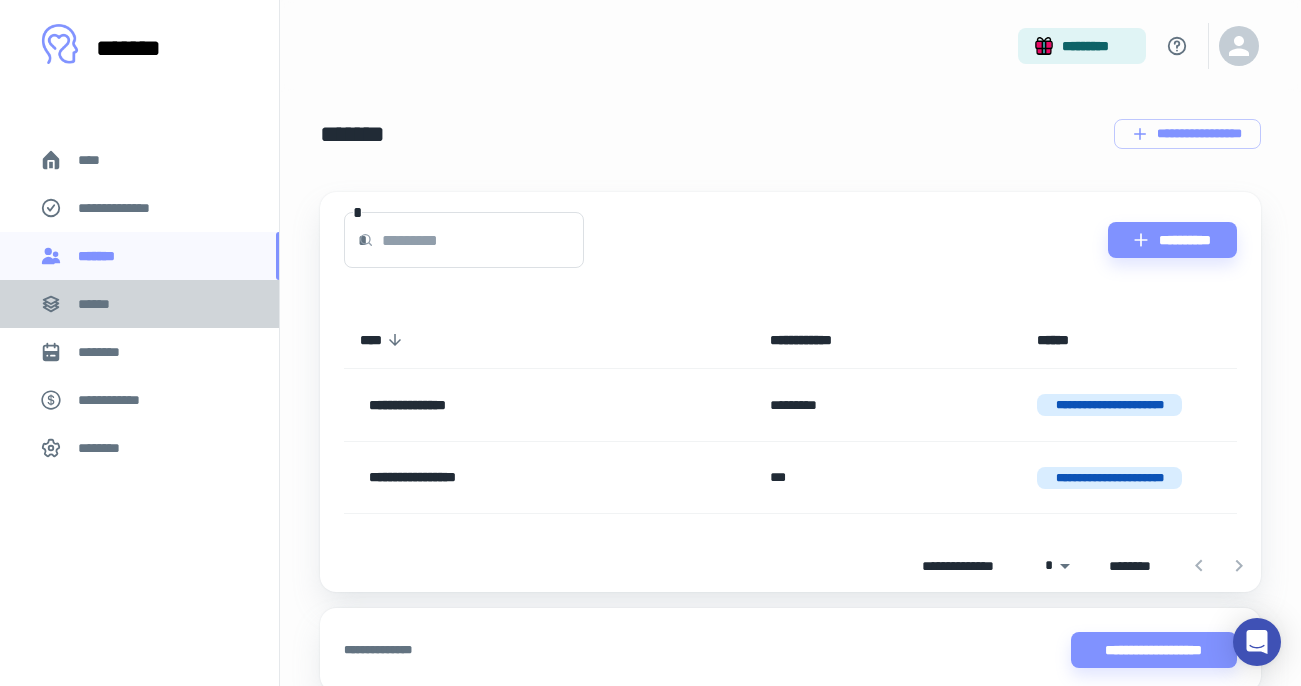 click on "******" at bounding box center (100, 304) 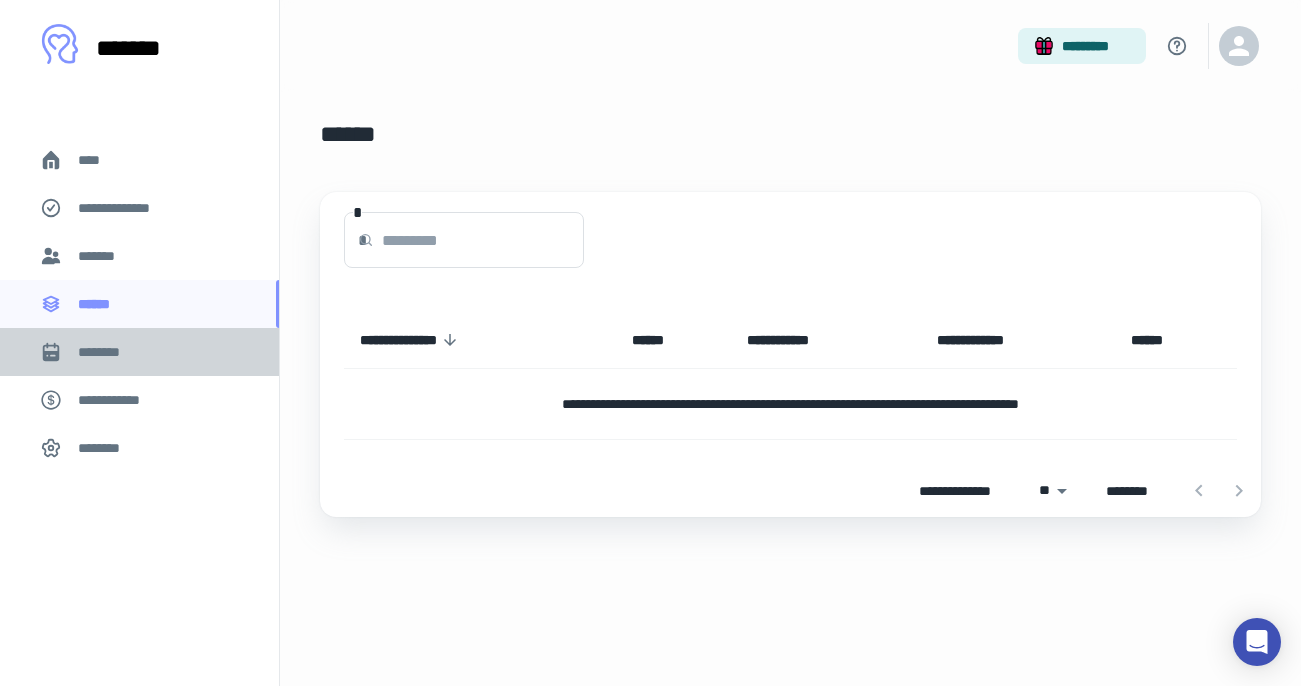 click on "********" at bounding box center (107, 352) 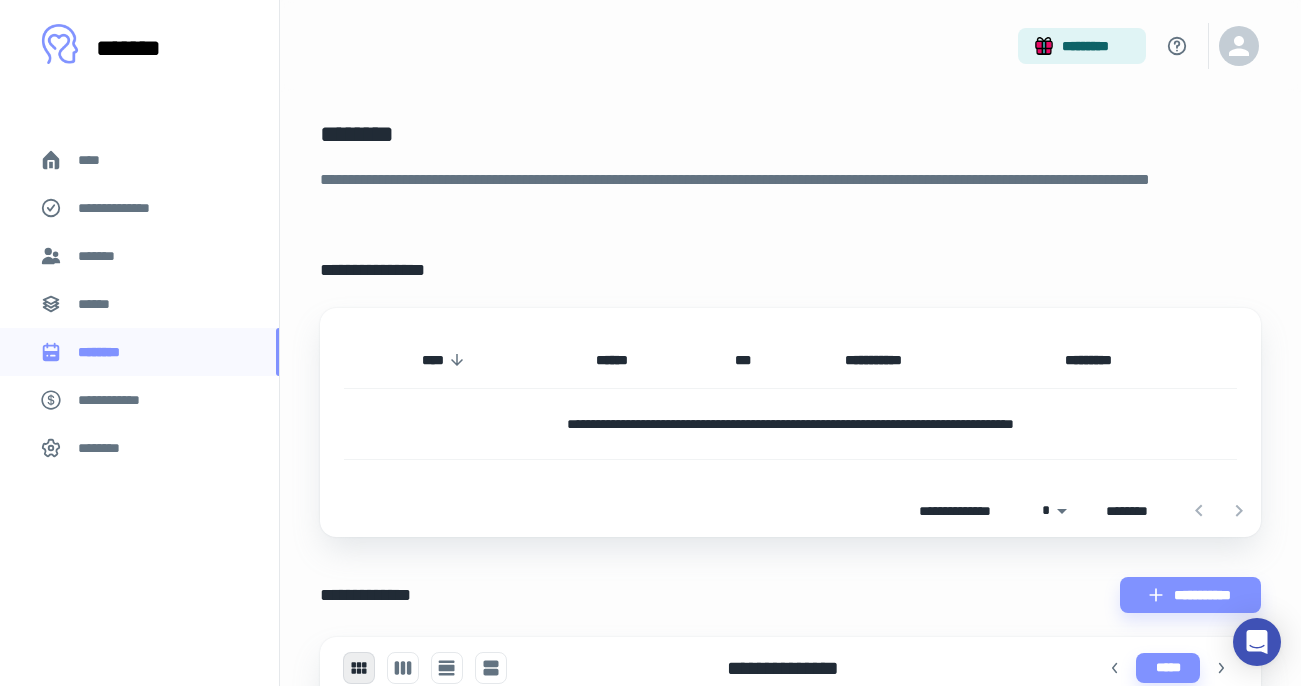 click on "**********" at bounding box center [119, 400] 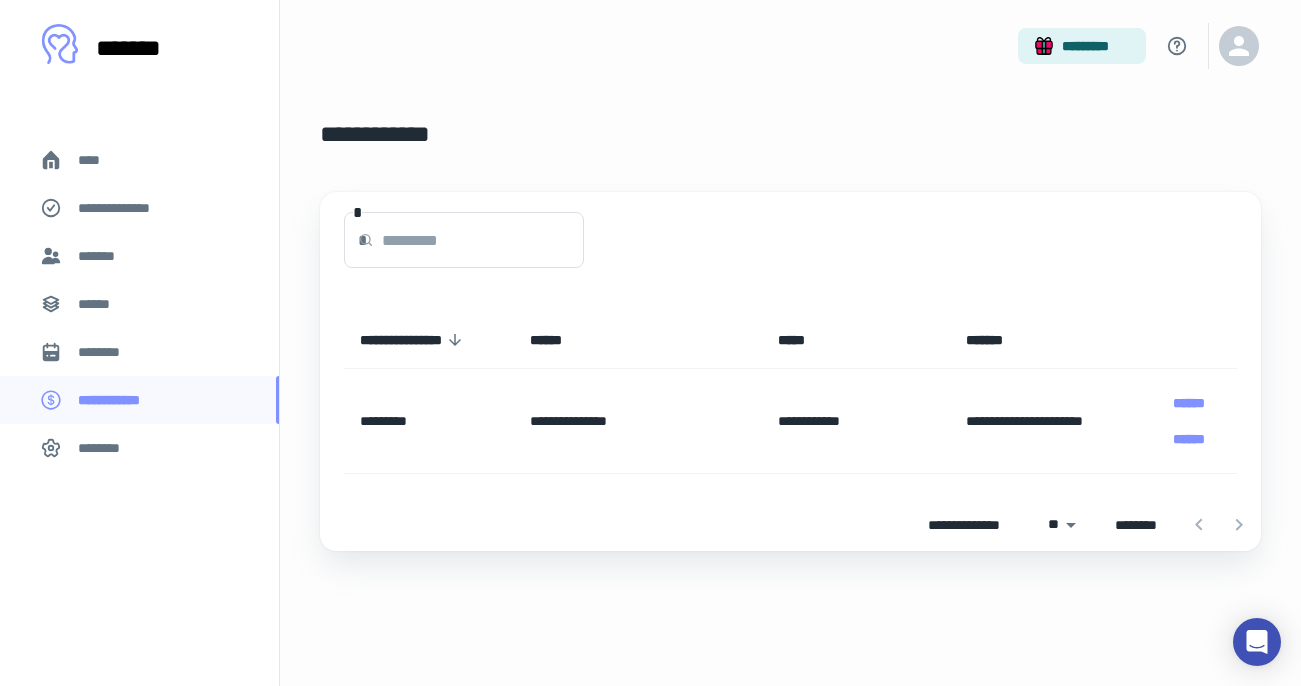 click on "********" at bounding box center [105, 448] 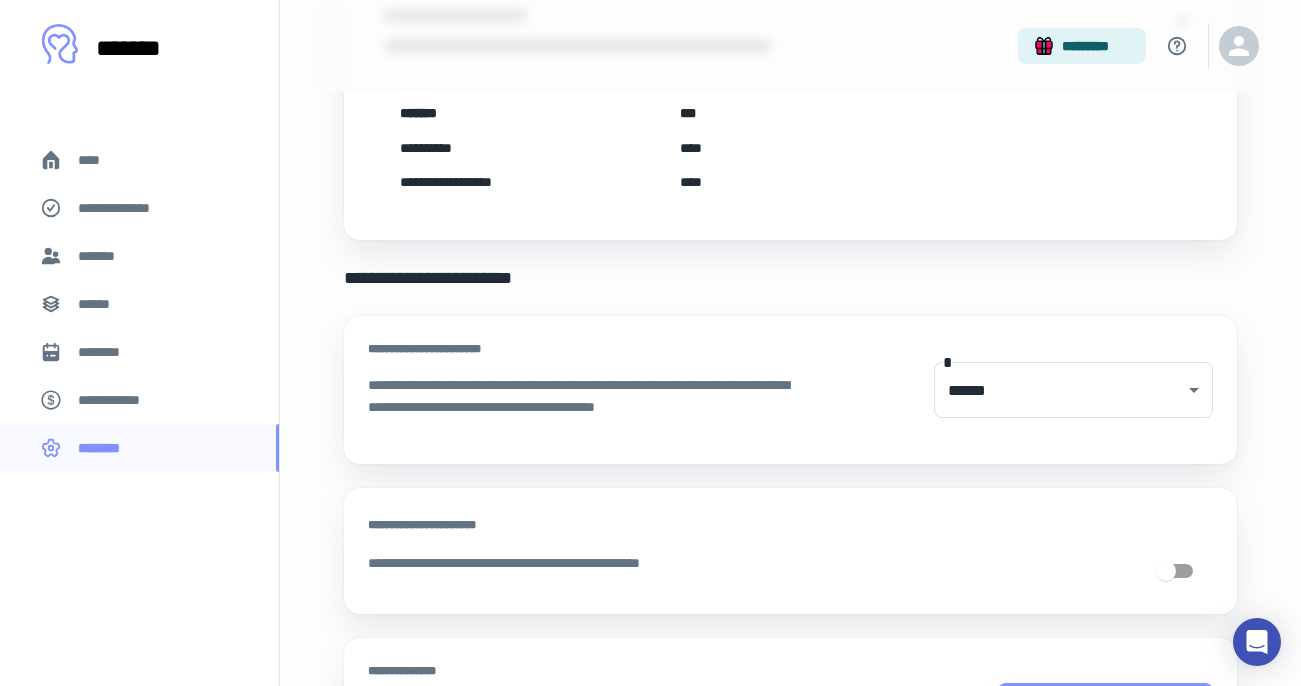 scroll, scrollTop: 373, scrollLeft: 0, axis: vertical 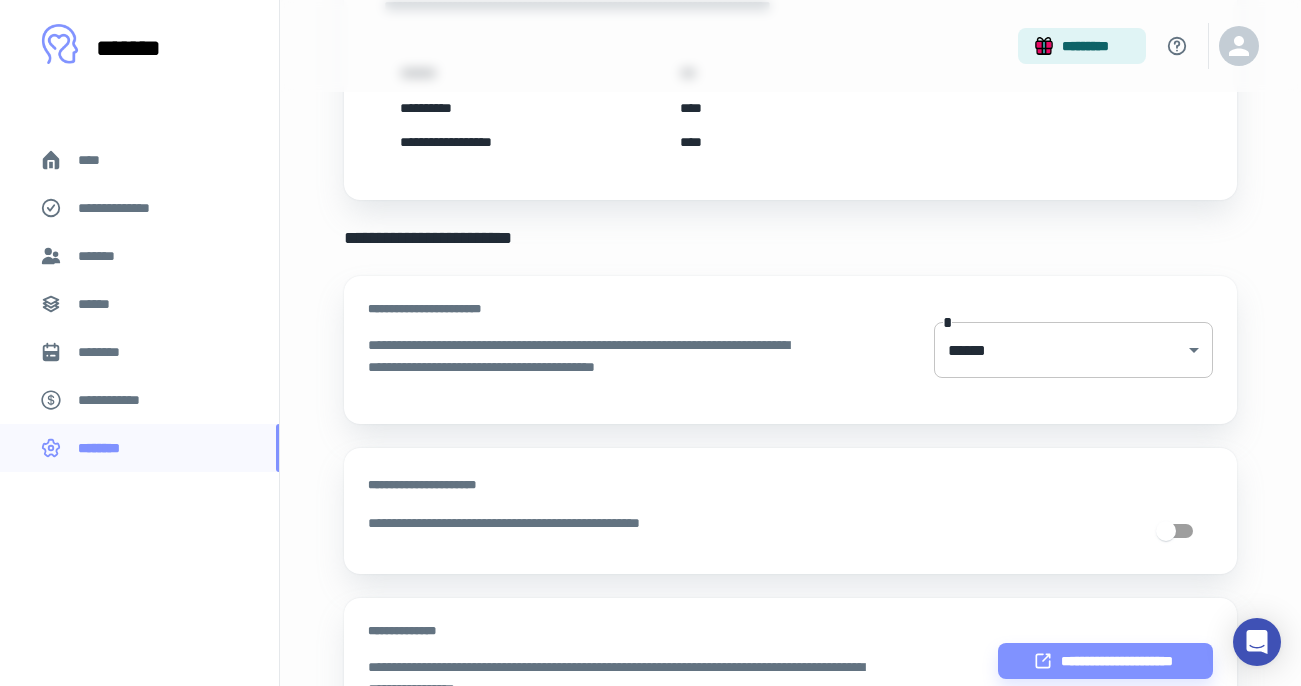 click on "**********" at bounding box center [650, -30] 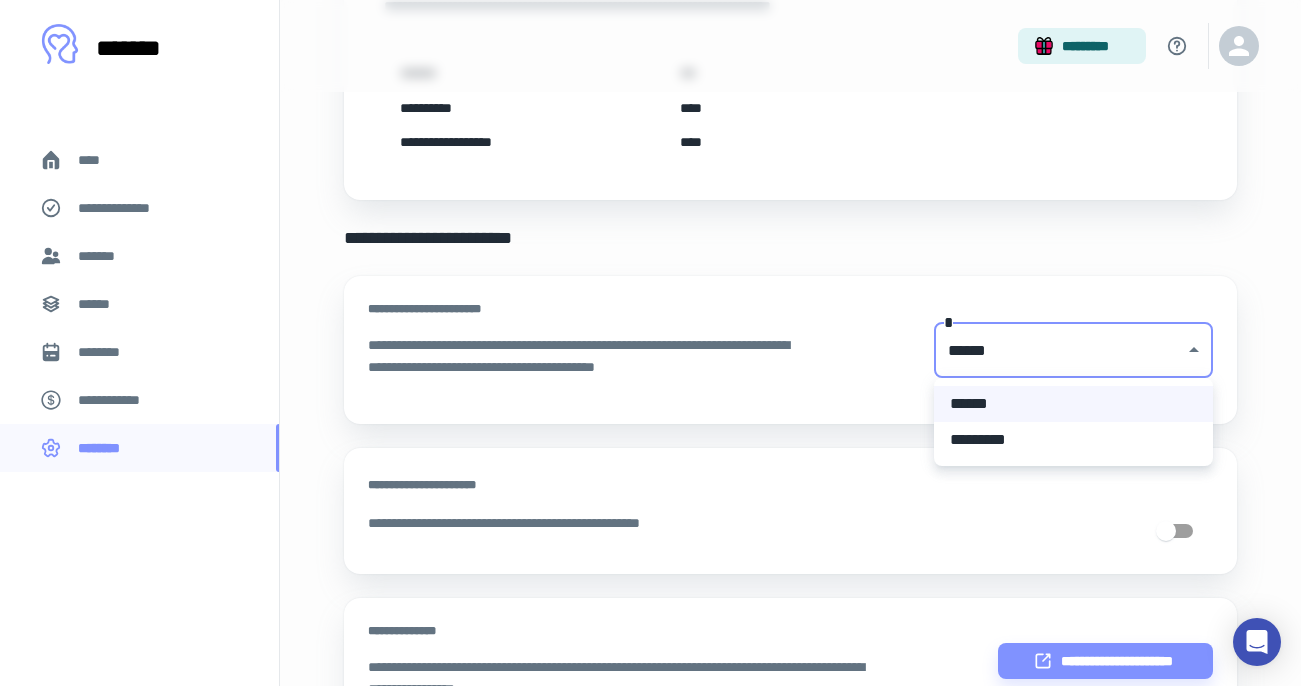 click at bounding box center [650, 343] 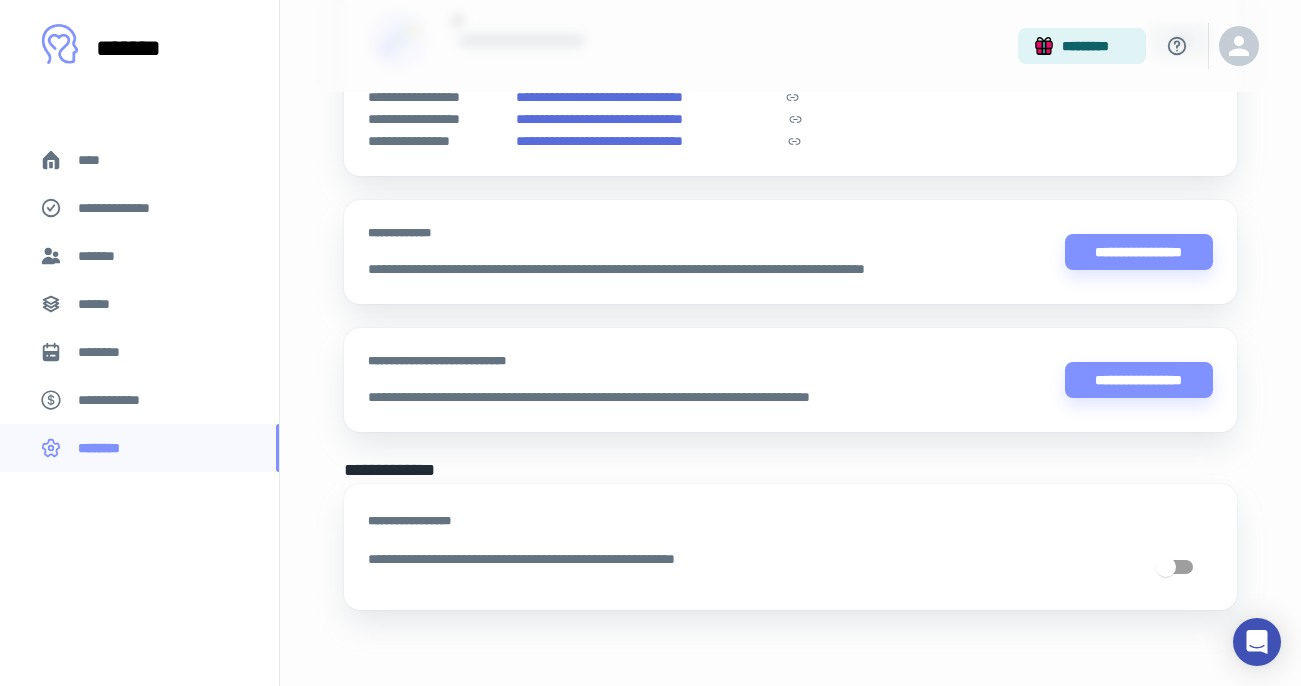 scroll, scrollTop: 1603, scrollLeft: 0, axis: vertical 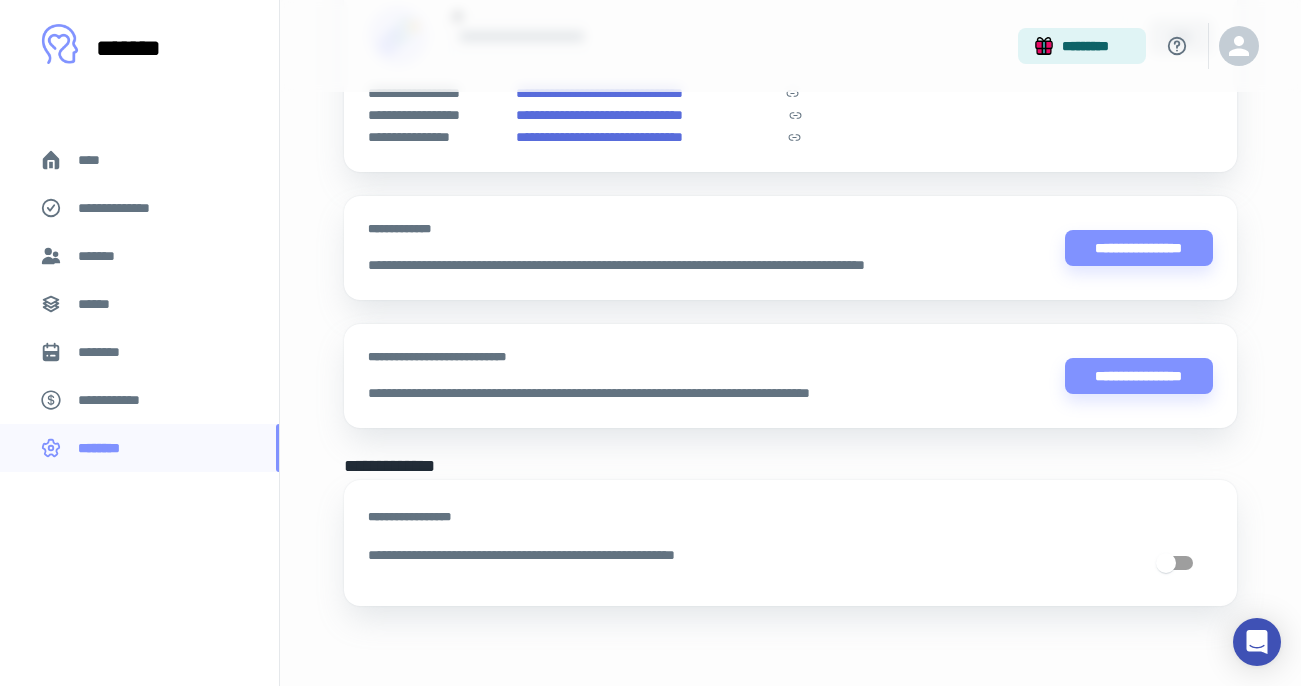 click on "****" at bounding box center [97, 160] 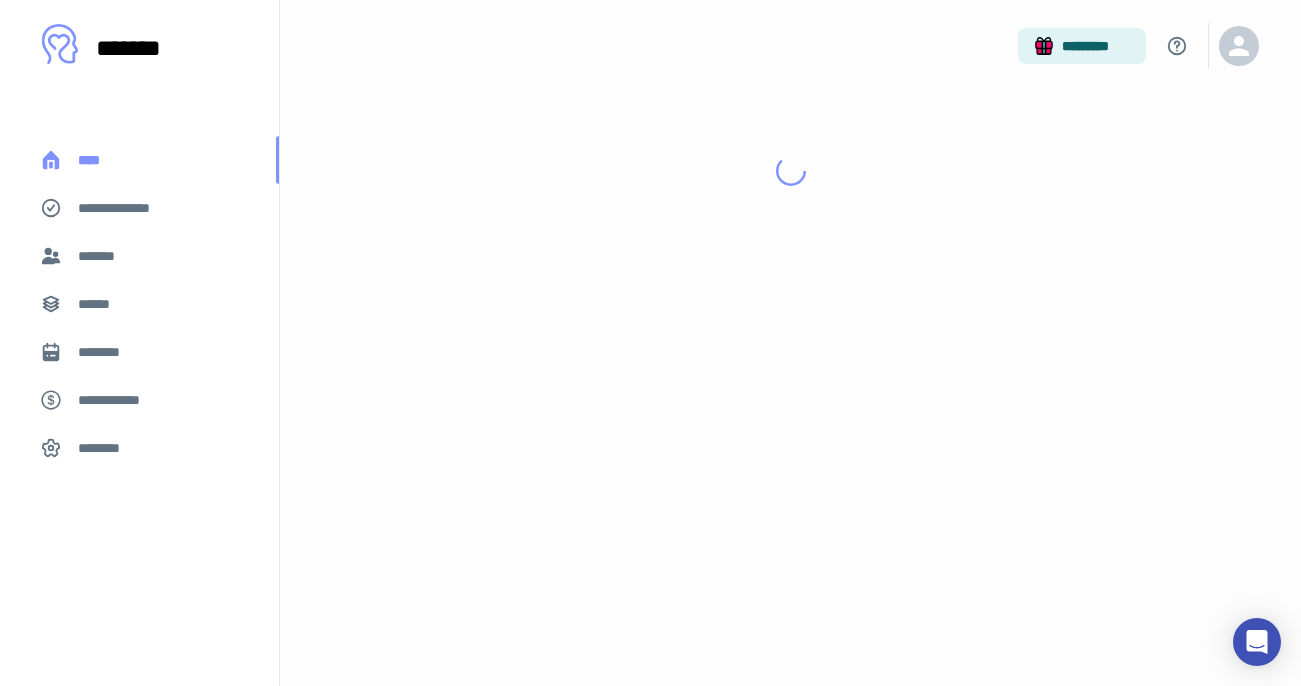 scroll, scrollTop: 0, scrollLeft: 0, axis: both 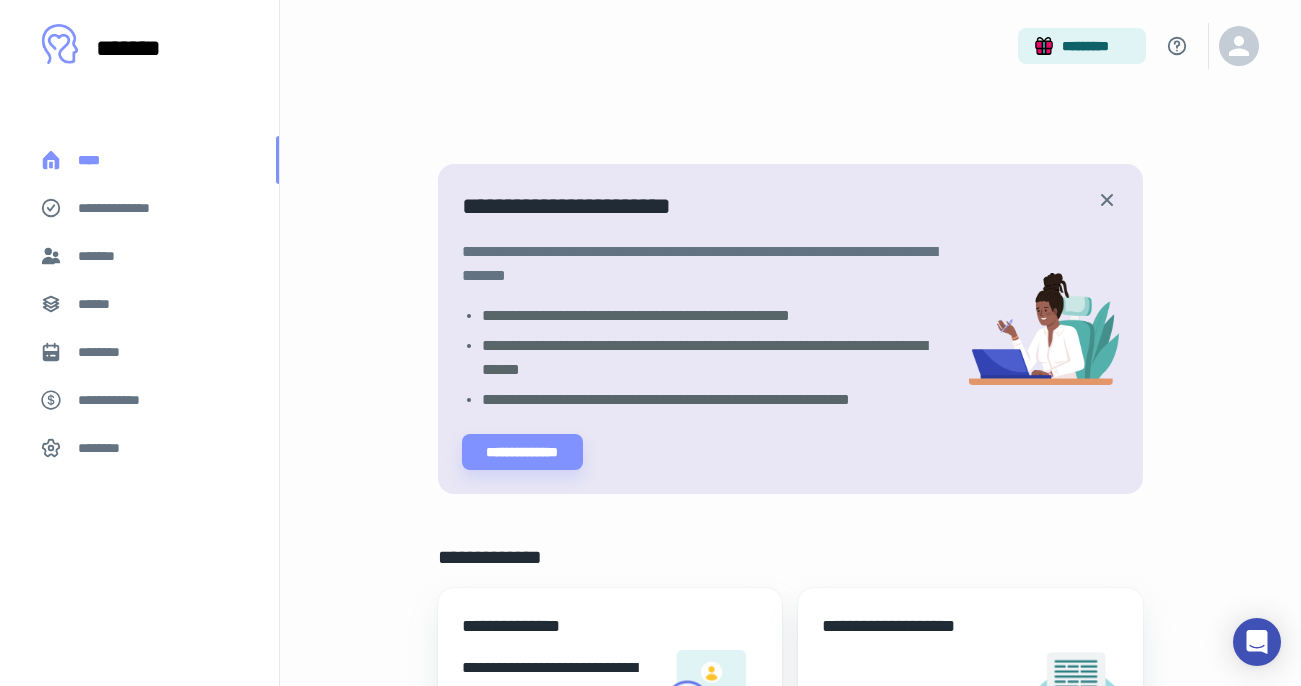 click on "****" at bounding box center (97, 160) 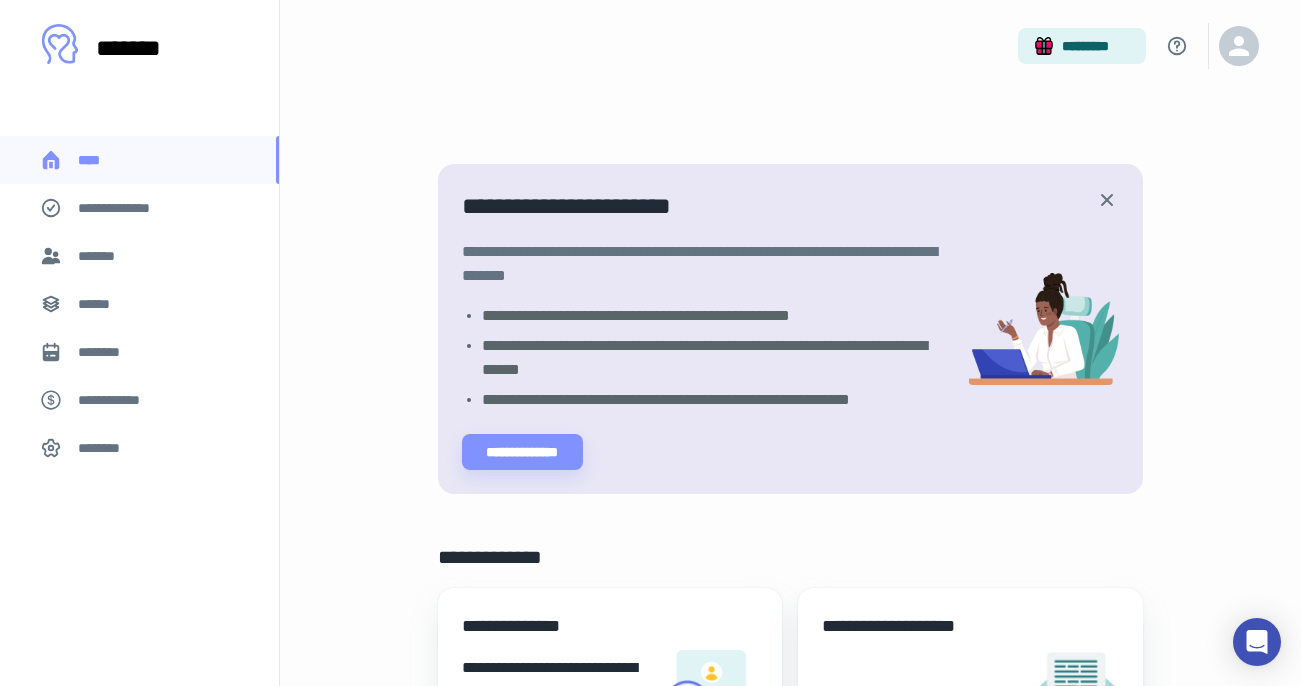 click on "*******" at bounding box center [149, 48] 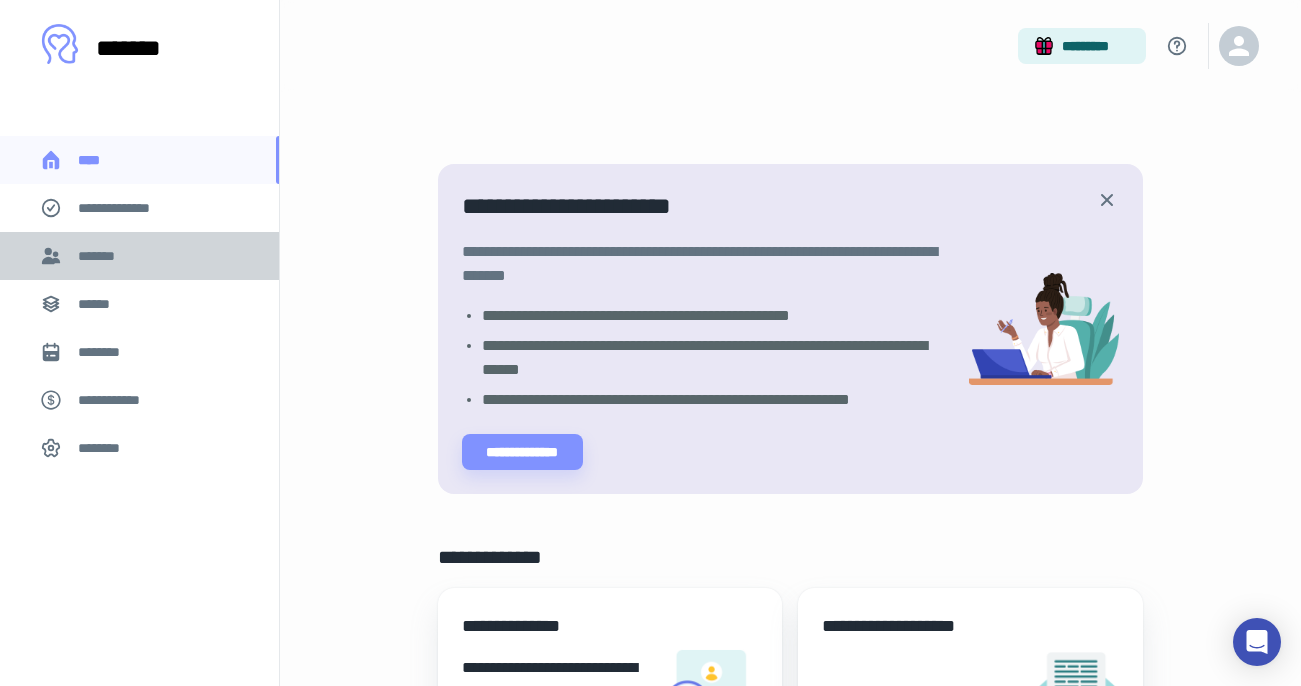 click on "*******" at bounding box center [100, 256] 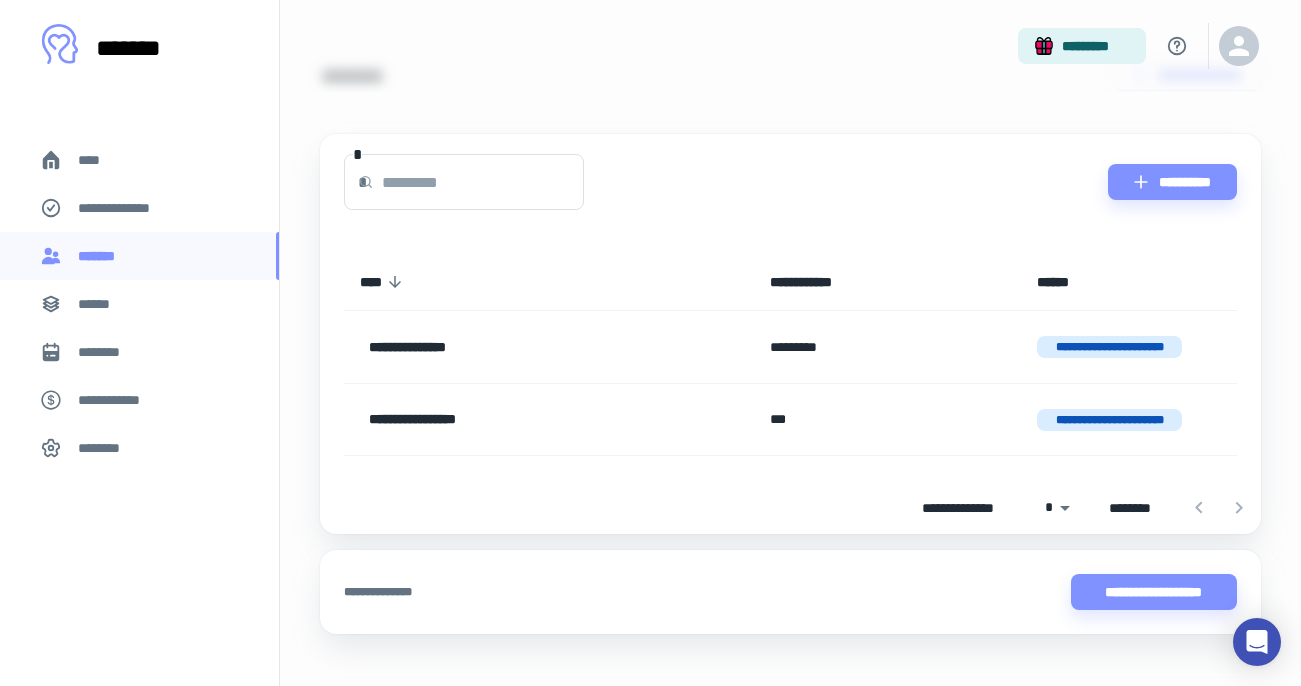 scroll, scrollTop: 86, scrollLeft: 0, axis: vertical 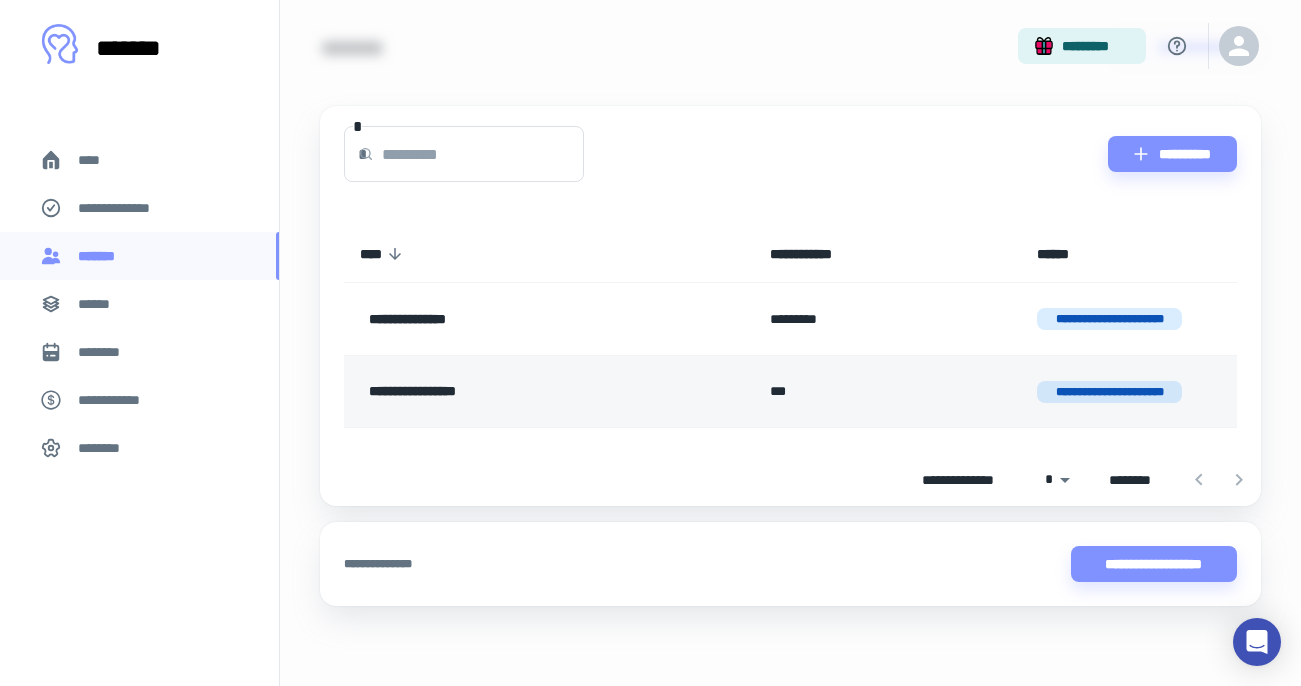 click on "**********" at bounding box center [512, 392] 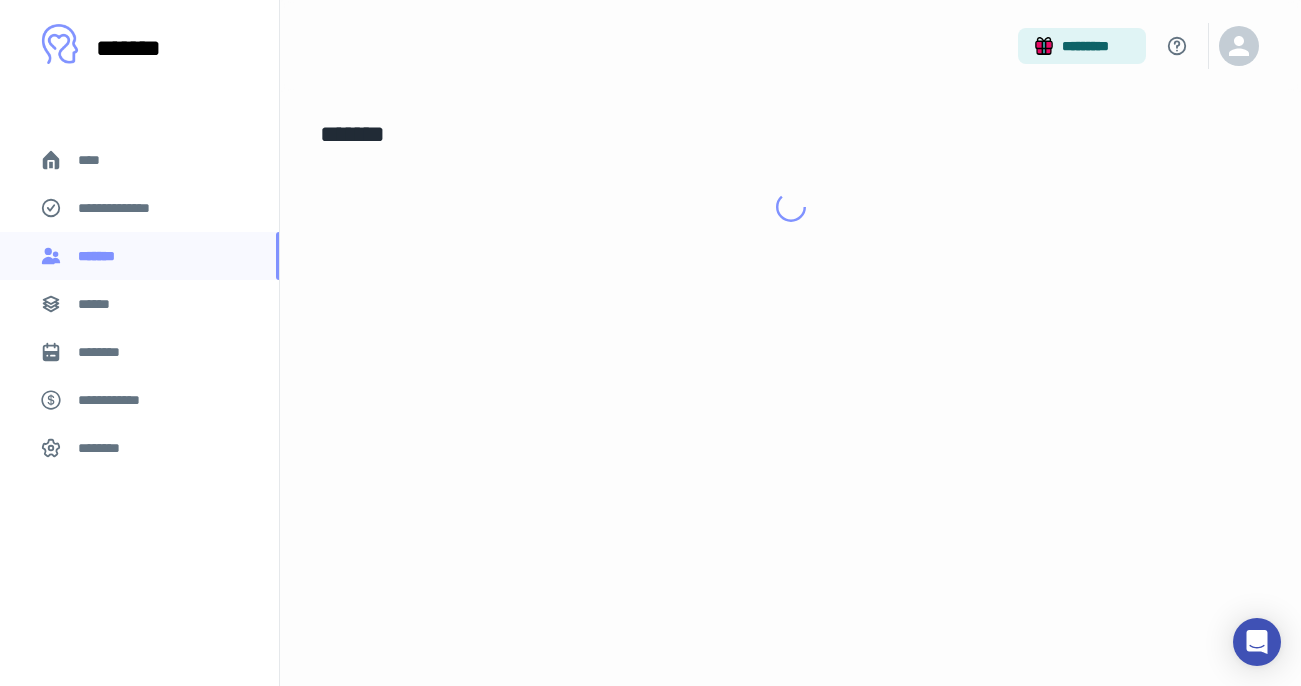 scroll, scrollTop: 0, scrollLeft: 0, axis: both 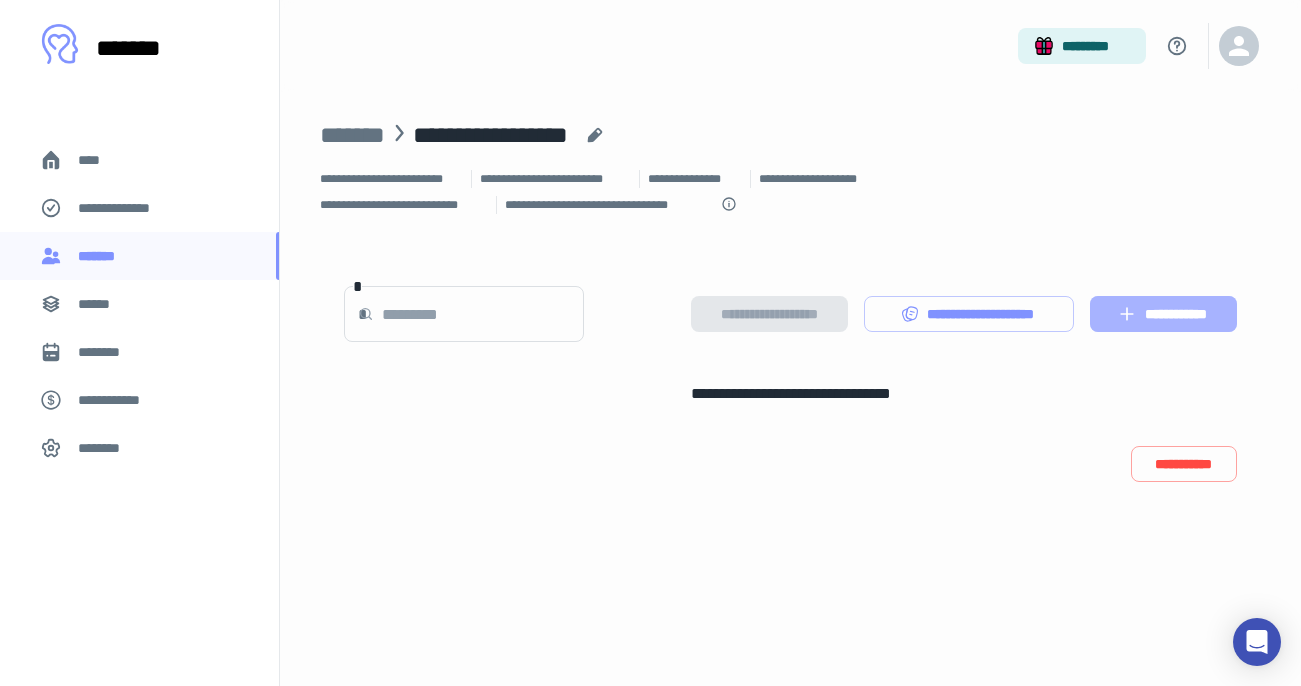 click on "**********" at bounding box center [1163, 314] 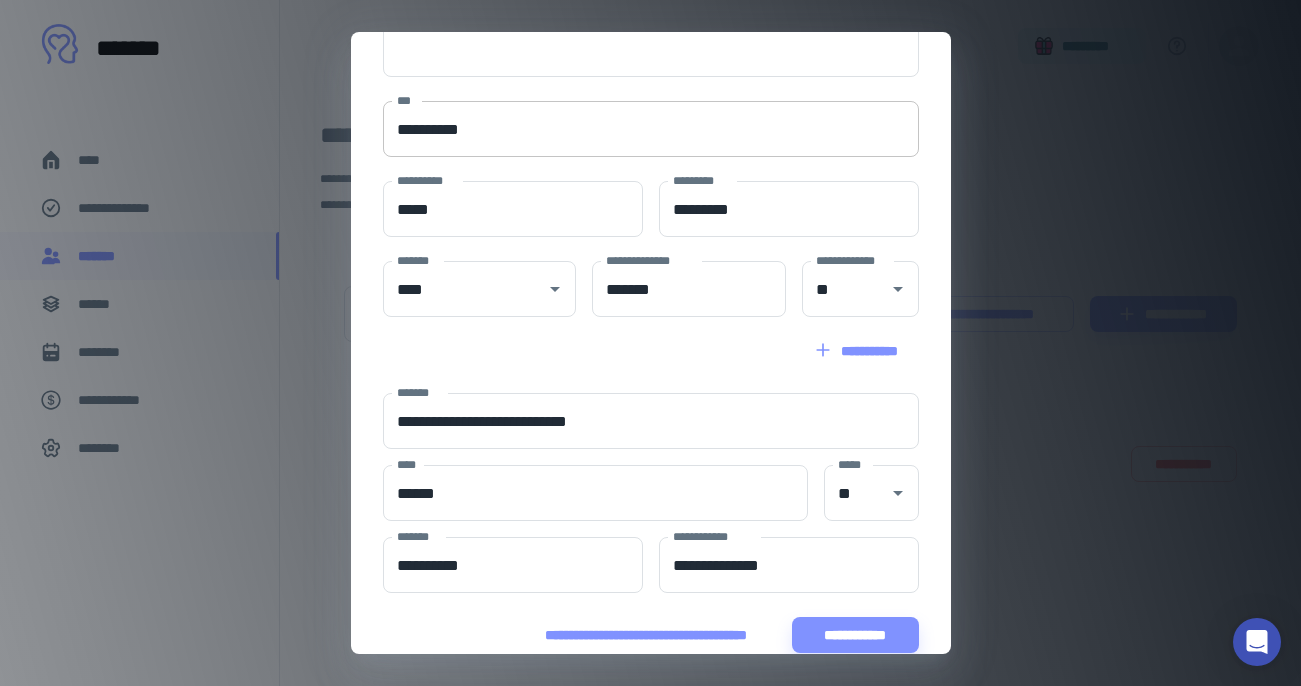 scroll, scrollTop: 346, scrollLeft: 0, axis: vertical 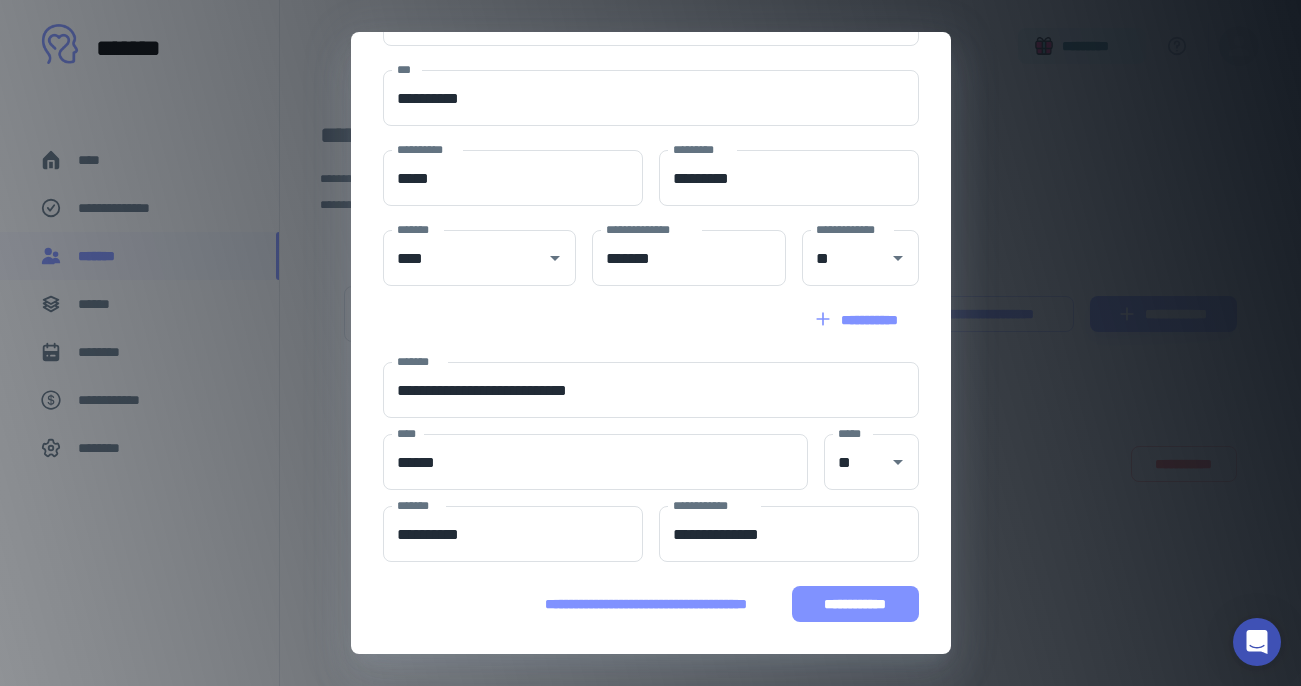 click on "**********" at bounding box center (855, 604) 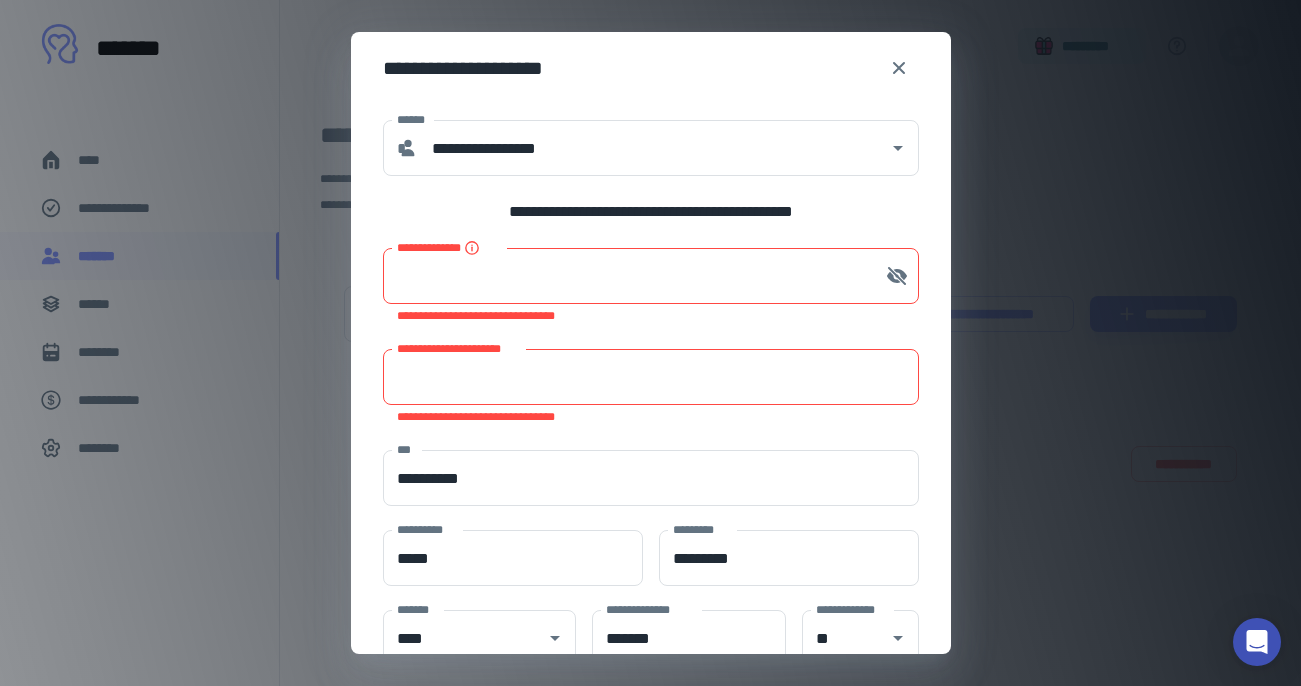 scroll, scrollTop: 6, scrollLeft: 0, axis: vertical 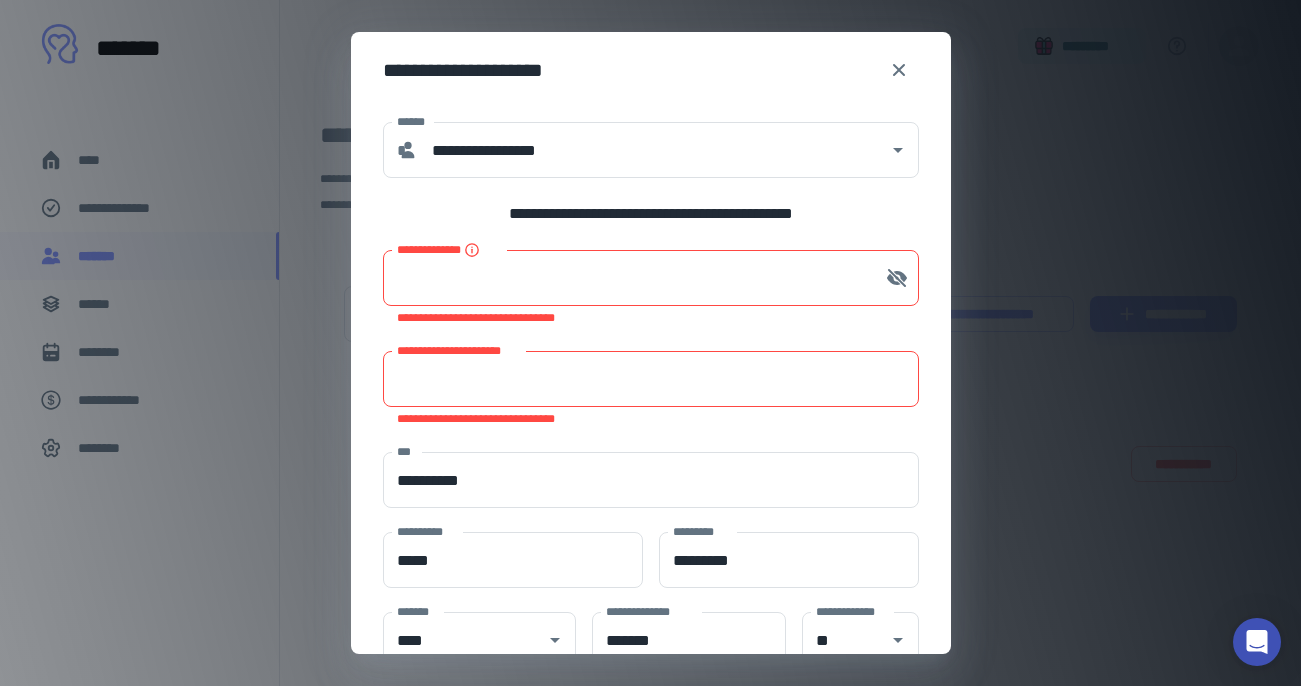 click on "**********" at bounding box center (651, 379) 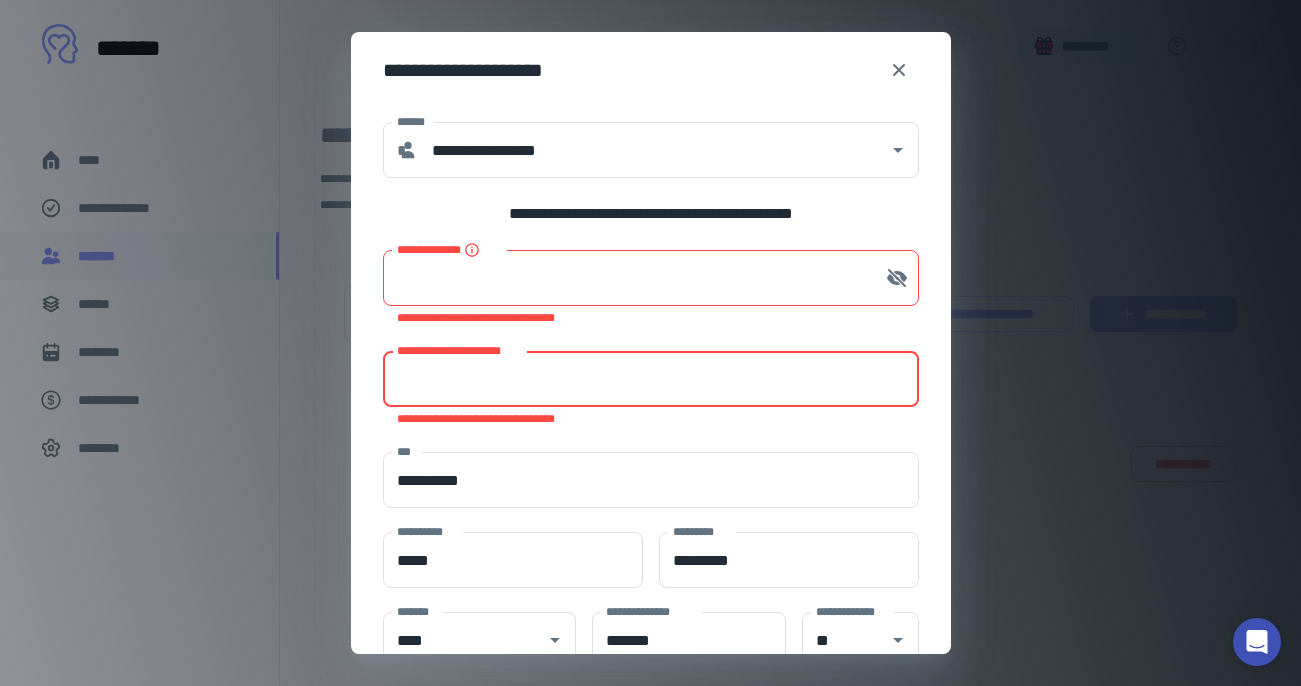 paste on "**********" 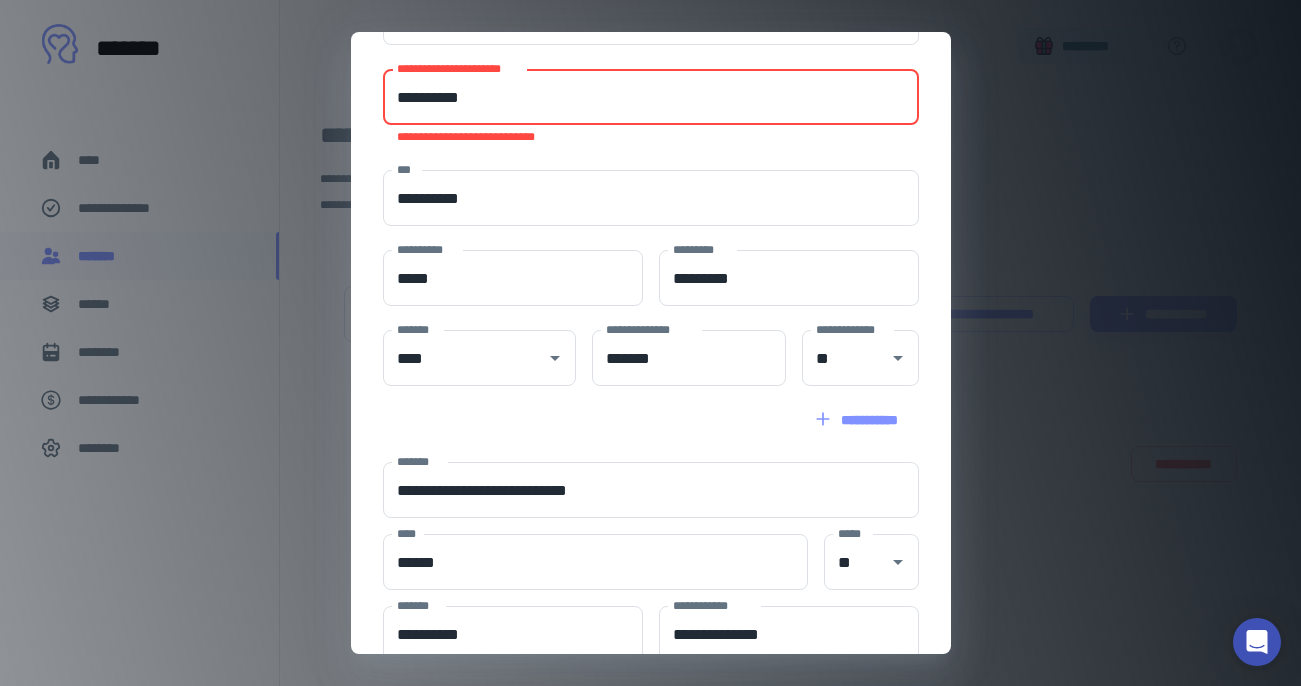 scroll, scrollTop: 367, scrollLeft: 0, axis: vertical 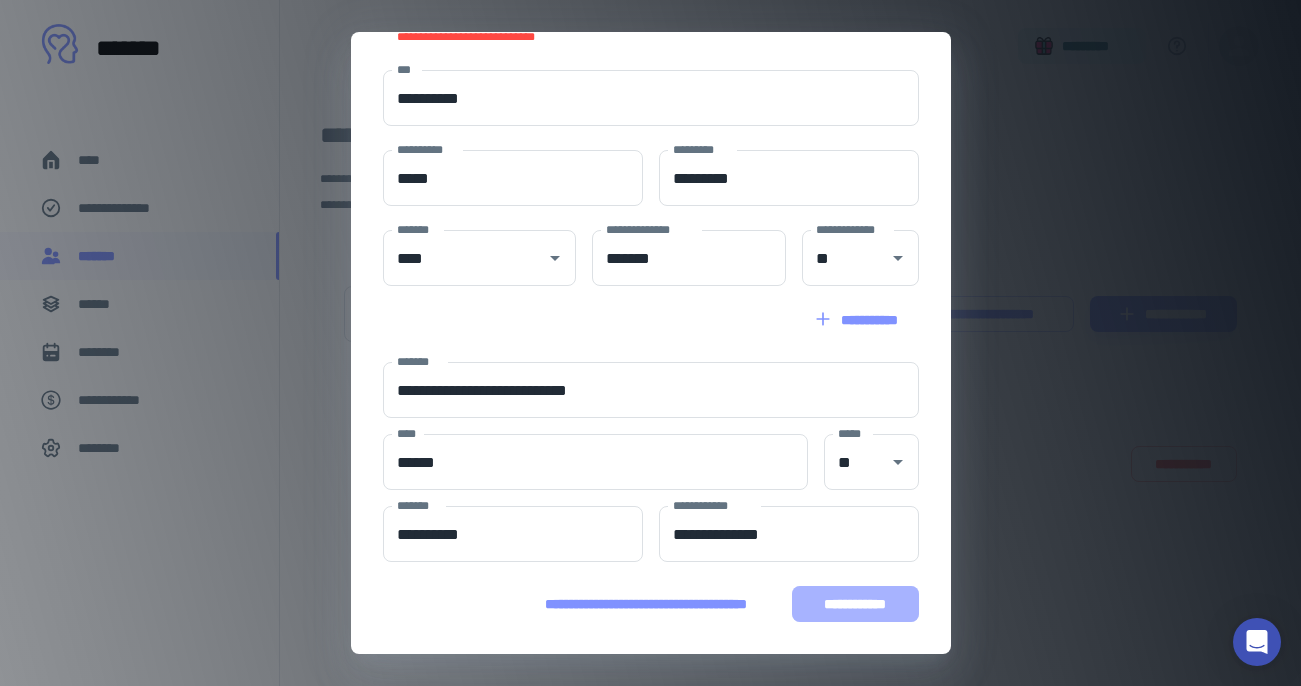 click on "**********" at bounding box center [855, 604] 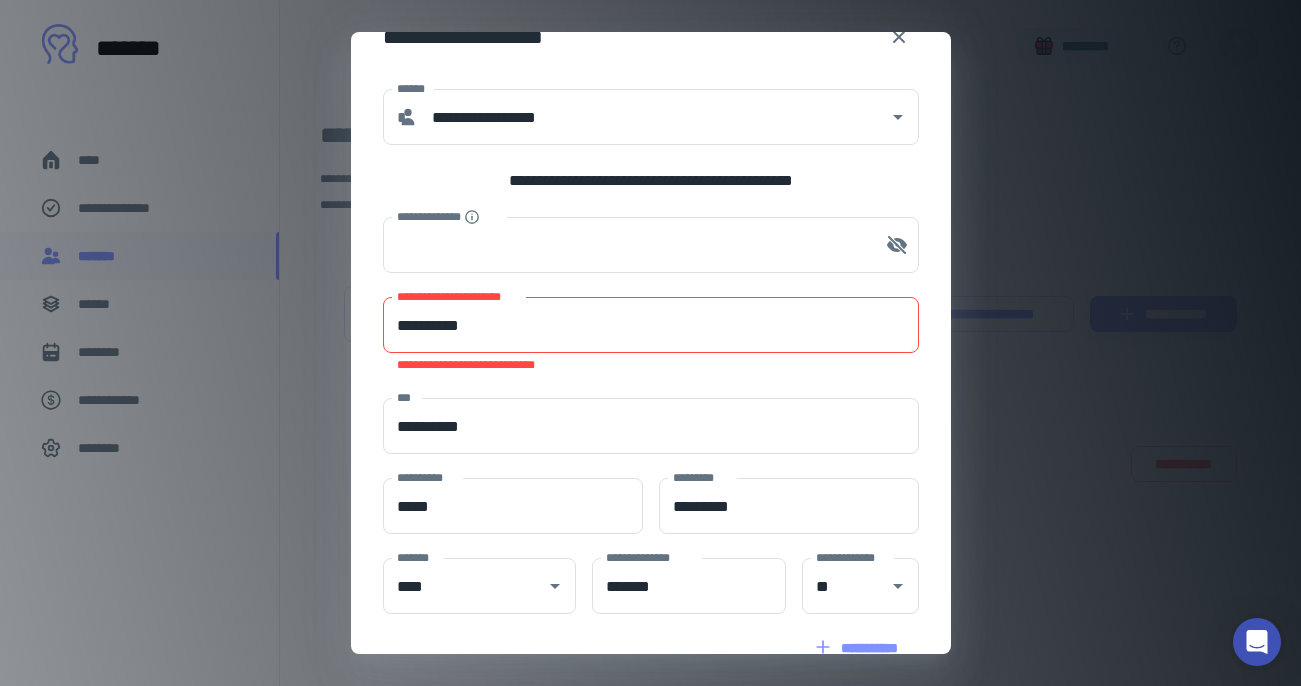 scroll, scrollTop: 0, scrollLeft: 0, axis: both 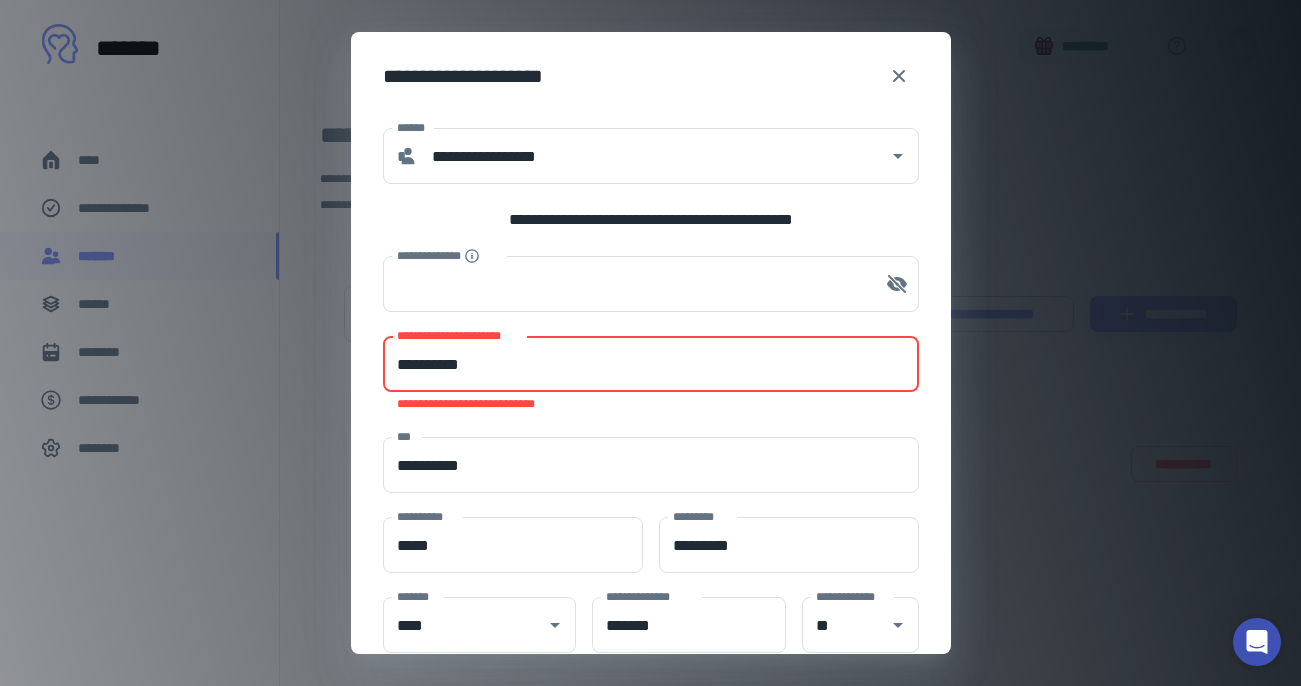 click on "**********" at bounding box center (651, 364) 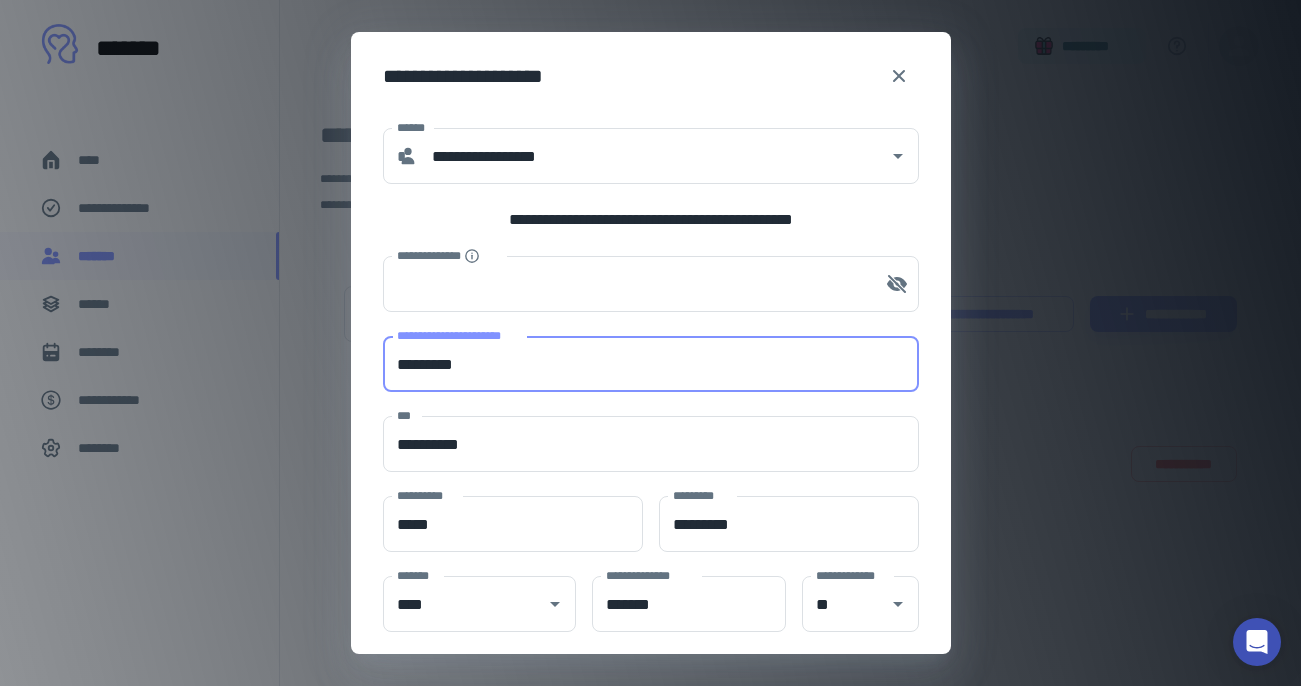 type on "*********" 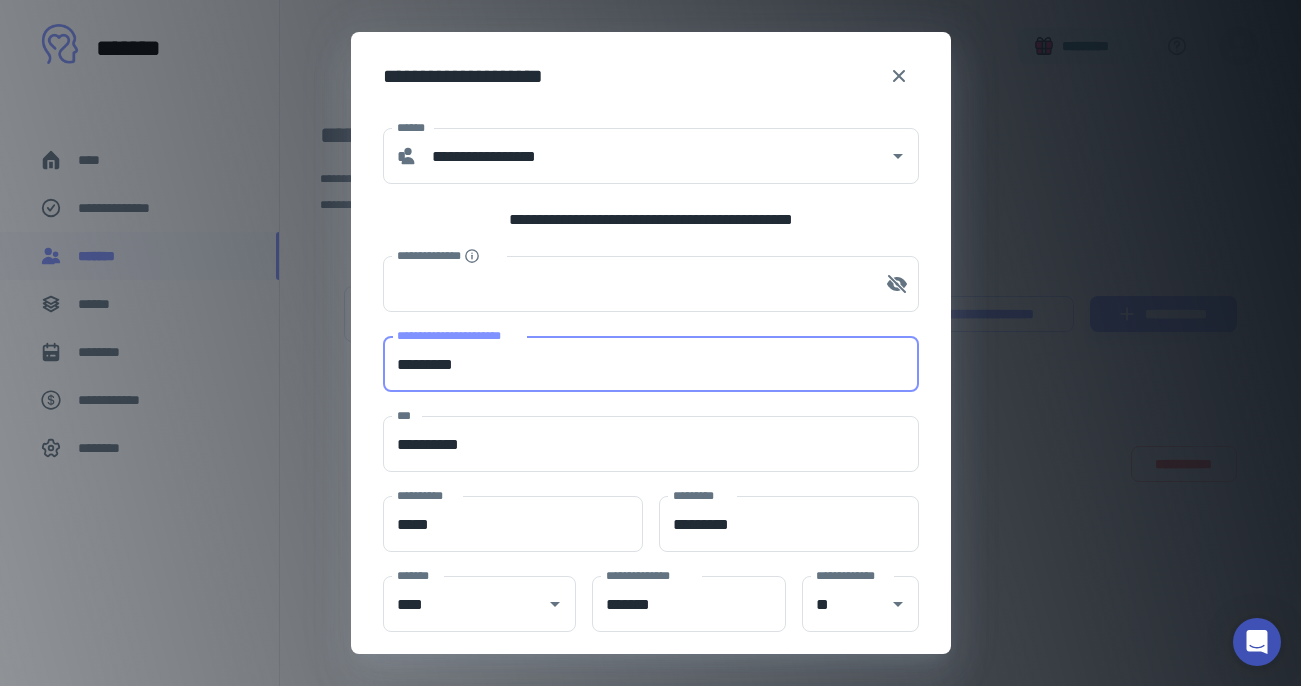 click on "**********" at bounding box center [855, 950] 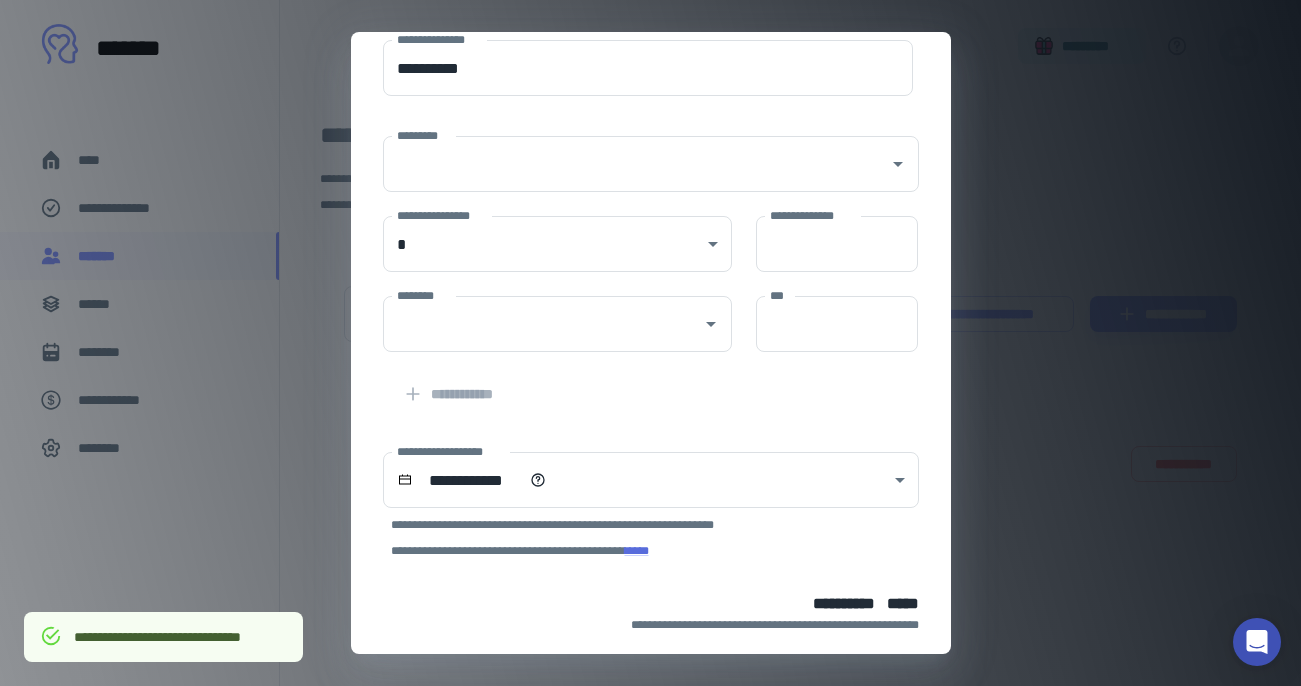 scroll, scrollTop: 175, scrollLeft: 0, axis: vertical 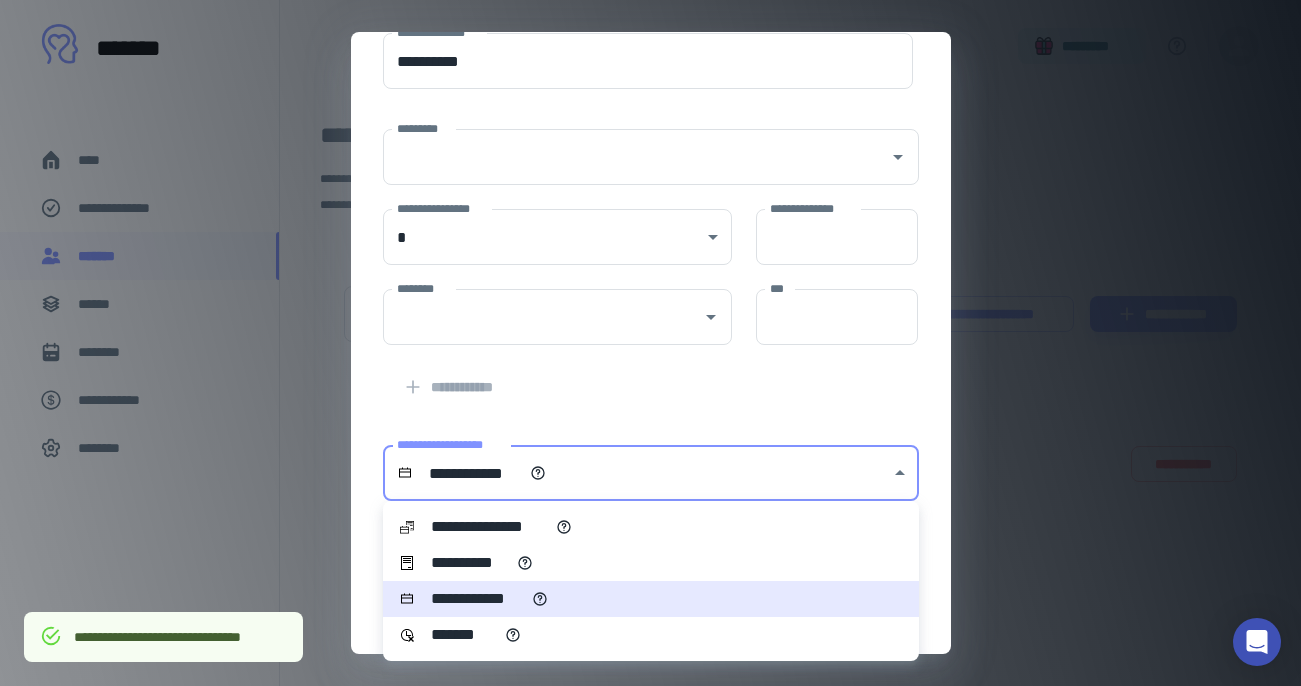 click on "**********" at bounding box center [650, 343] 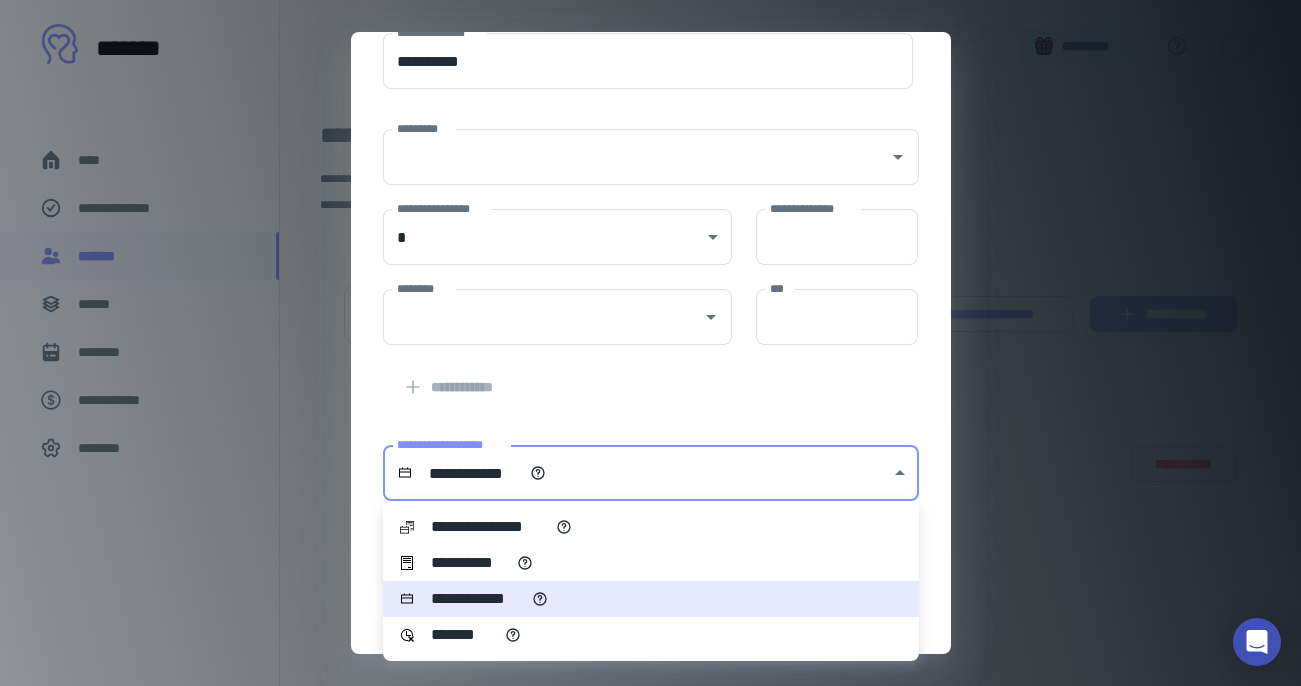 click on "**********" at bounding box center [470, 563] 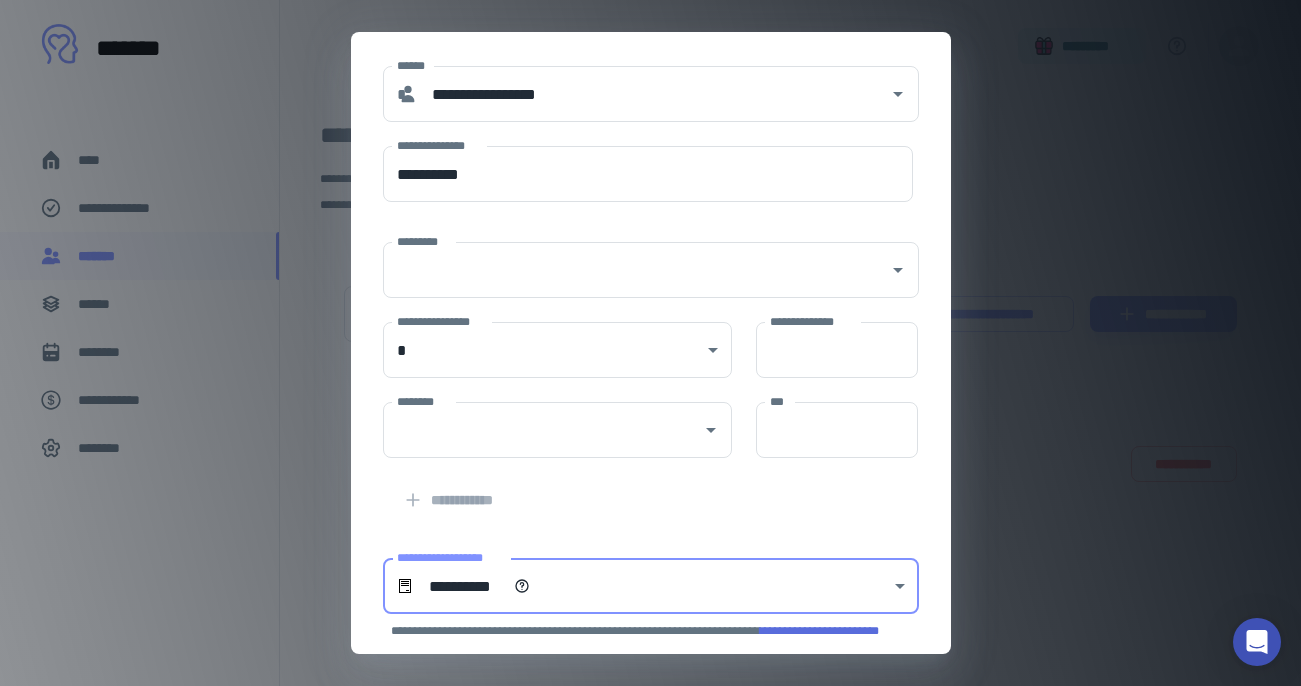 scroll, scrollTop: 0, scrollLeft: 0, axis: both 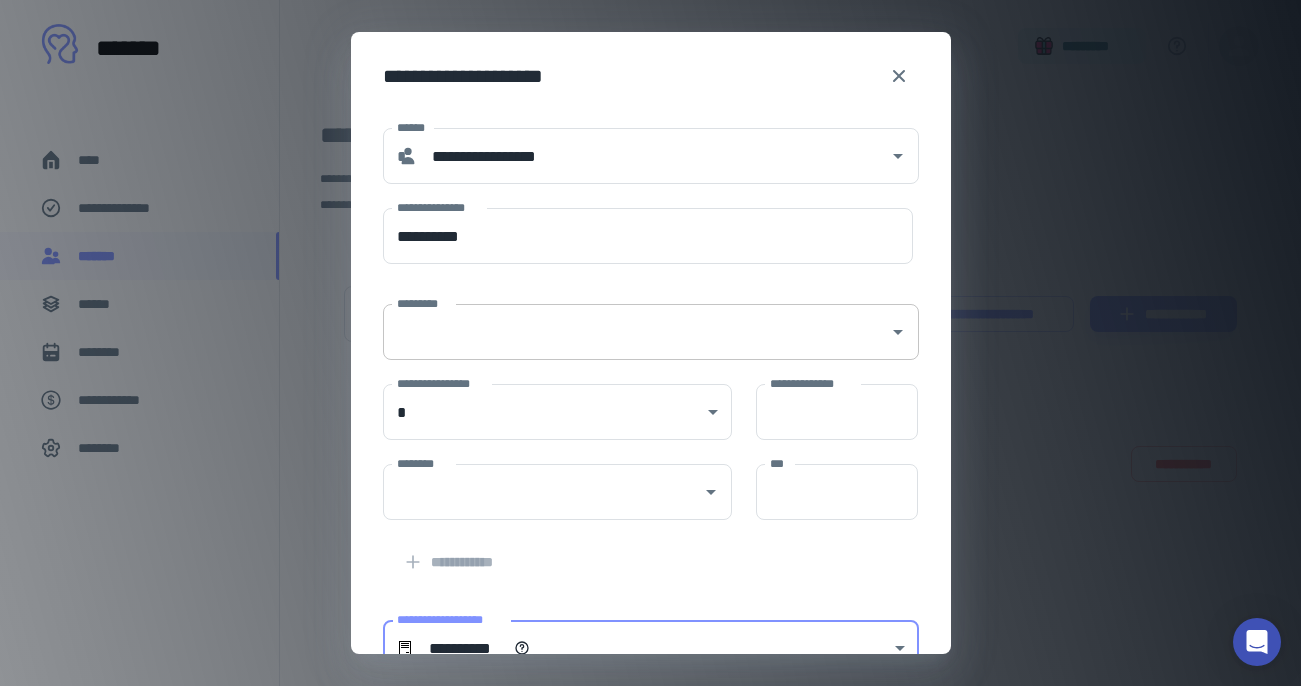 click on "*********" at bounding box center (636, 332) 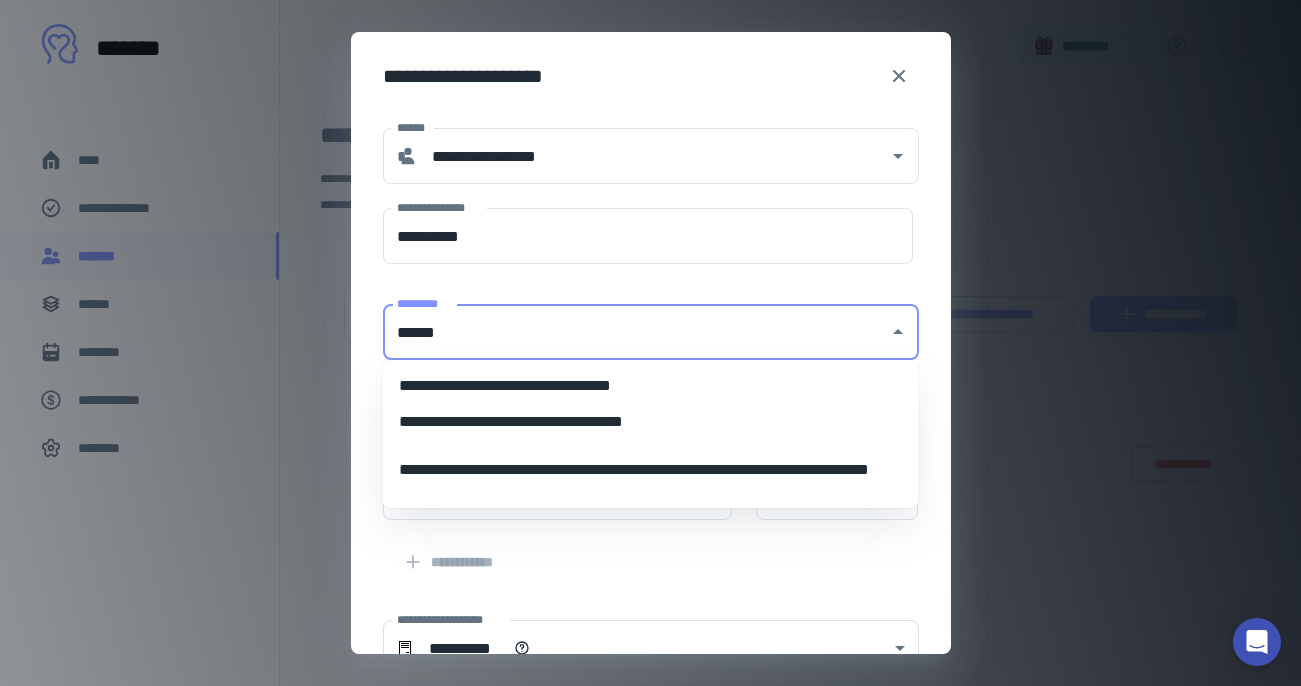 click on "**********" at bounding box center [651, 422] 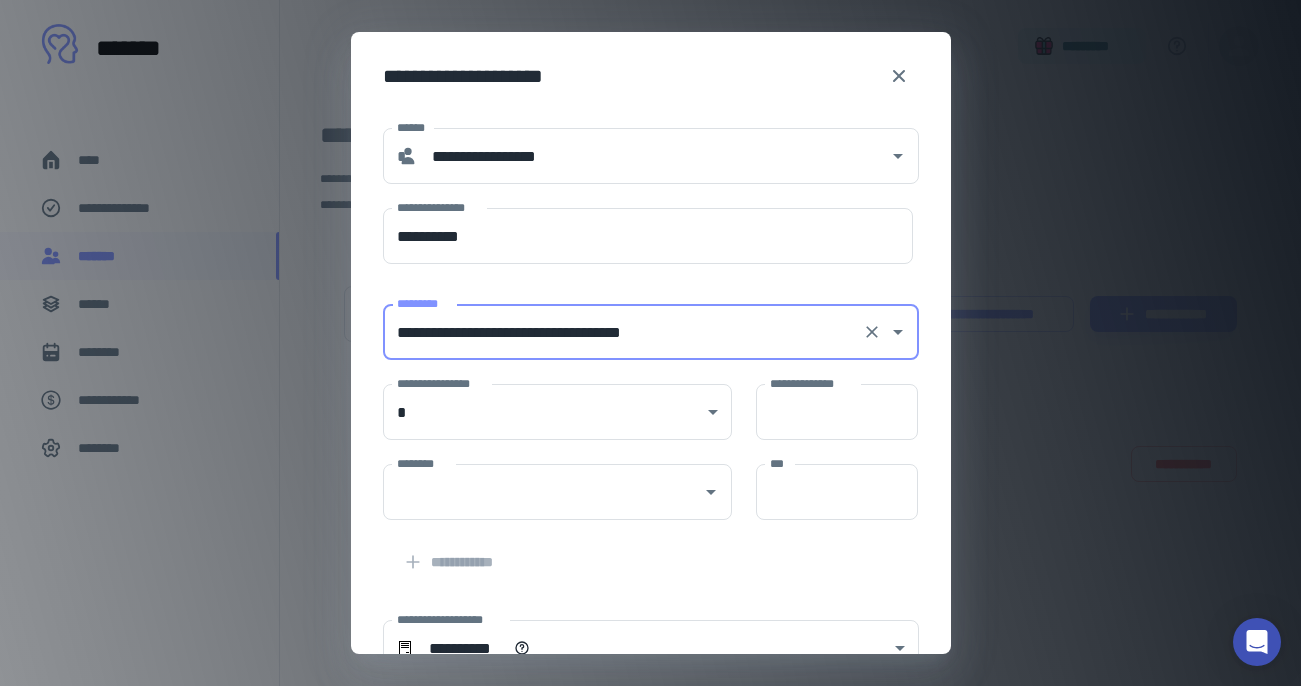 type on "**********" 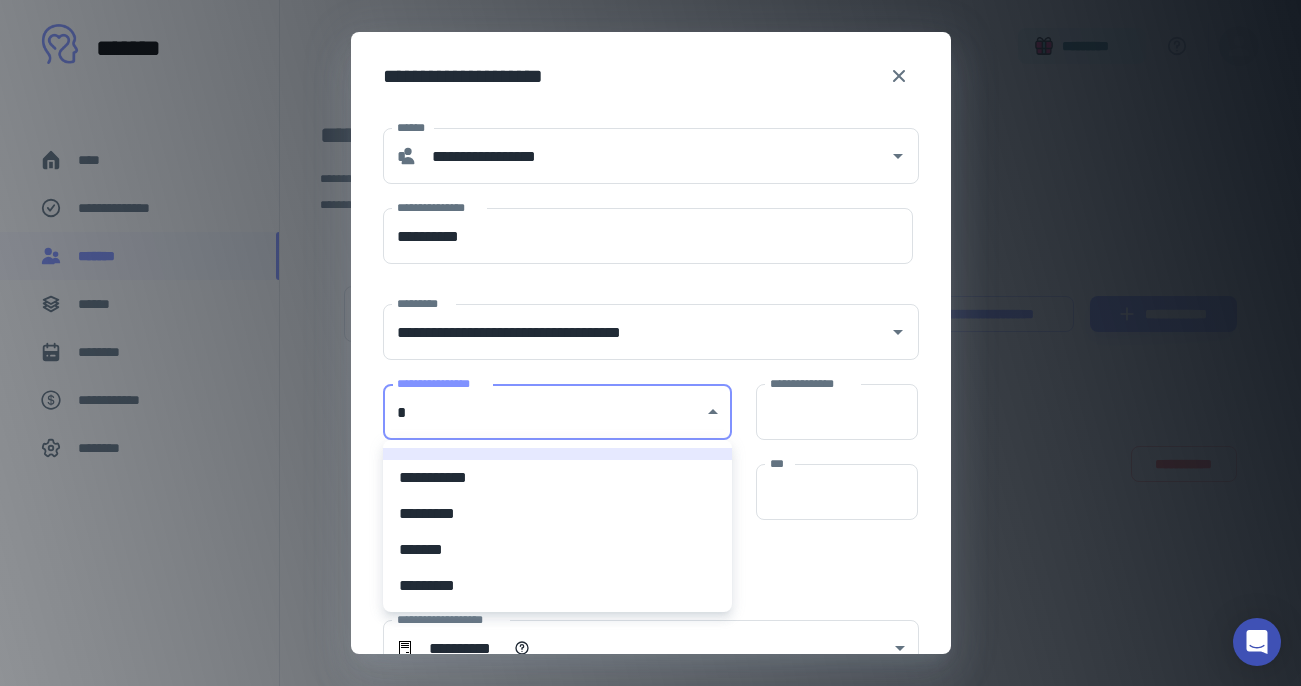 click on "**********" at bounding box center (650, 343) 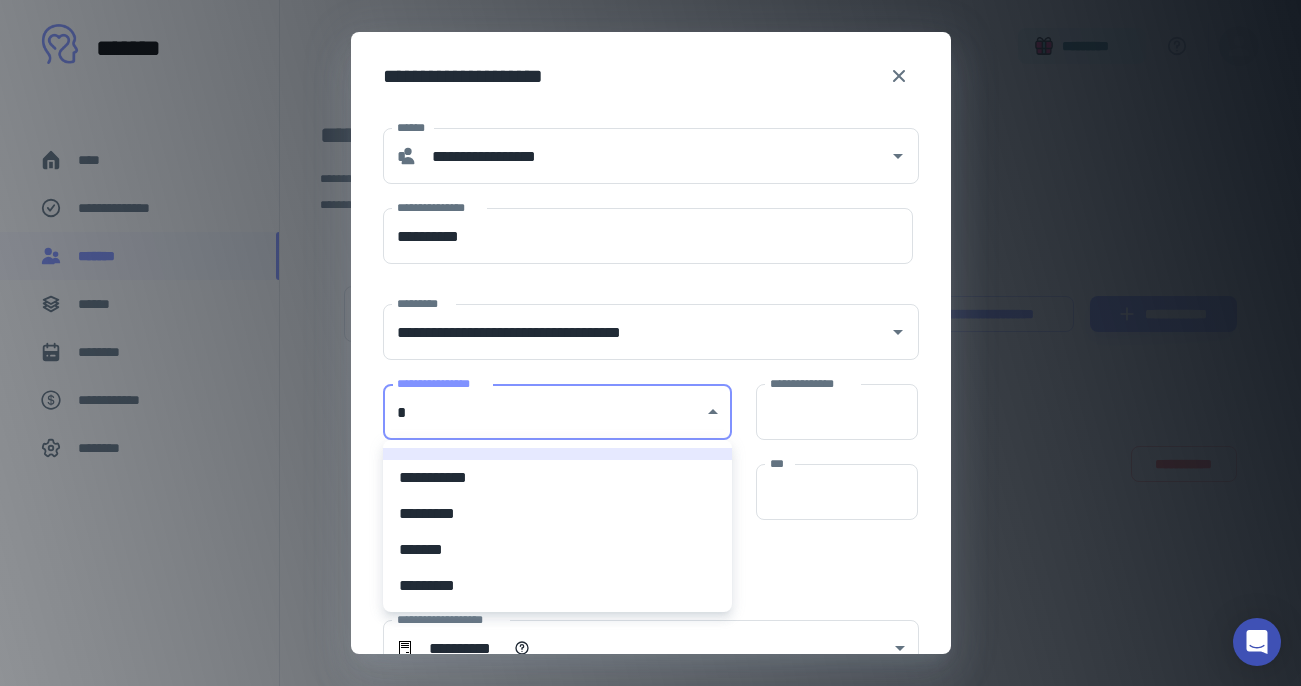 click on "**********" at bounding box center (557, 478) 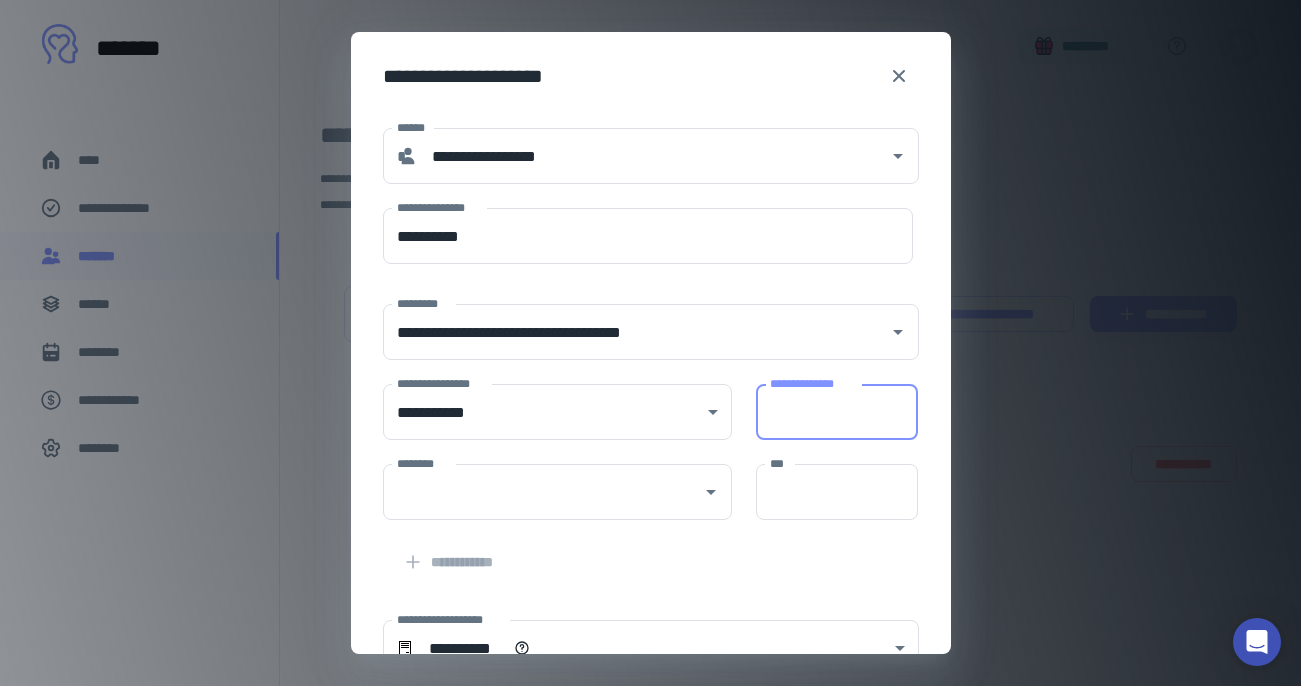 click on "**********" at bounding box center [837, 412] 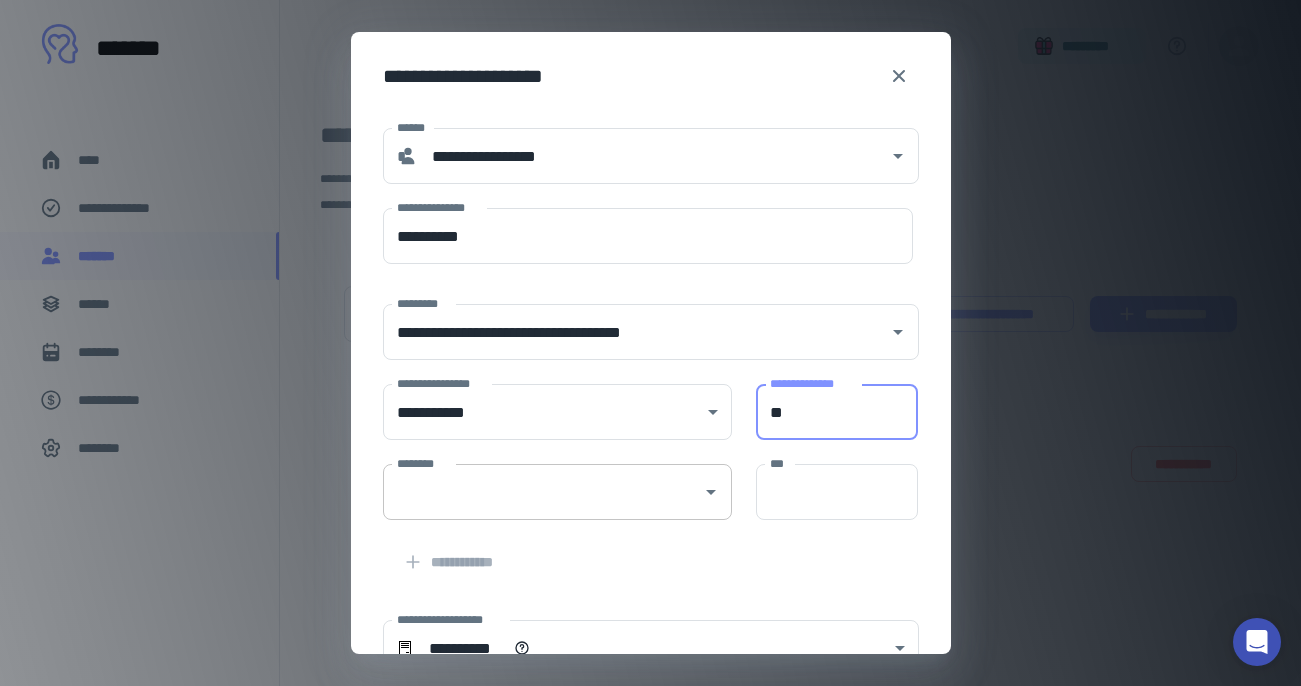 type on "**" 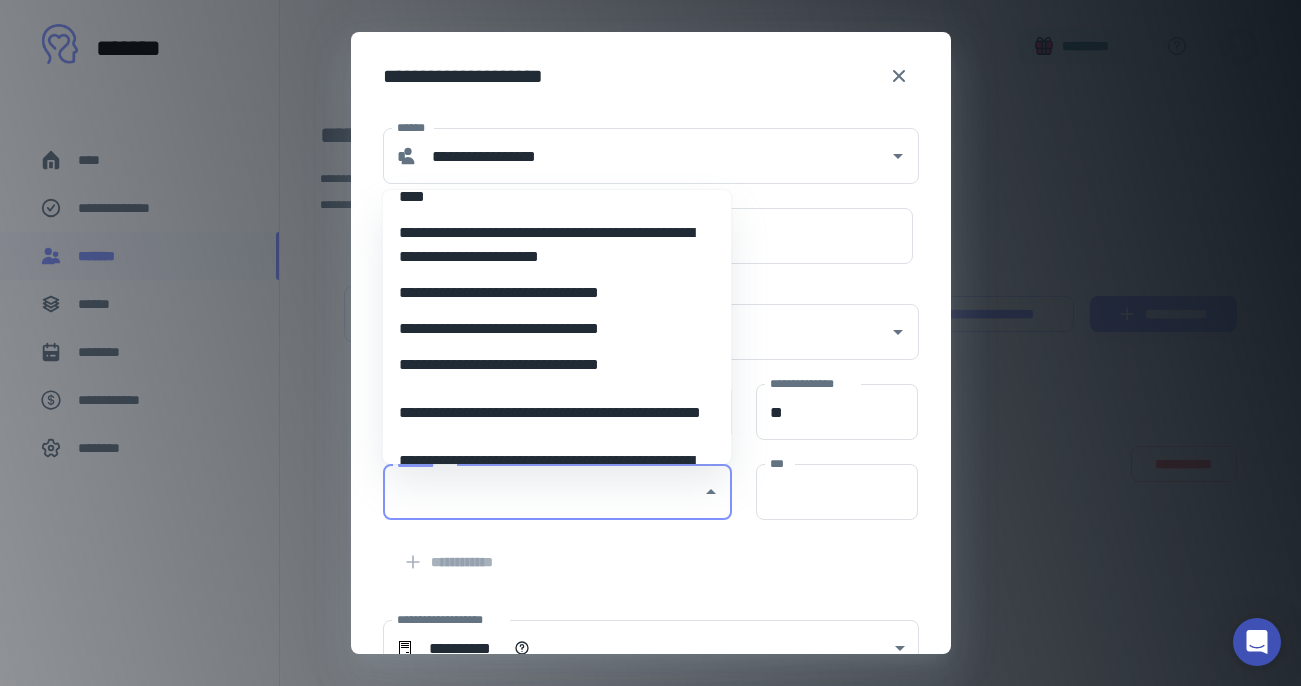 scroll, scrollTop: 0, scrollLeft: 0, axis: both 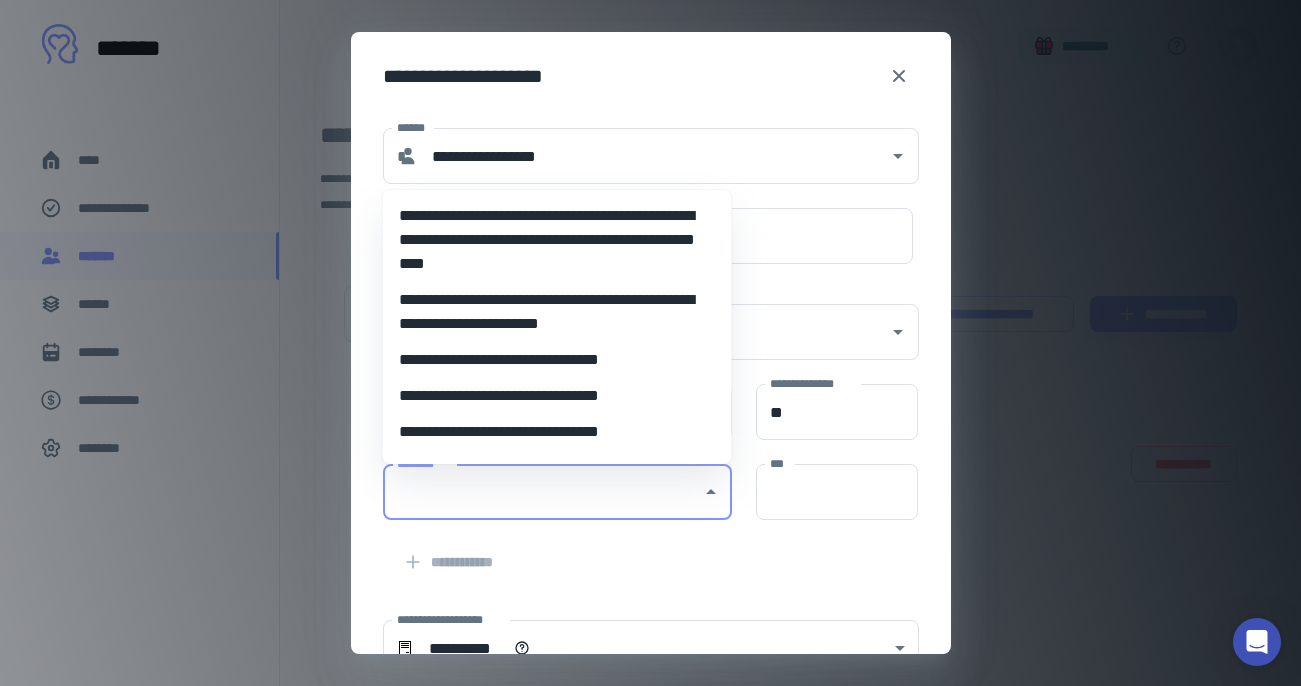 click on "**********" at bounding box center (557, 240) 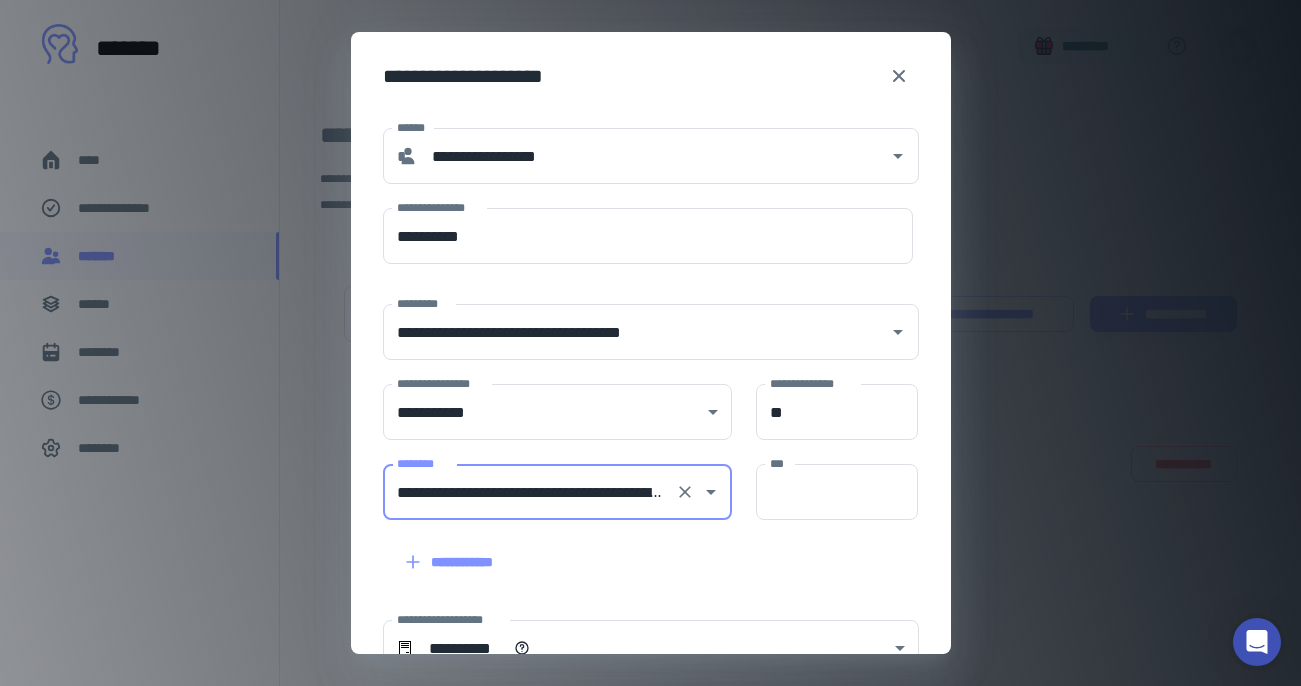 scroll, scrollTop: 60, scrollLeft: 0, axis: vertical 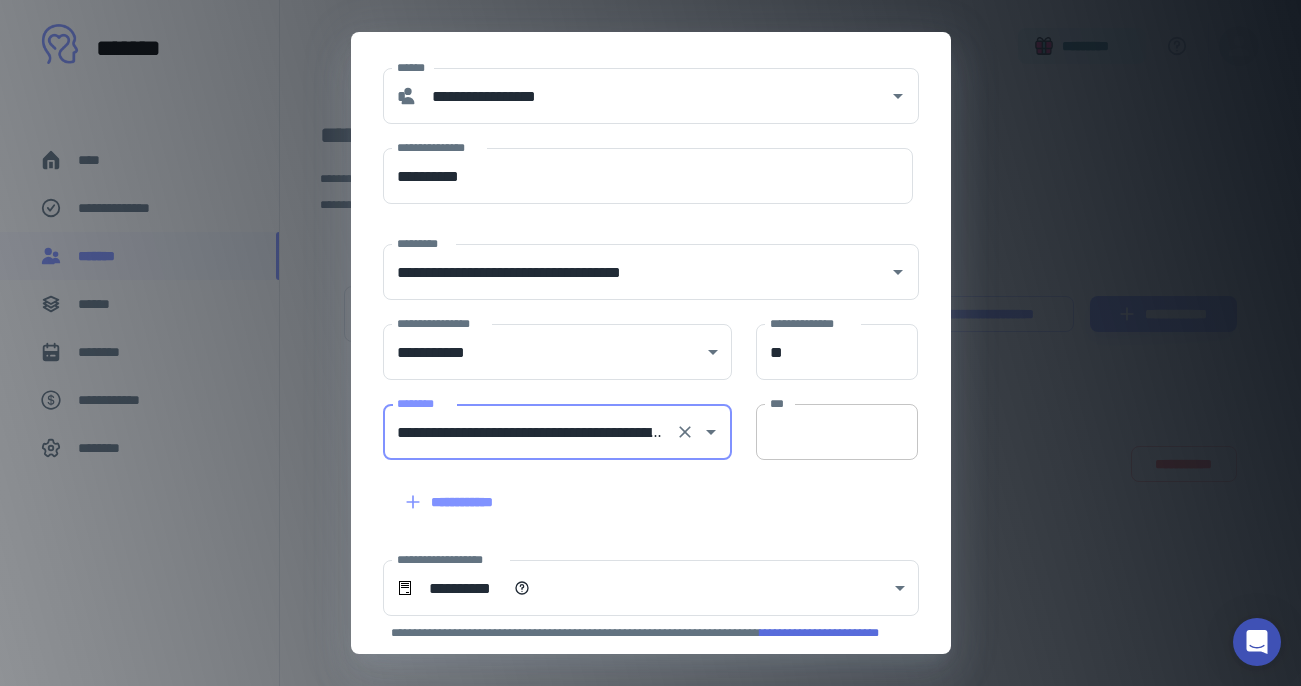 click on "***" at bounding box center [837, 432] 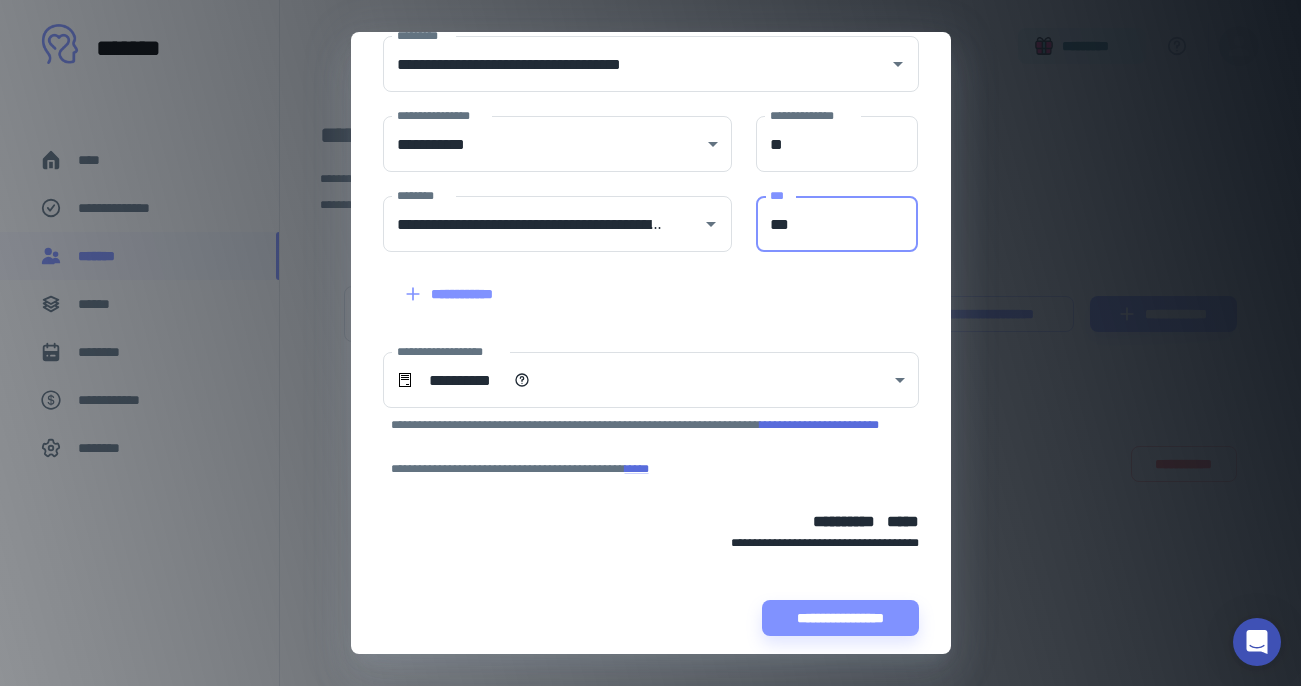 scroll, scrollTop: 272, scrollLeft: 0, axis: vertical 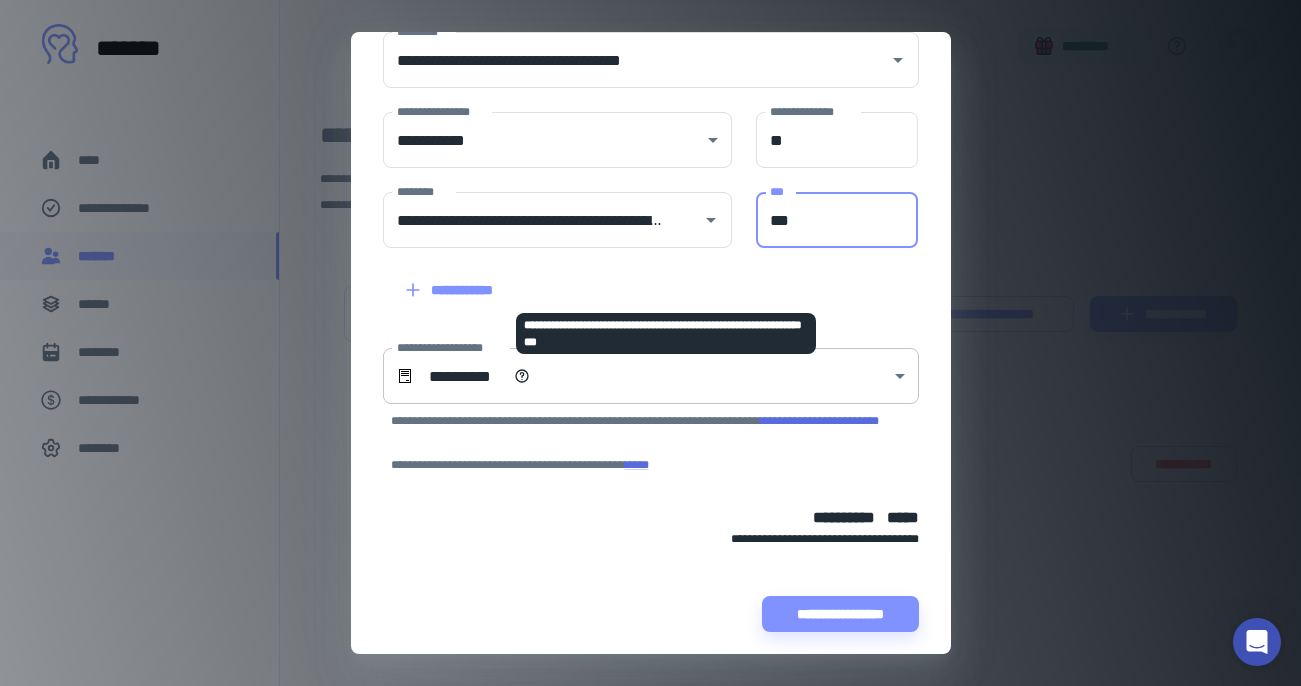 type on "***" 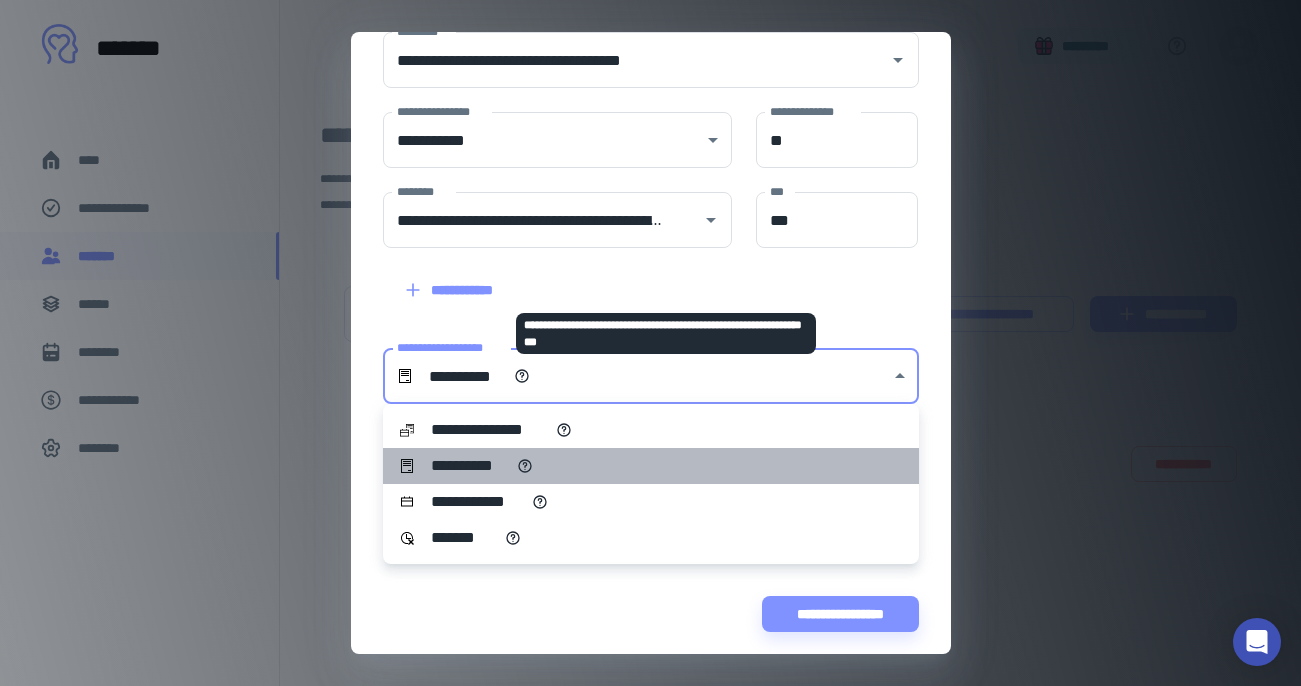 click on "**********" at bounding box center [470, 466] 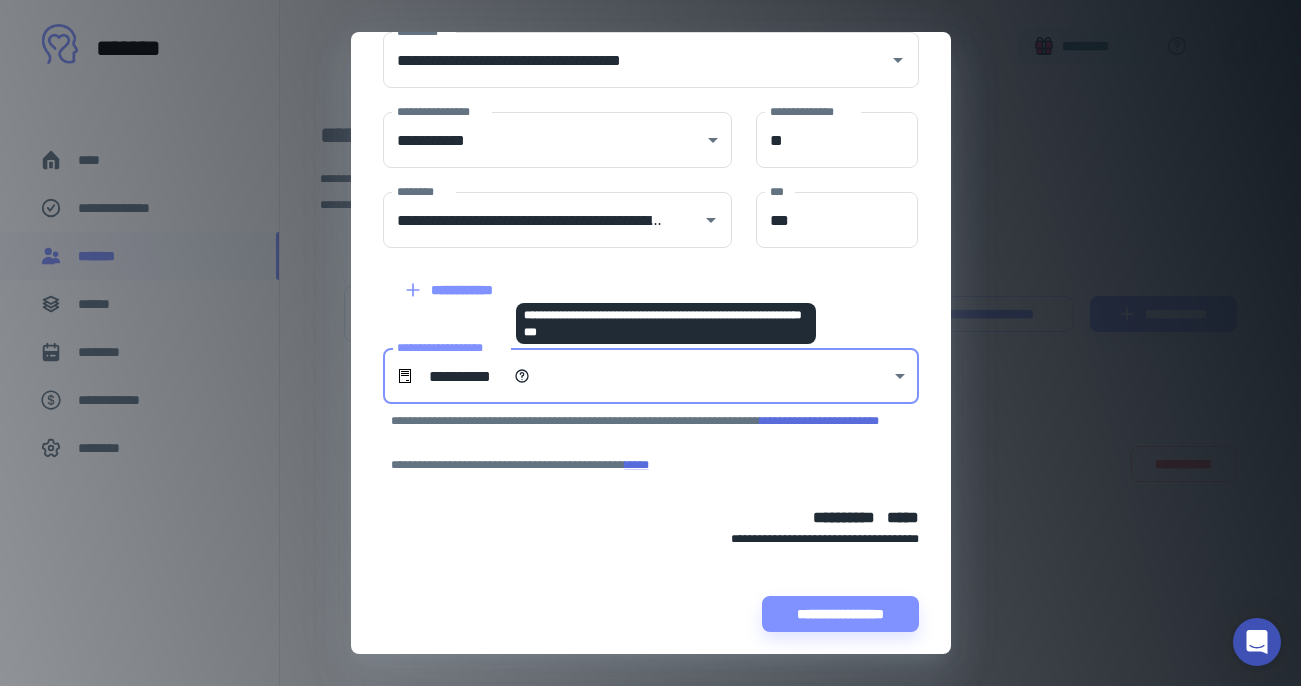 scroll, scrollTop: 282, scrollLeft: 0, axis: vertical 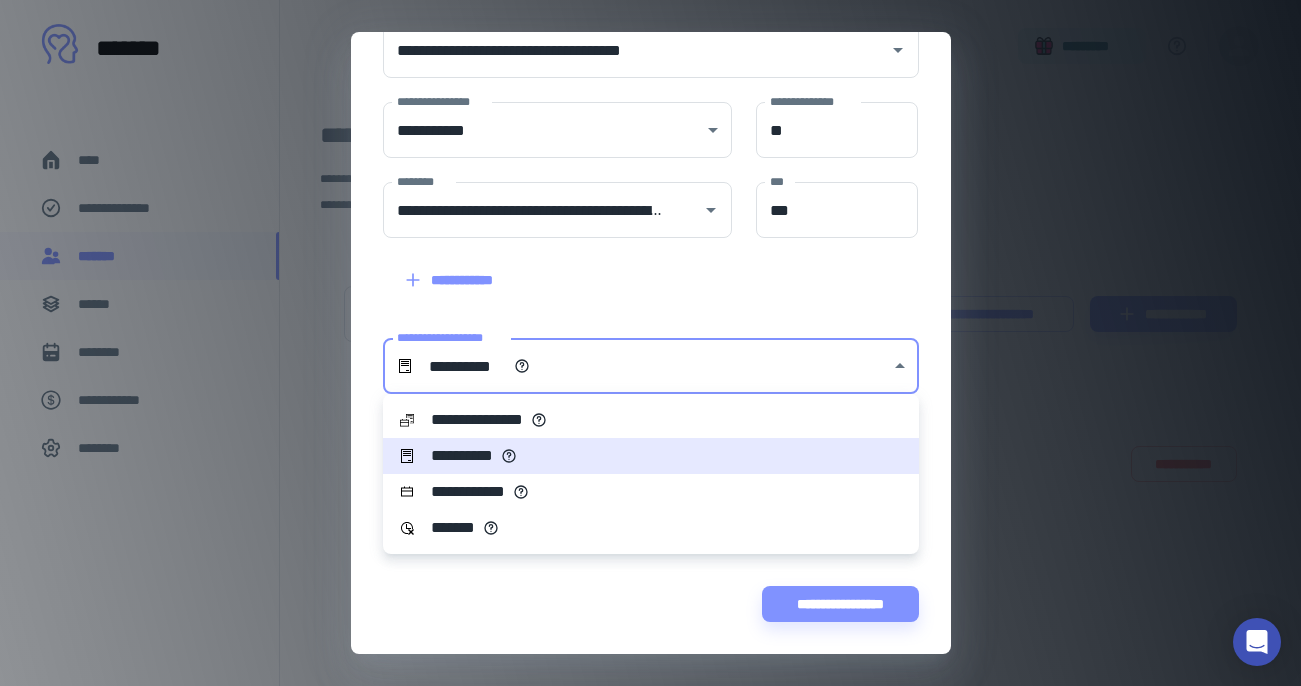 click on "**********" at bounding box center [650, 343] 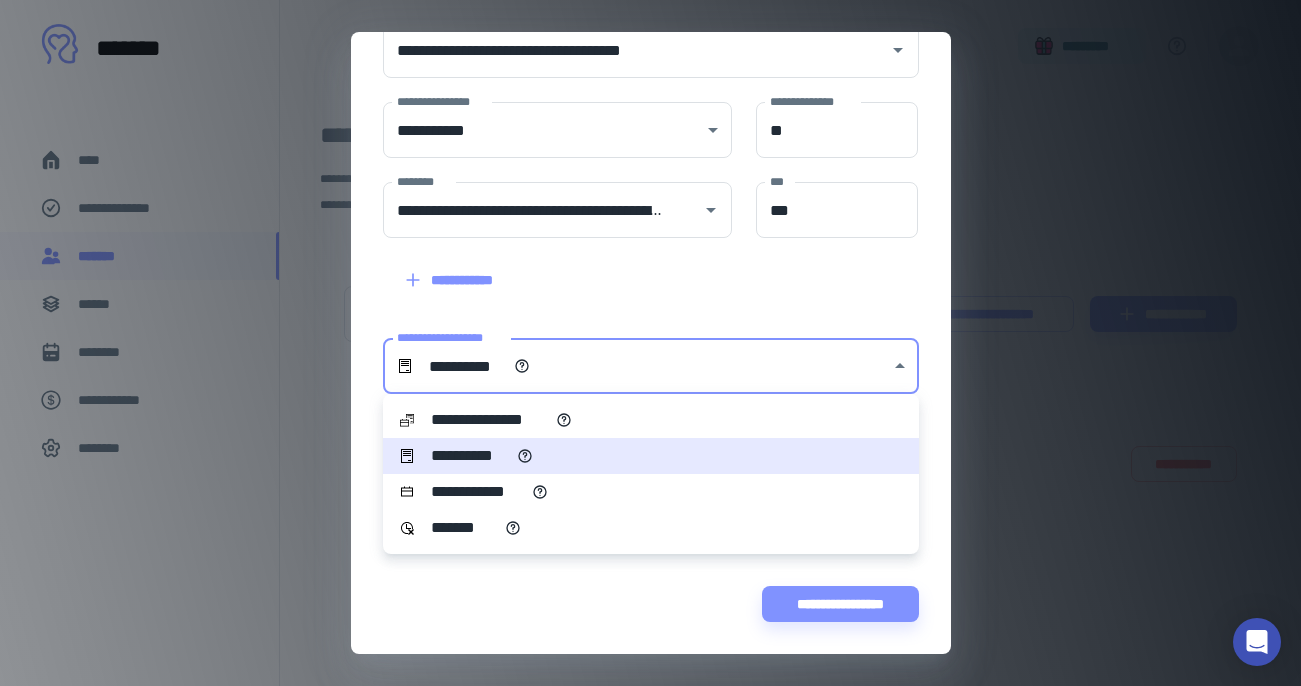 click on "**********" at bounding box center [489, 420] 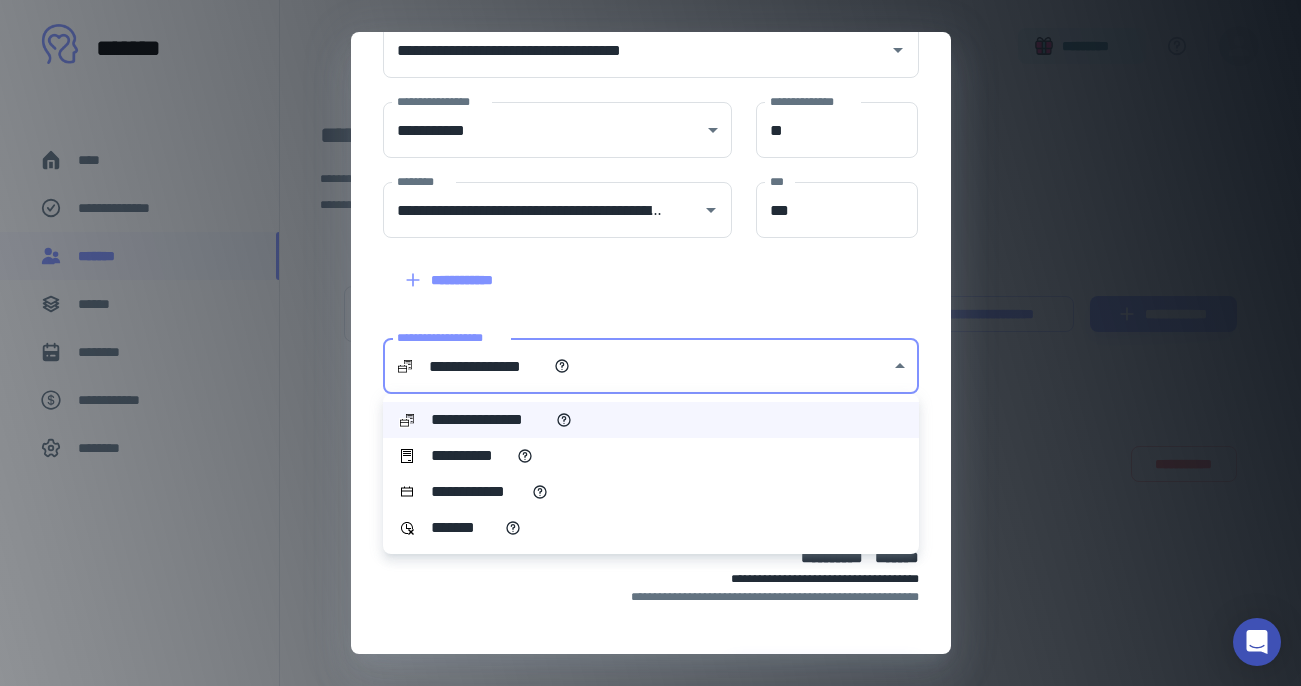 click on "**********" at bounding box center [650, 343] 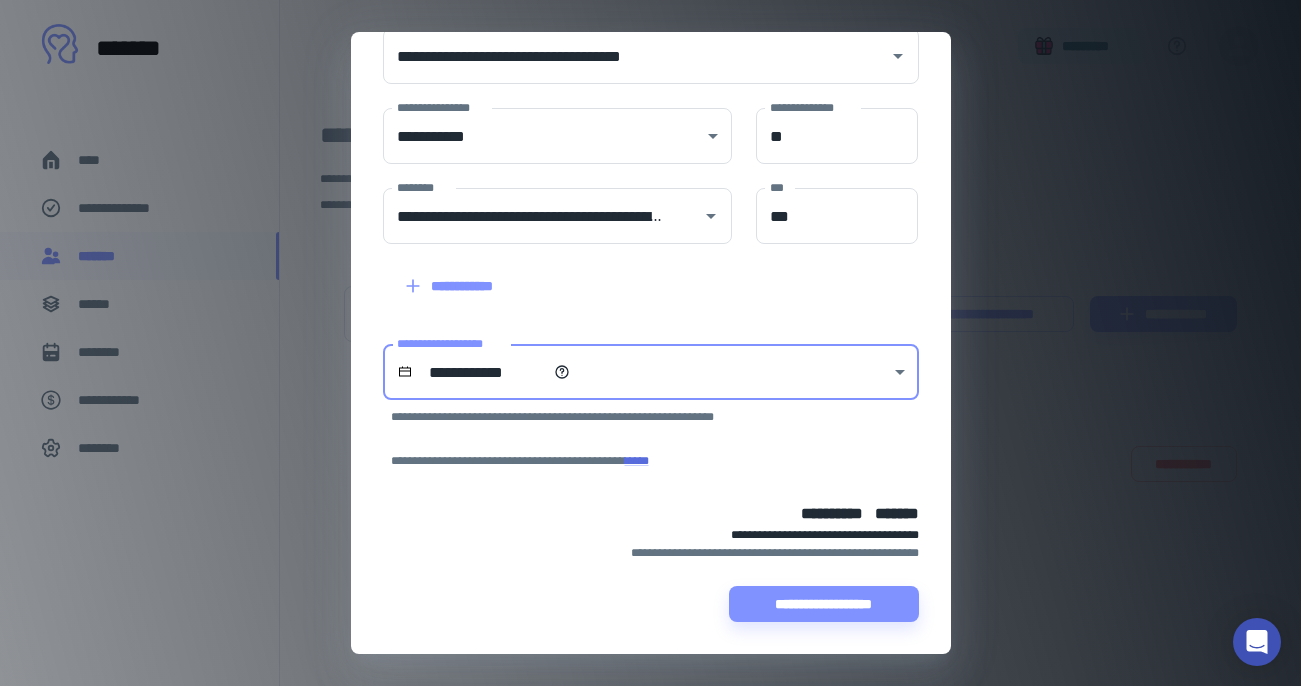 scroll, scrollTop: 258, scrollLeft: 0, axis: vertical 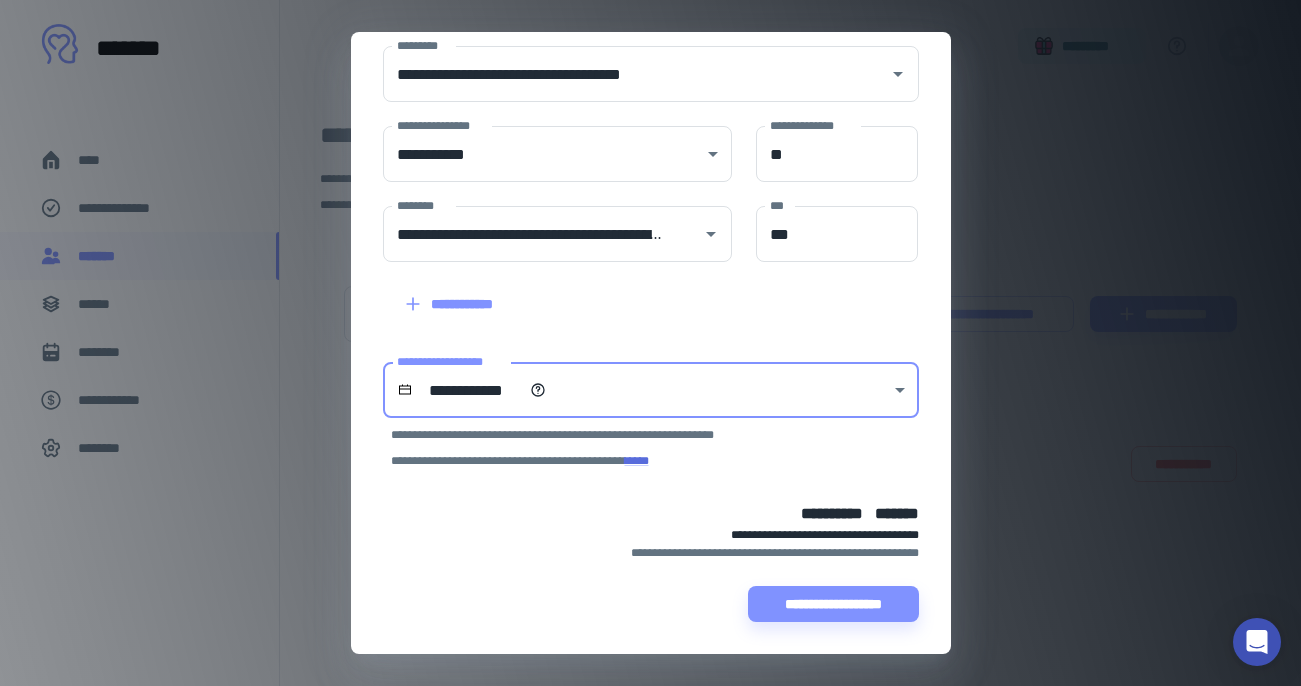 click on "**********" at bounding box center [650, 343] 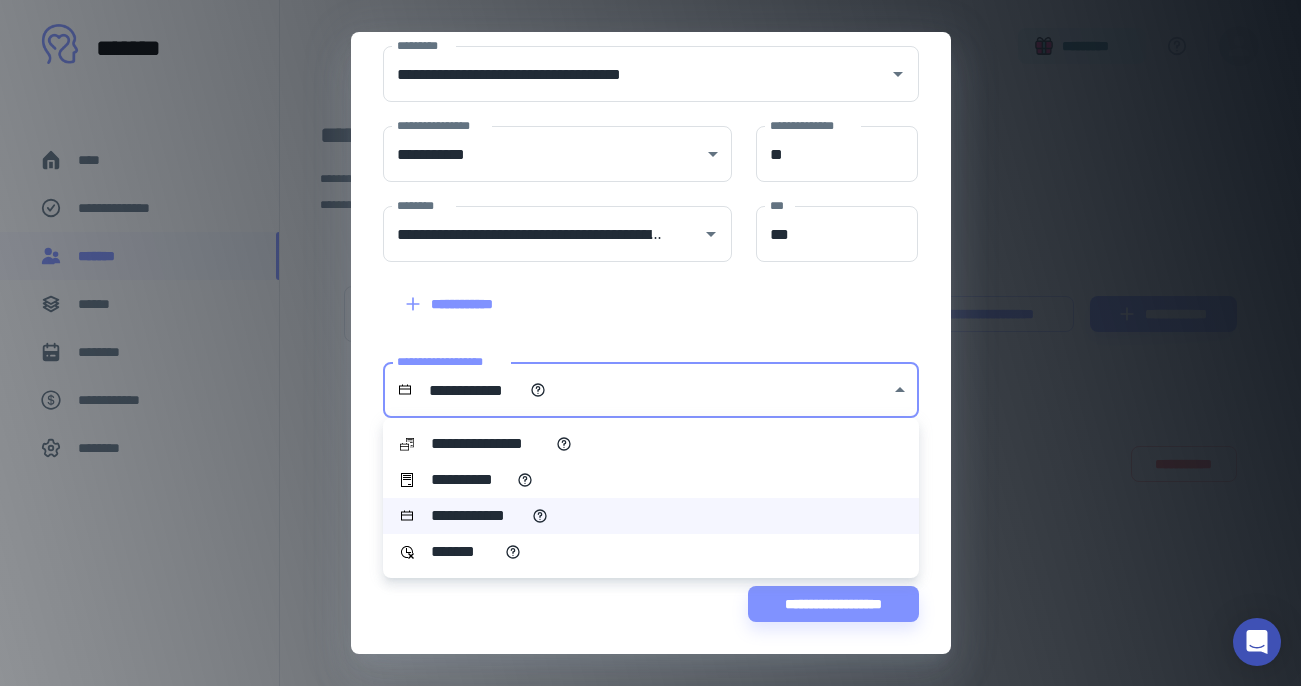 click on "**********" at bounding box center (470, 480) 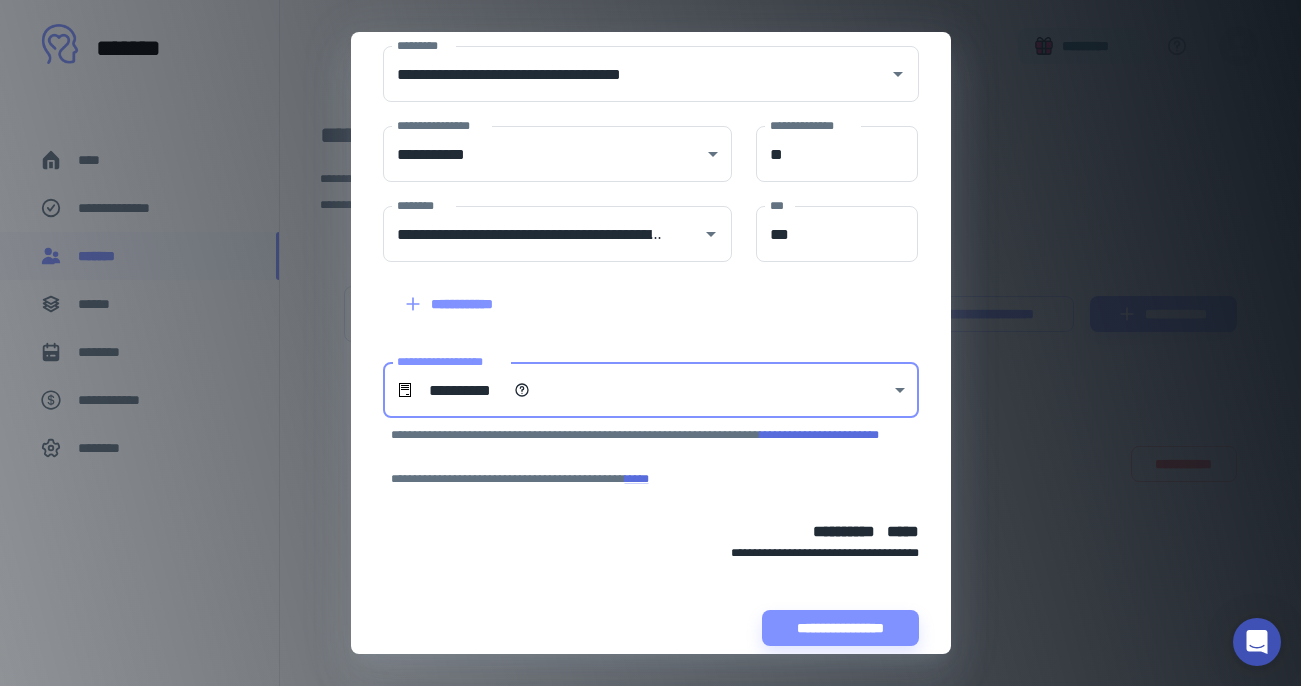 click on "**********" at bounding box center (721, 528) 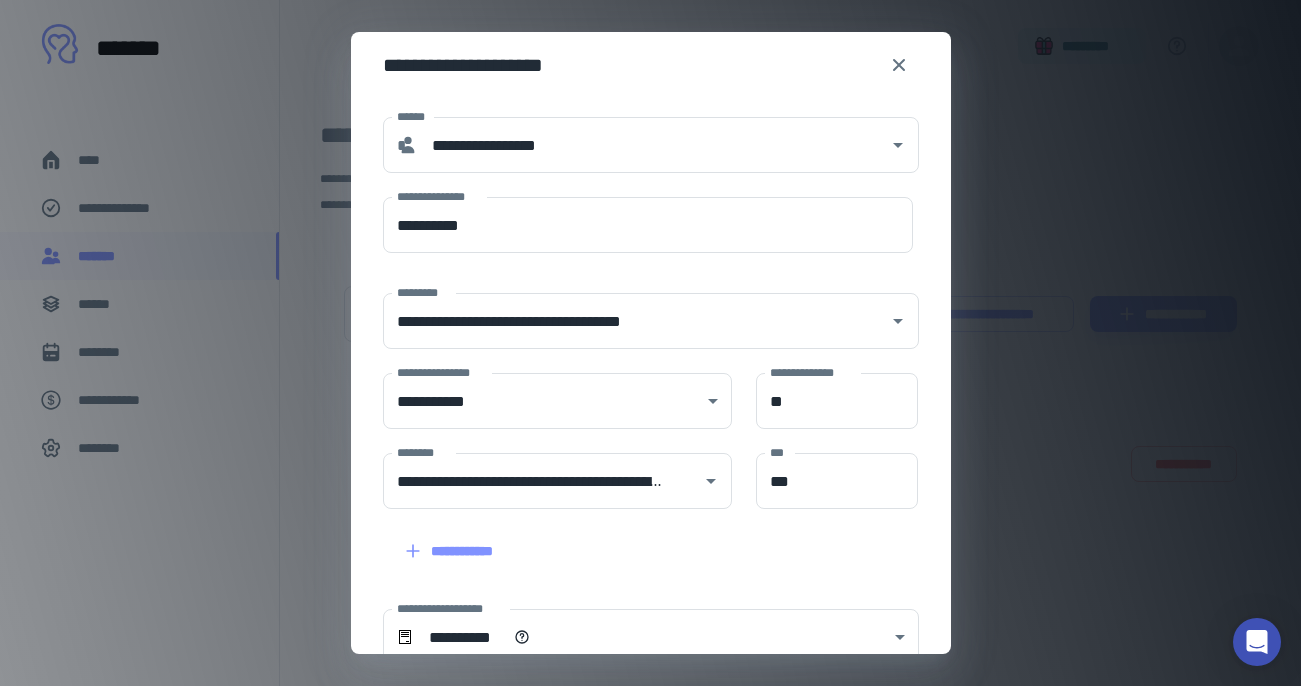 scroll, scrollTop: 0, scrollLeft: 0, axis: both 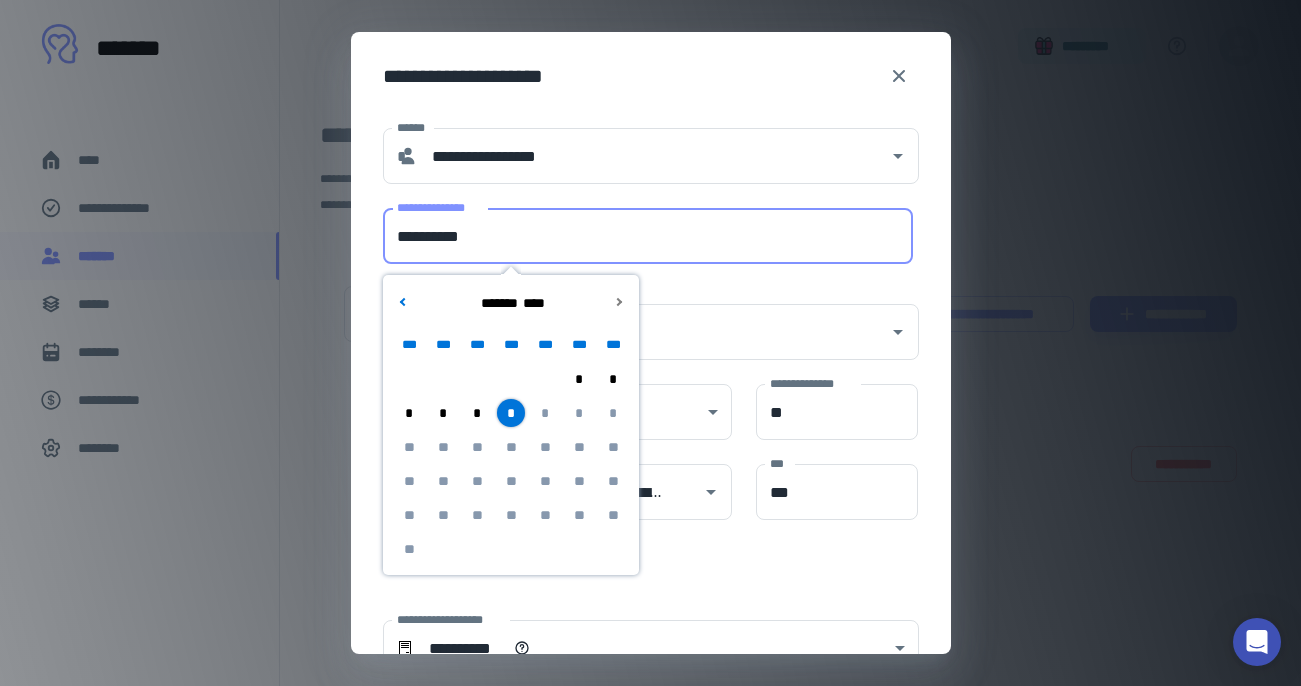 click on "**********" at bounding box center [648, 236] 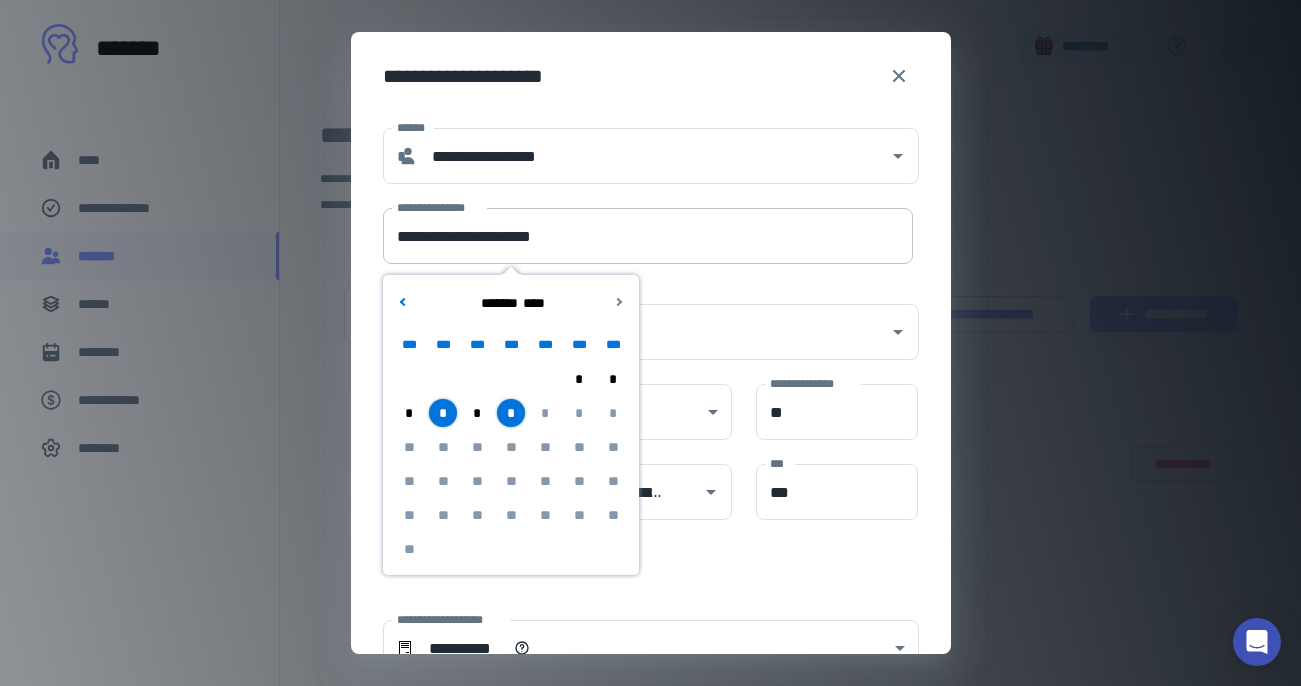 click on "**********" at bounding box center [648, 236] 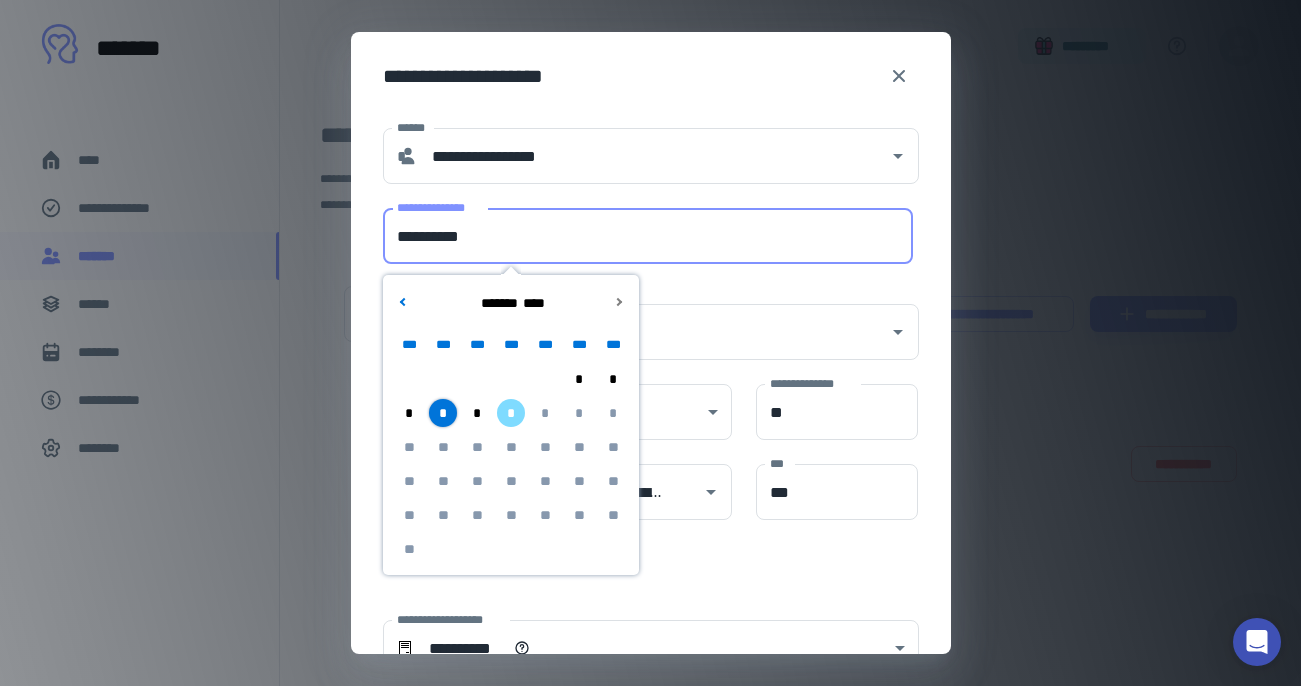 type on "**********" 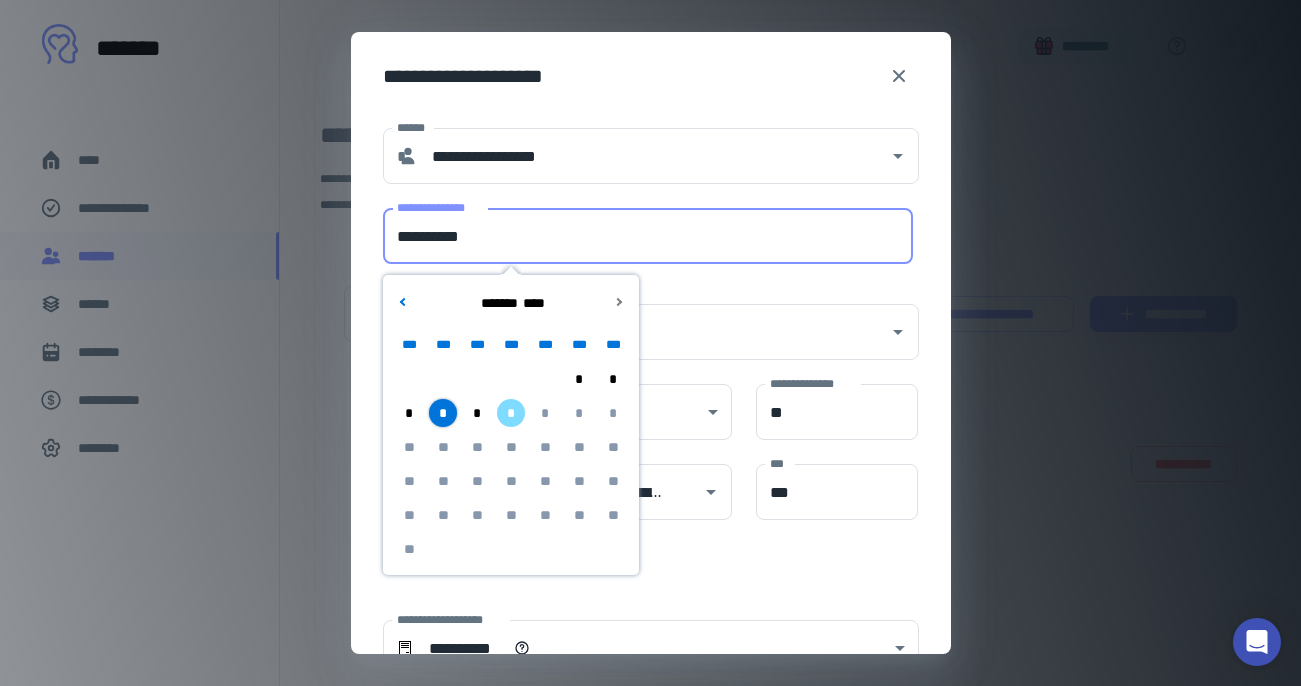 click on "**********" at bounding box center (639, 320) 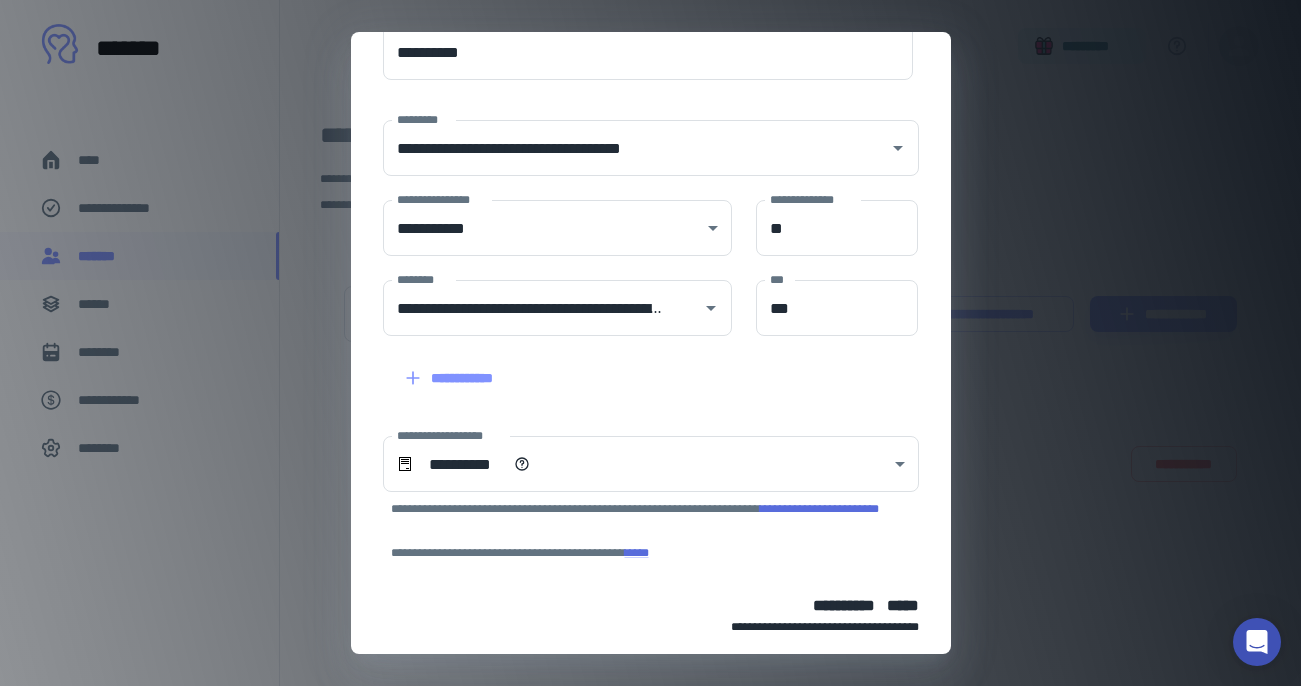 scroll, scrollTop: 282, scrollLeft: 0, axis: vertical 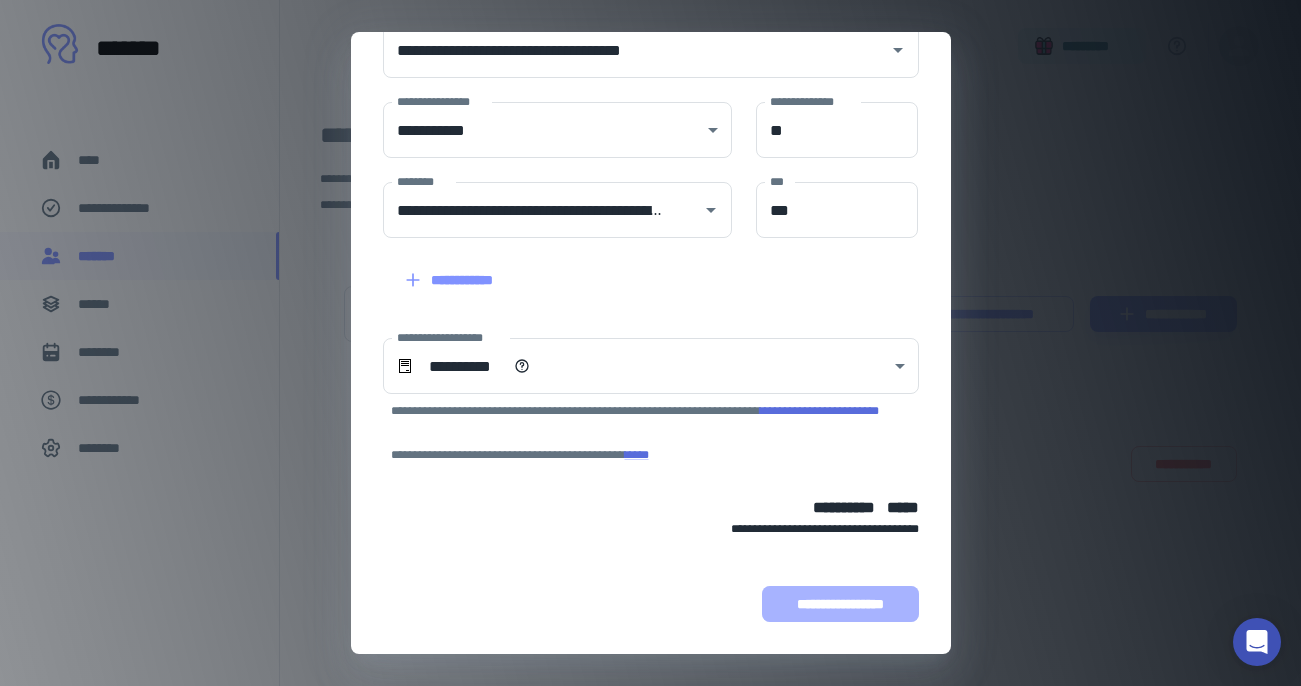 click on "**********" at bounding box center (840, 604) 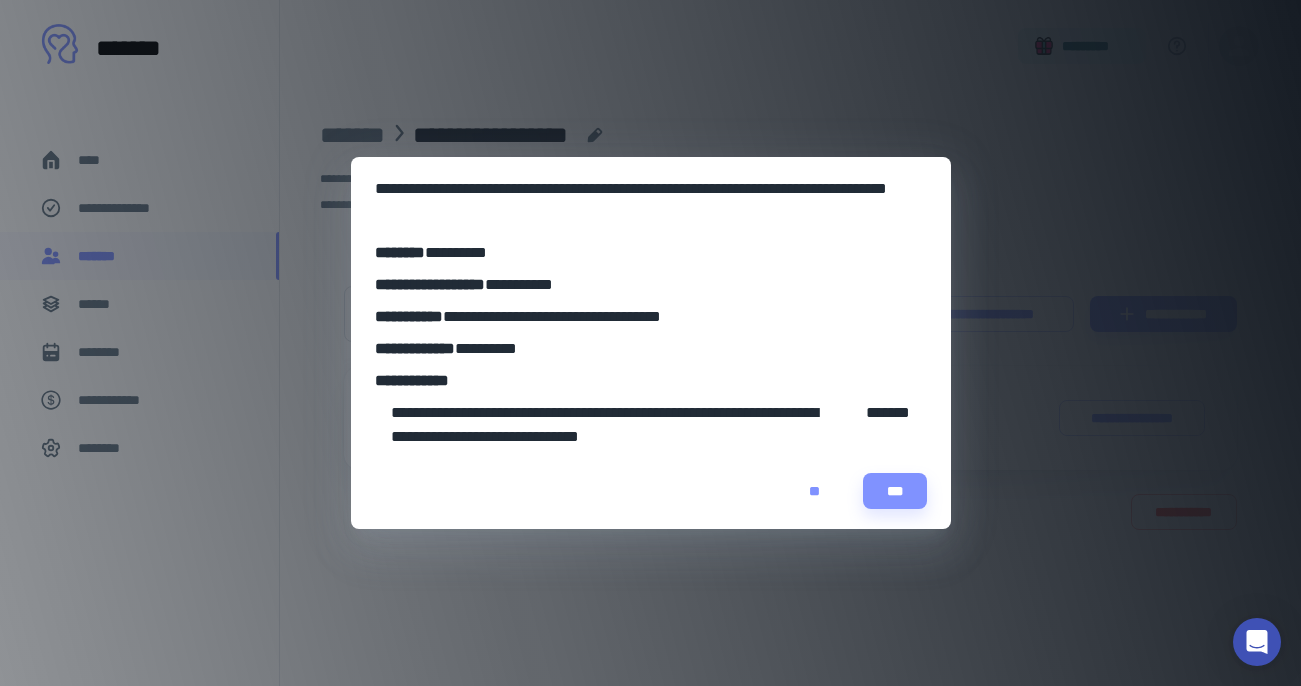 click on "**" at bounding box center (815, 491) 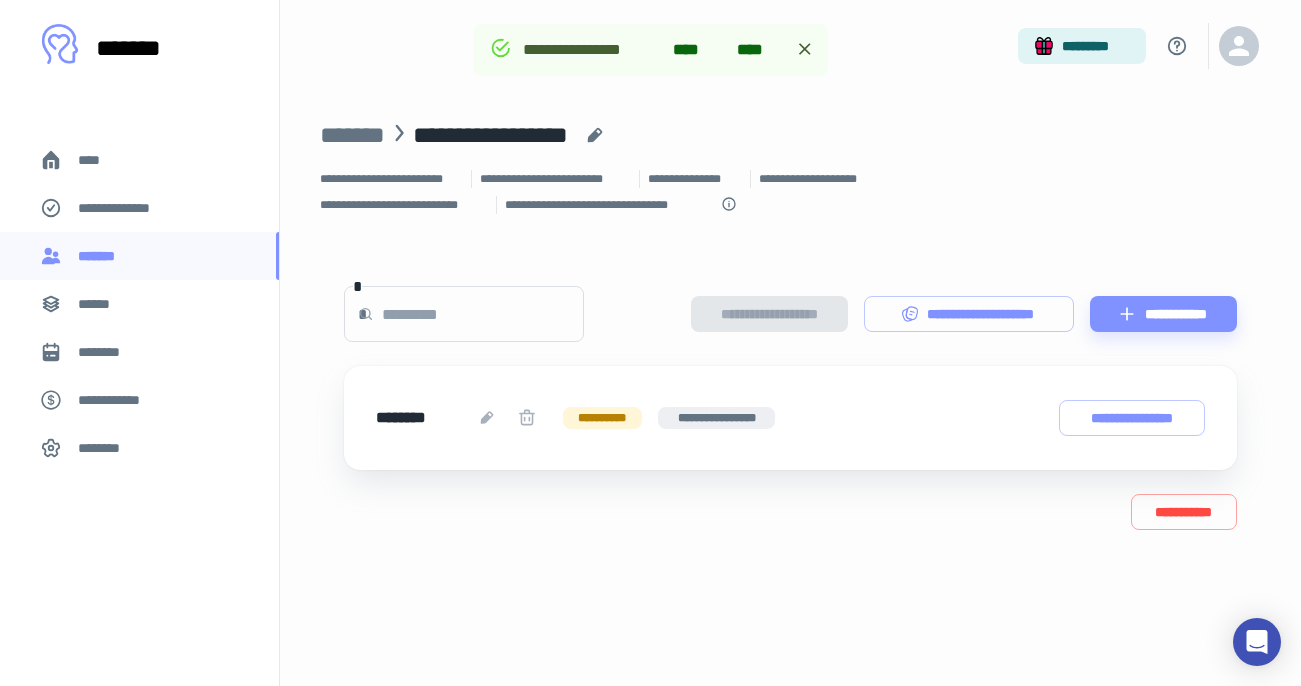 click on "****" at bounding box center [755, 50] 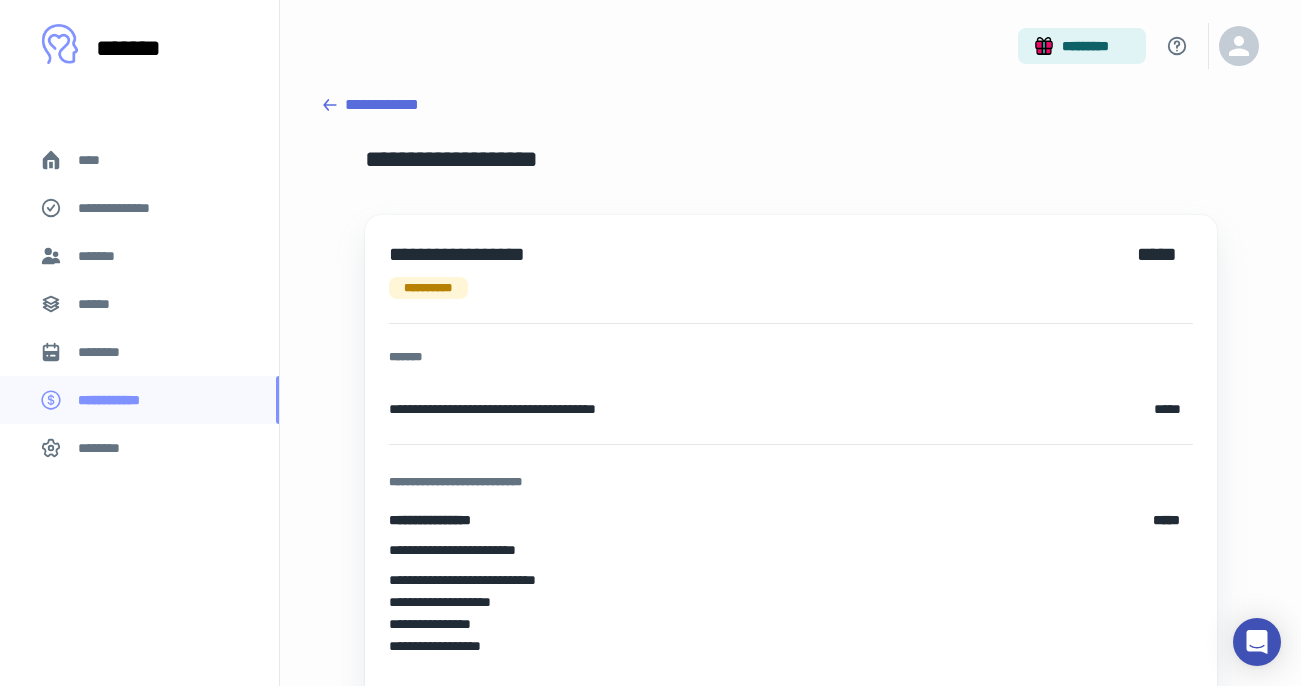 scroll, scrollTop: 0, scrollLeft: 0, axis: both 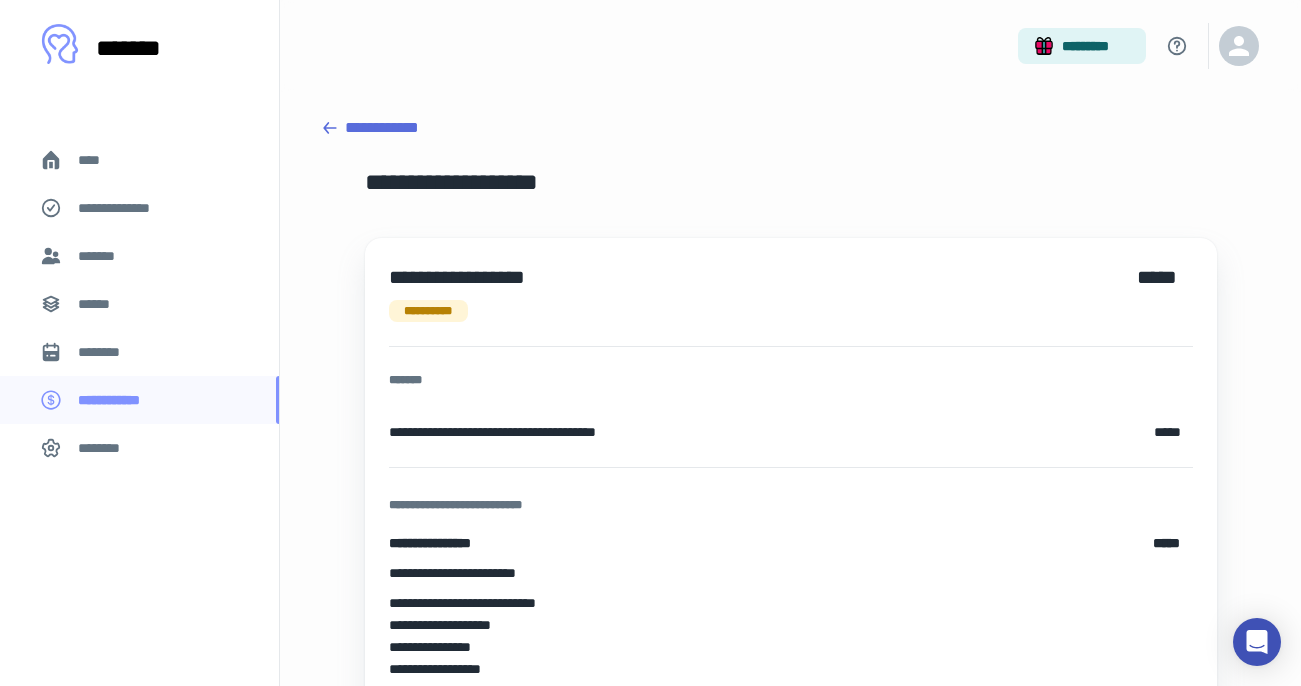 click on "********" at bounding box center [139, 352] 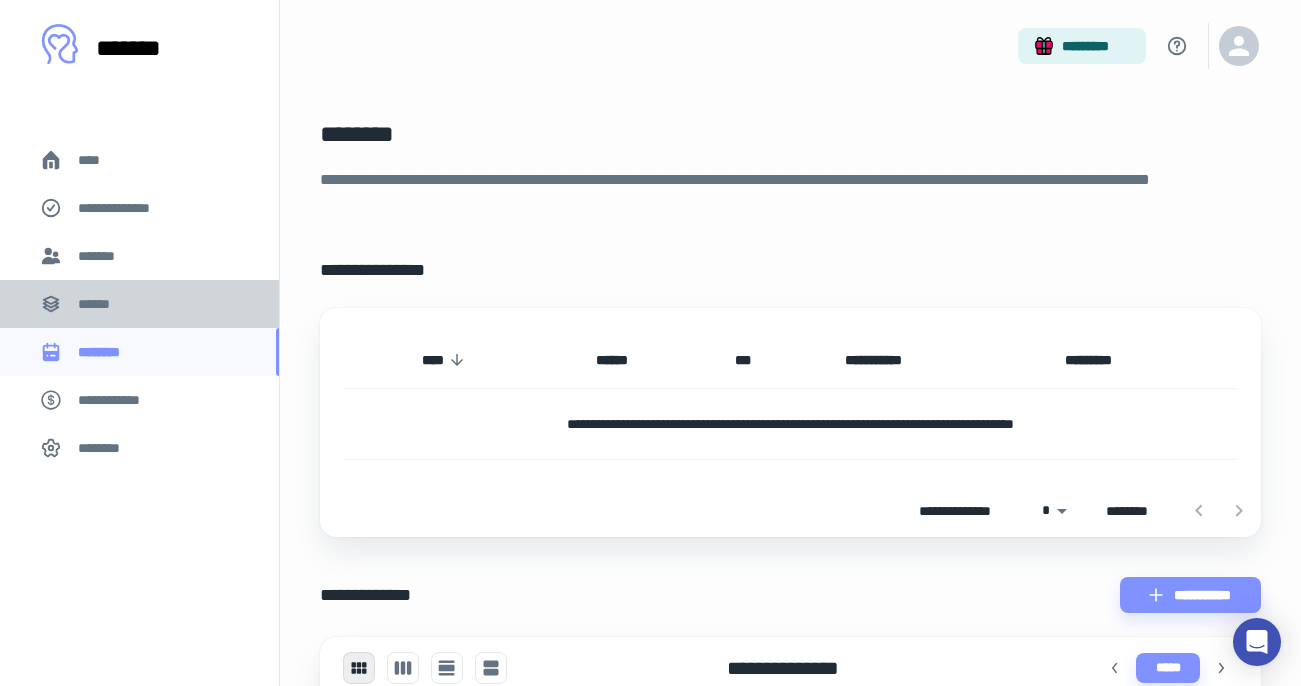 click on "******" at bounding box center (100, 304) 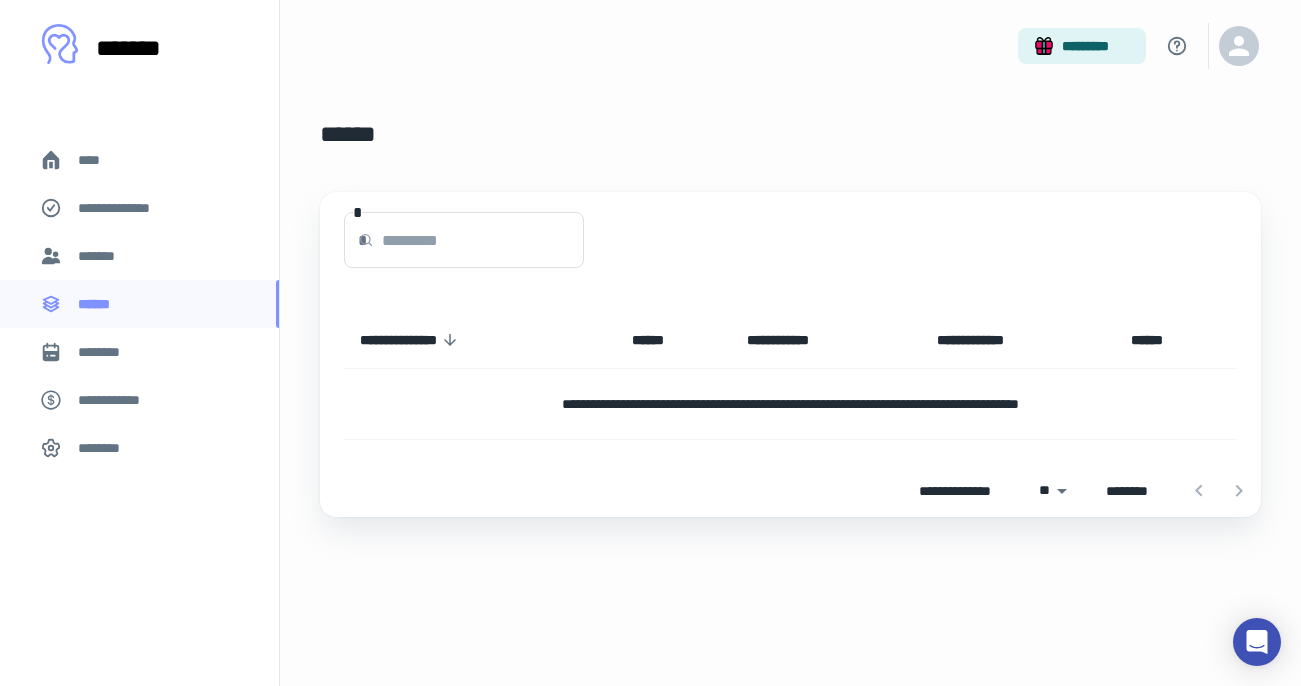 click on "*******" at bounding box center [100, 256] 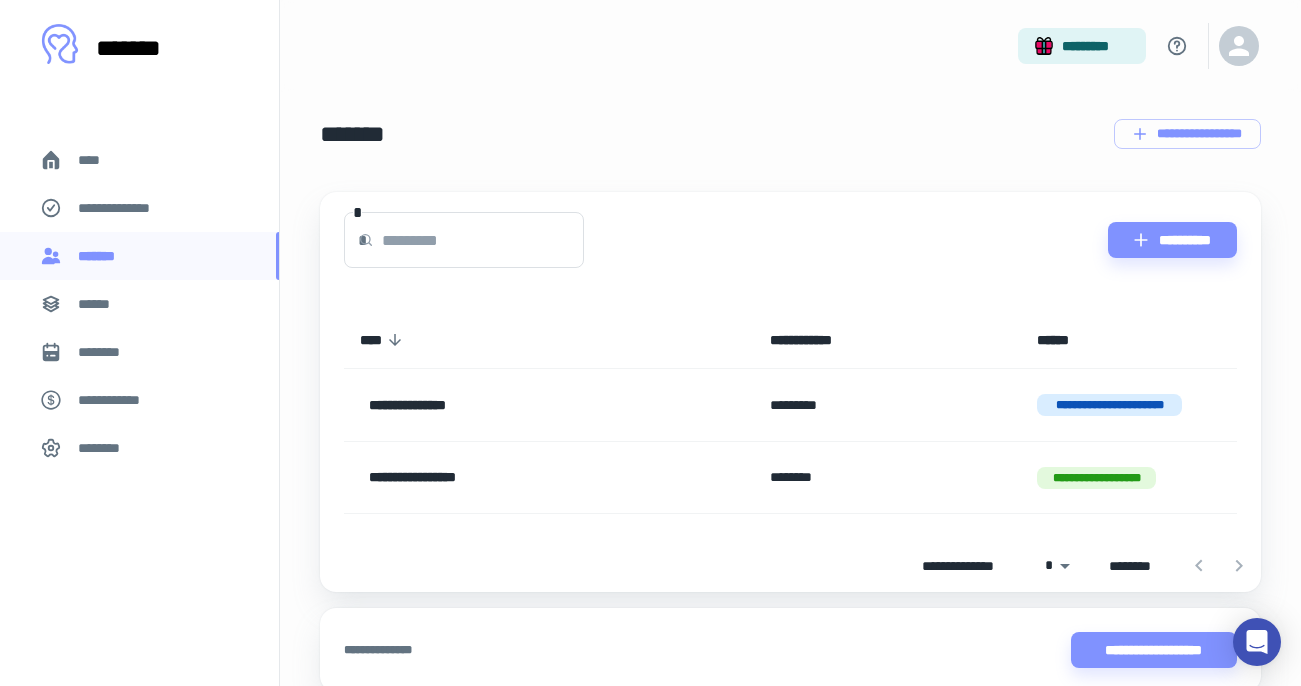 click on "******" at bounding box center [139, 304] 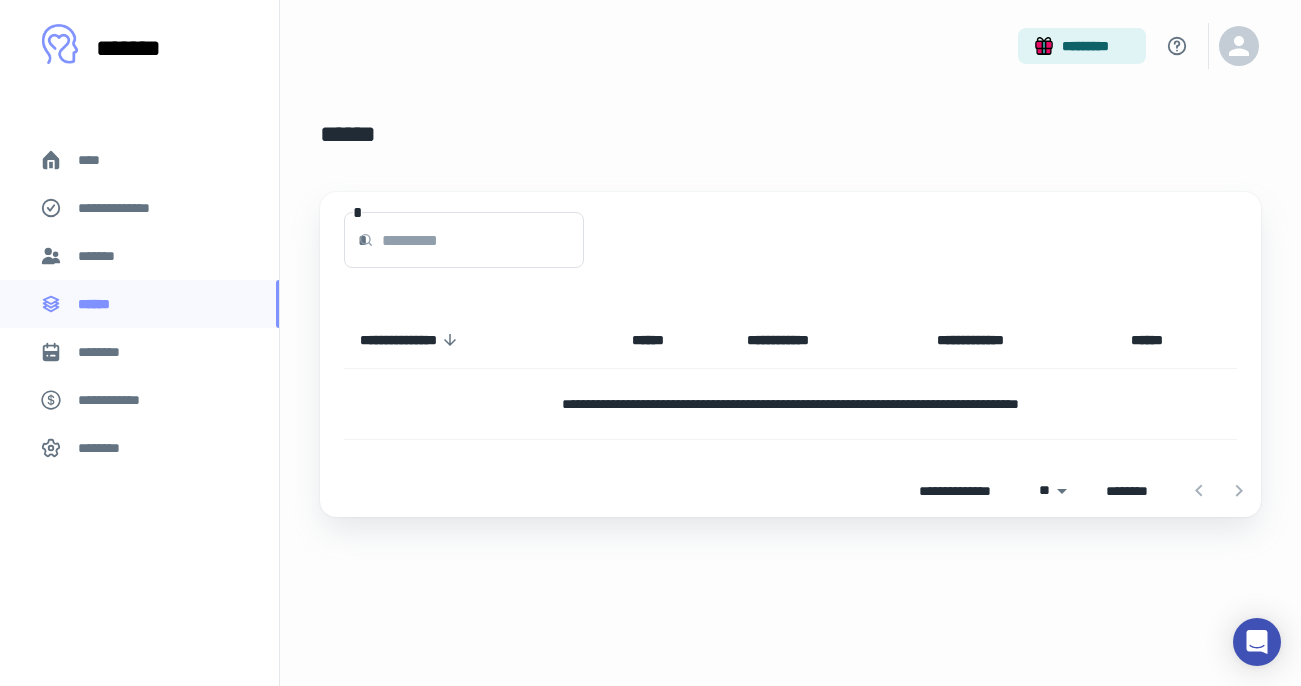 click on "*******" at bounding box center (139, 256) 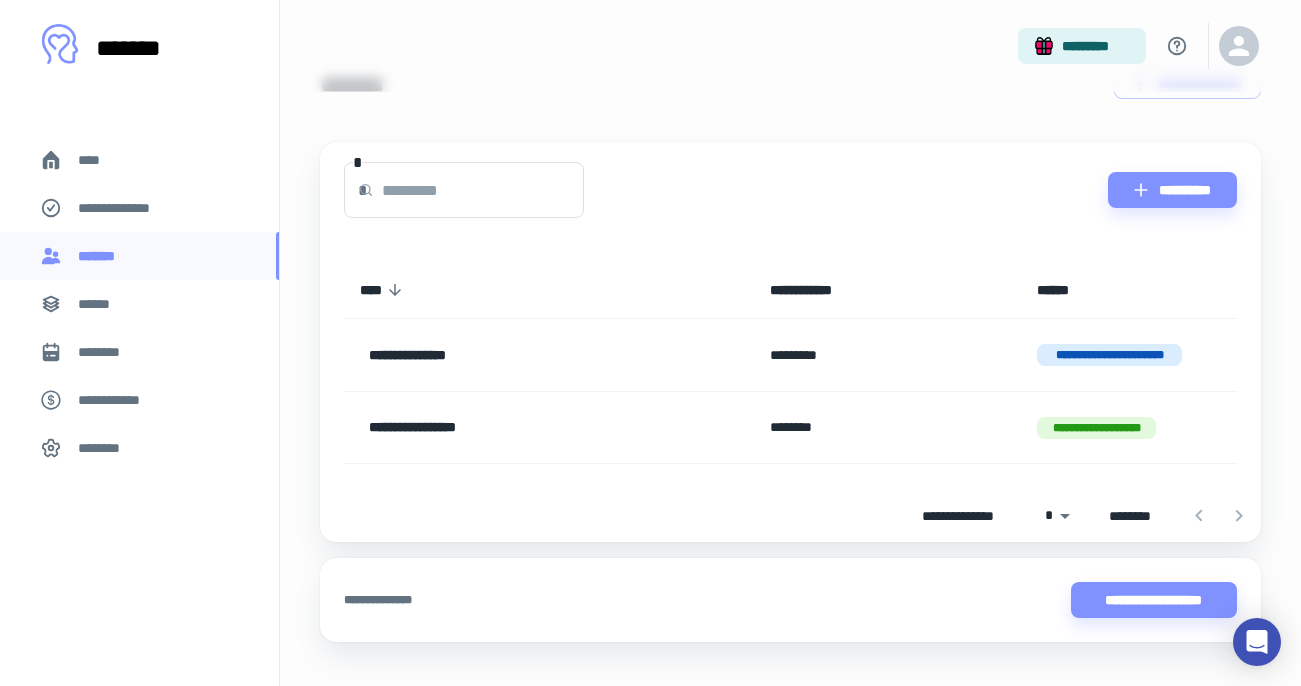 scroll, scrollTop: 86, scrollLeft: 0, axis: vertical 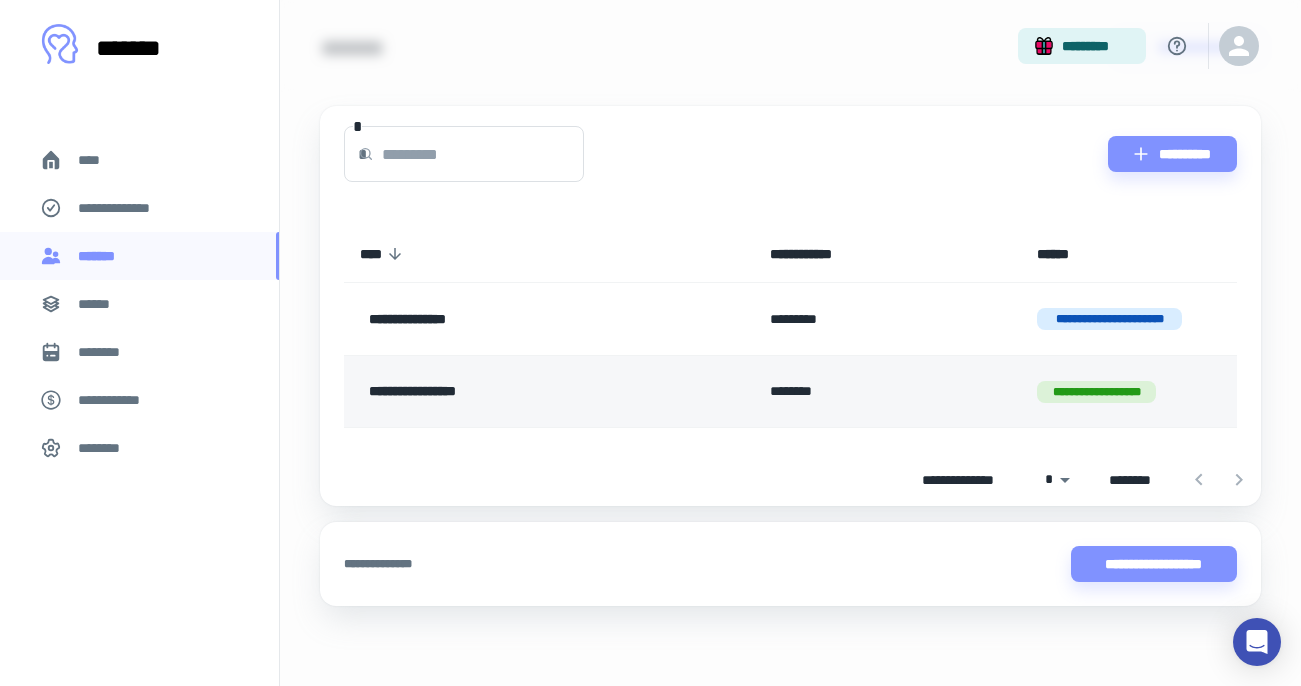 click on "**********" at bounding box center [1129, 391] 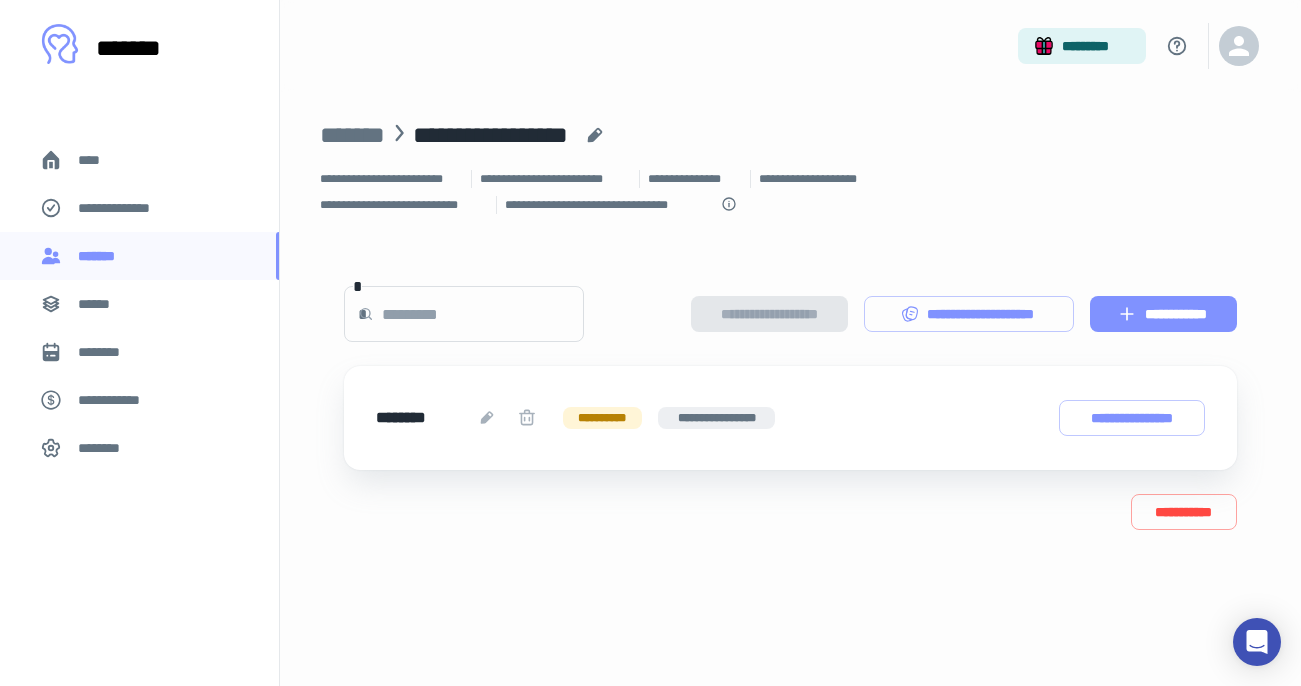 click 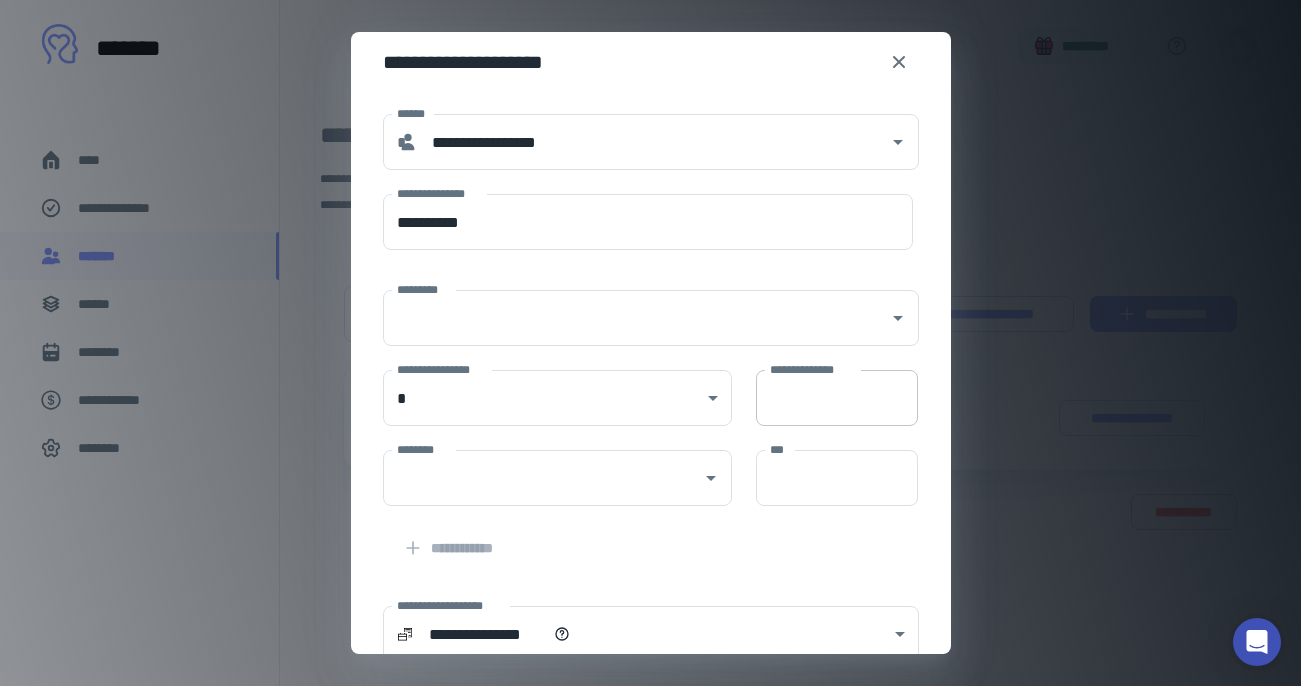 scroll, scrollTop: 0, scrollLeft: 0, axis: both 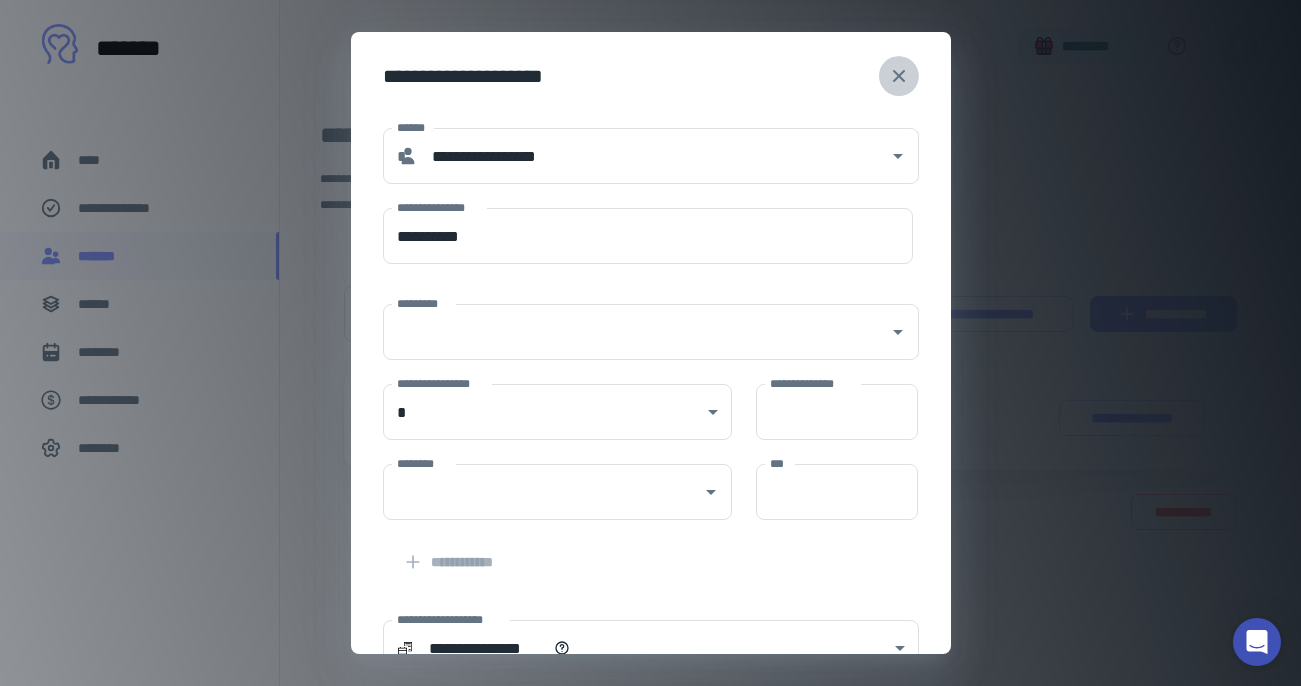 click 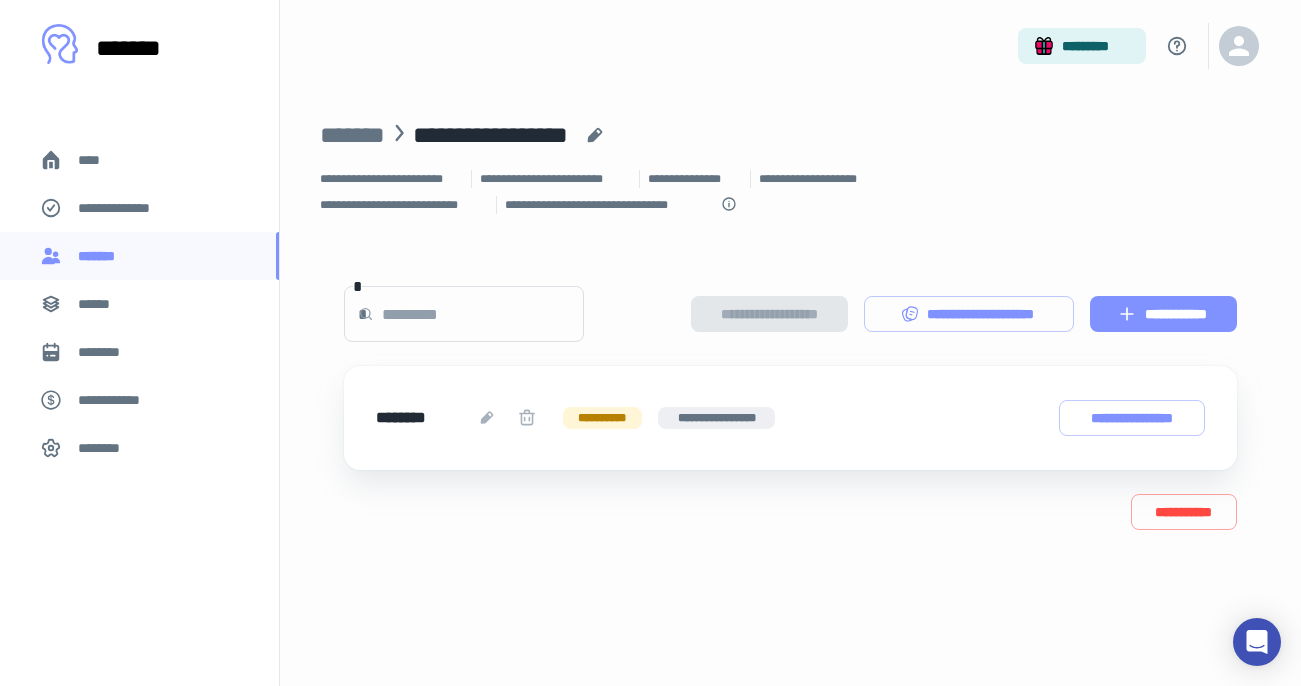 click on "**********" at bounding box center (602, 418) 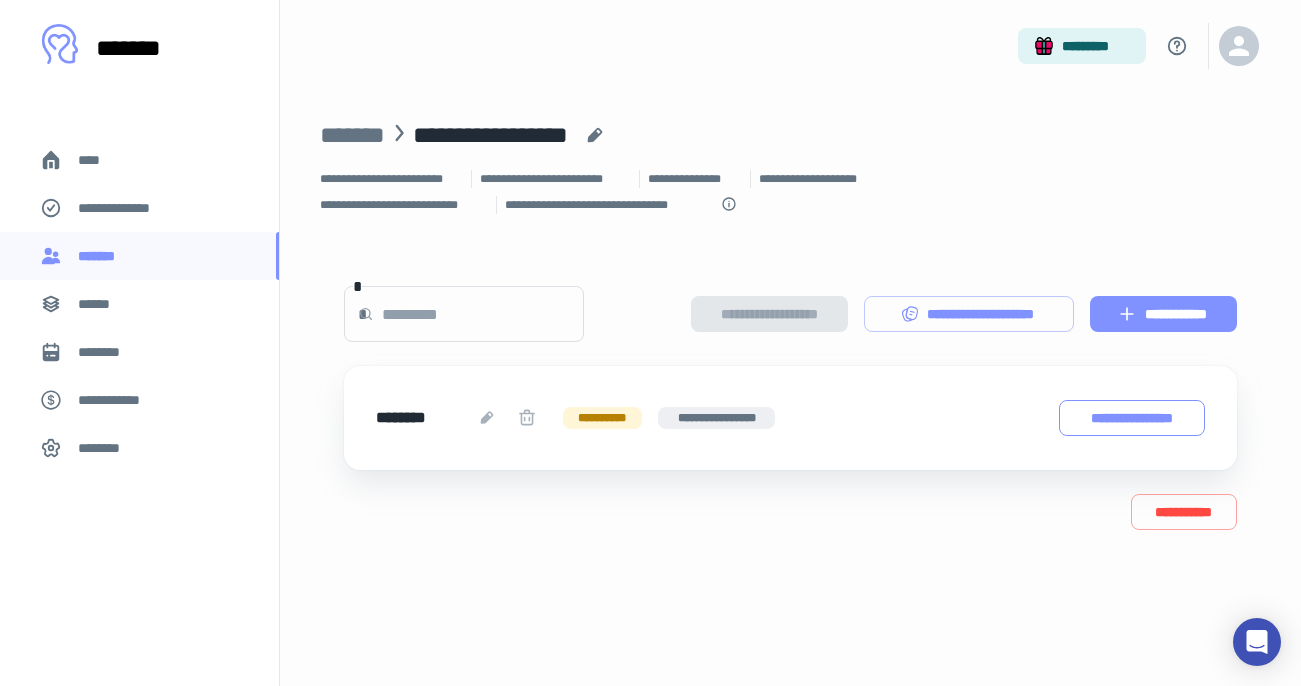 click on "**********" at bounding box center [1132, 418] 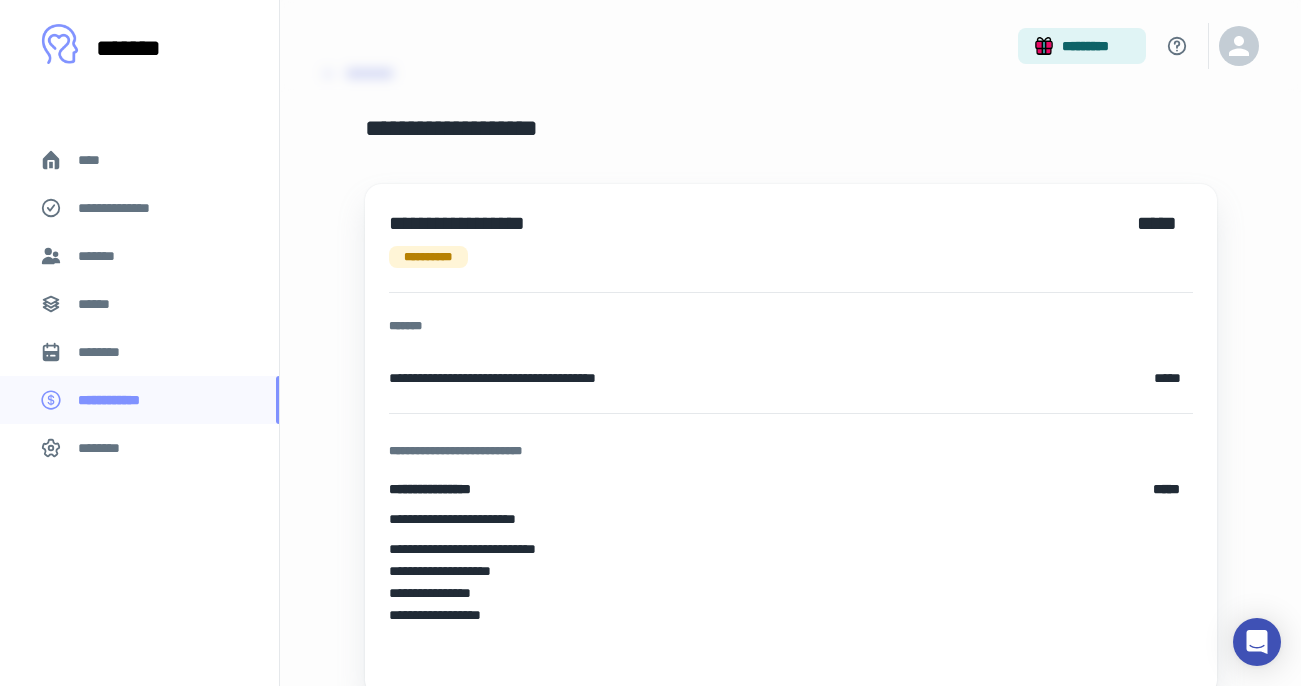 scroll, scrollTop: 0, scrollLeft: 0, axis: both 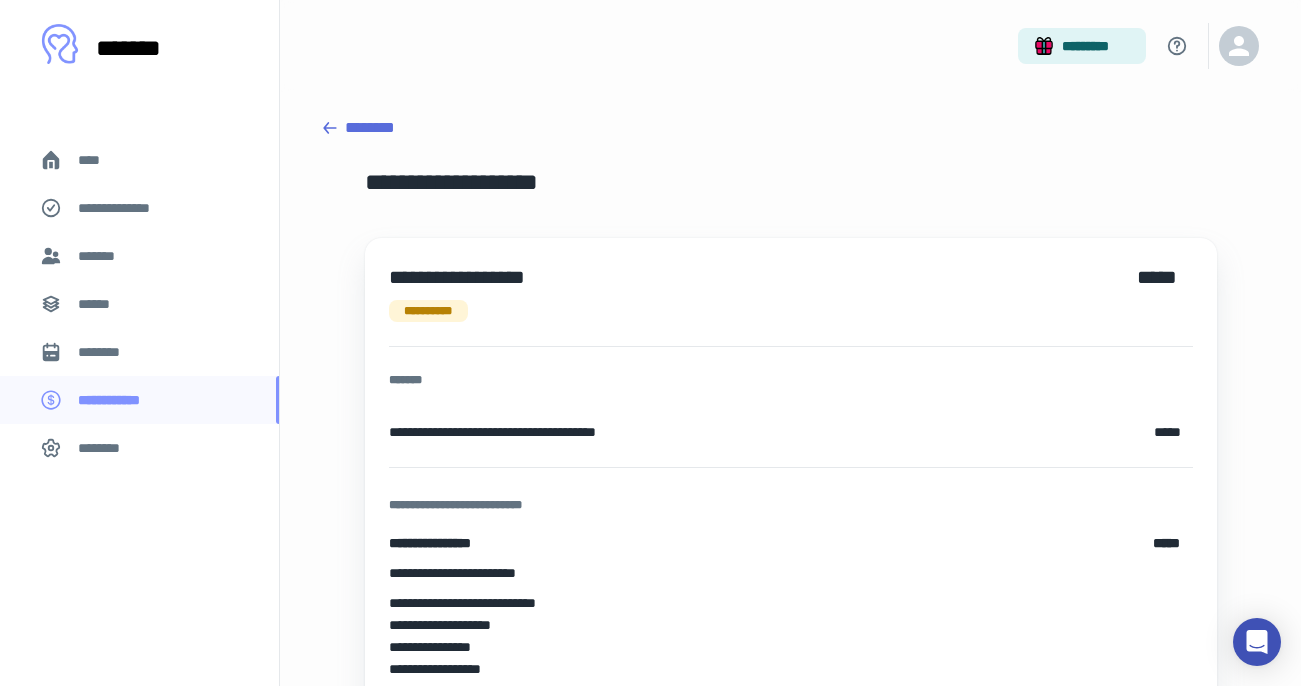 click 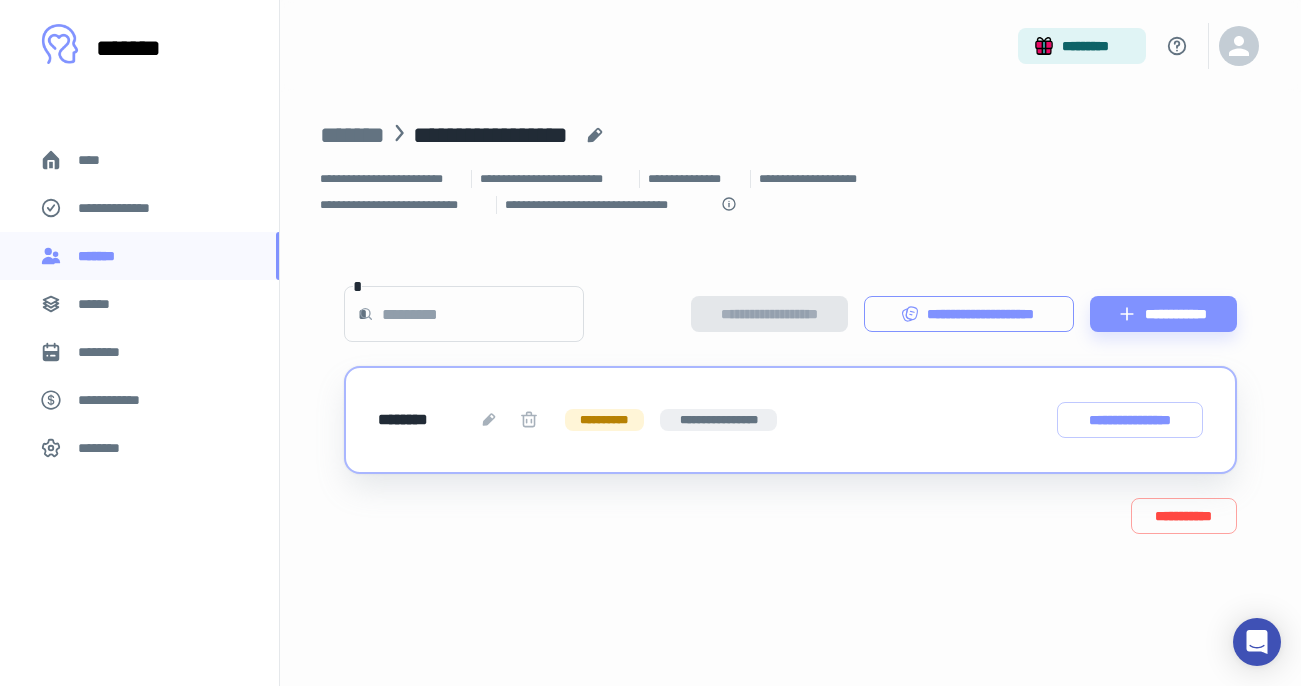 click 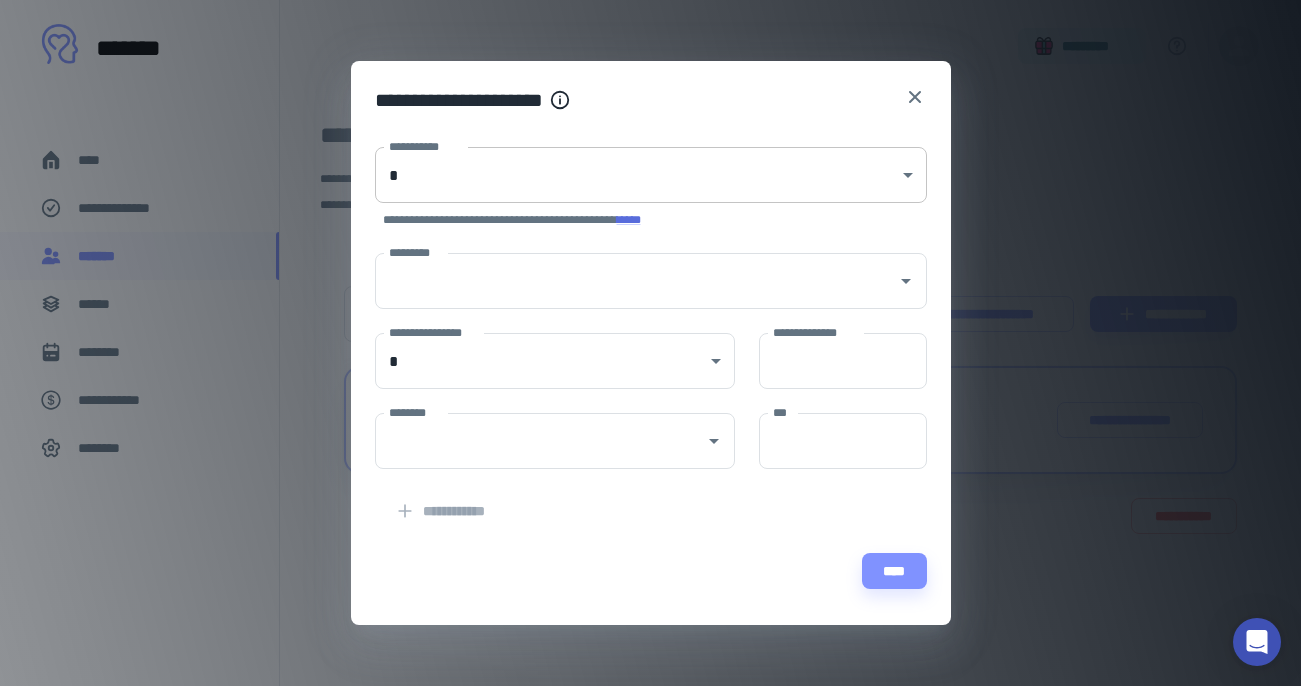 click on "**********" at bounding box center [650, 343] 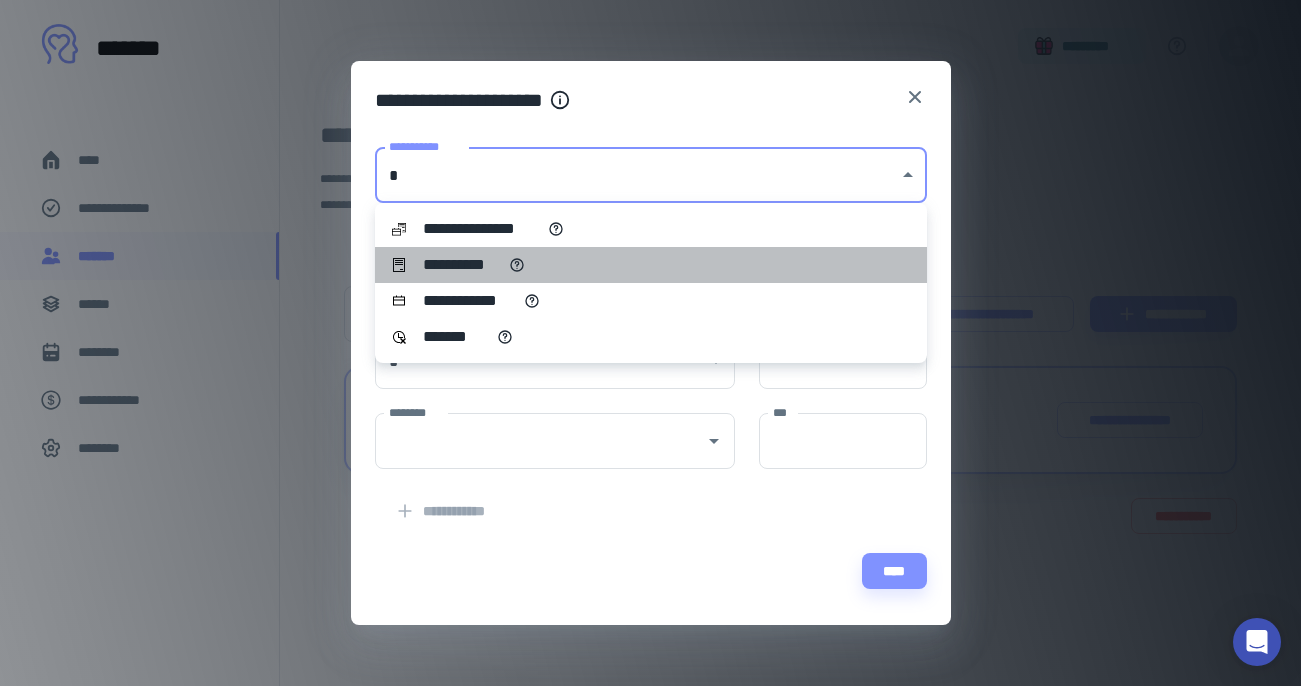 click on "**********" at bounding box center (458, 265) 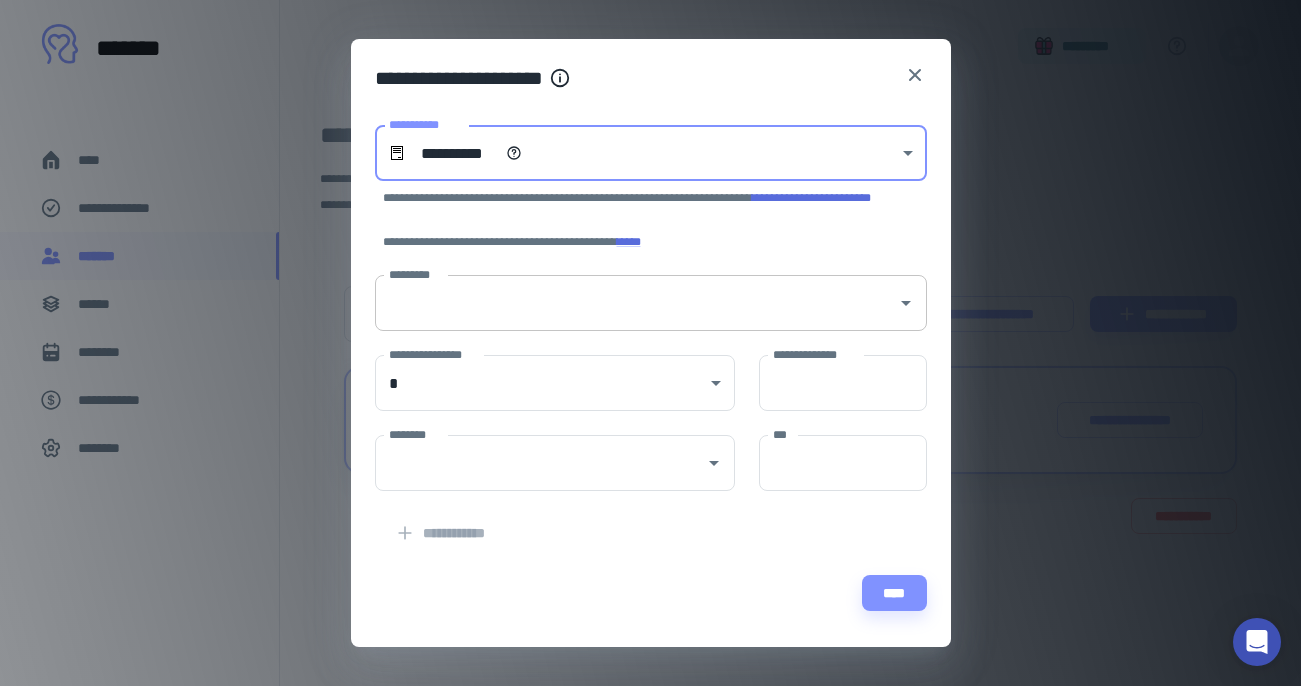 click on "*********" at bounding box center (636, 303) 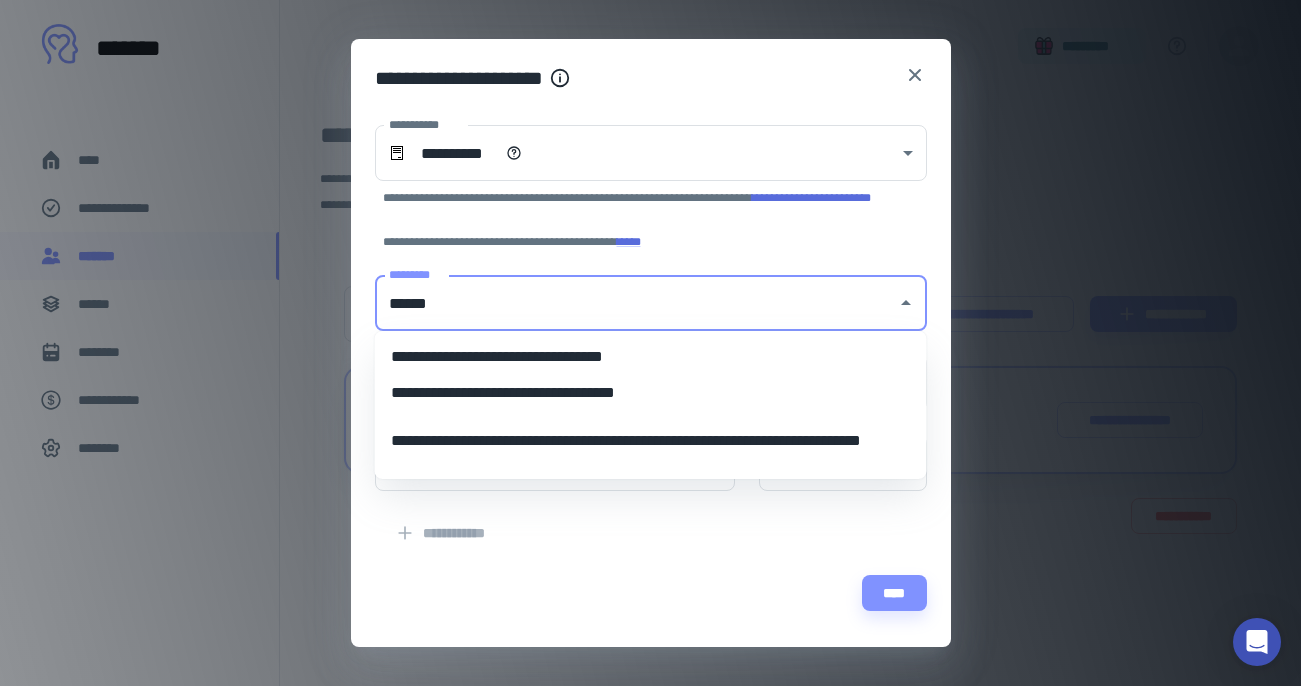 click on "**********" at bounding box center (651, 393) 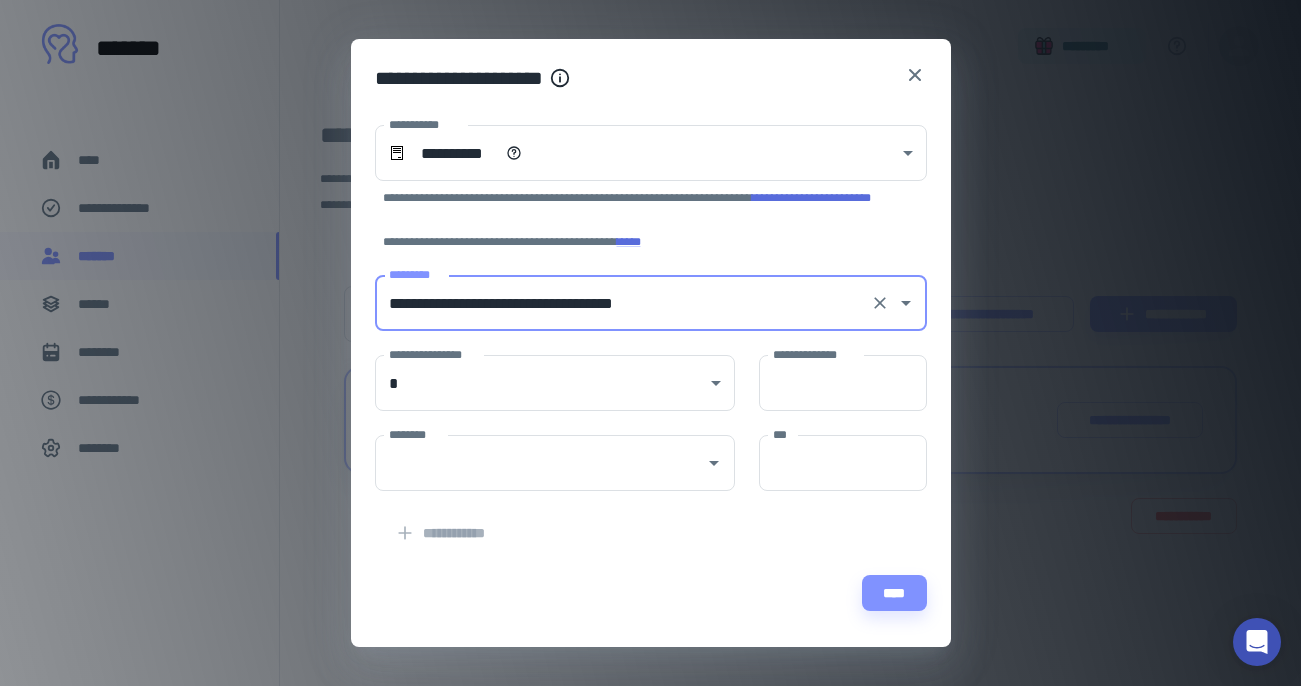 type on "**********" 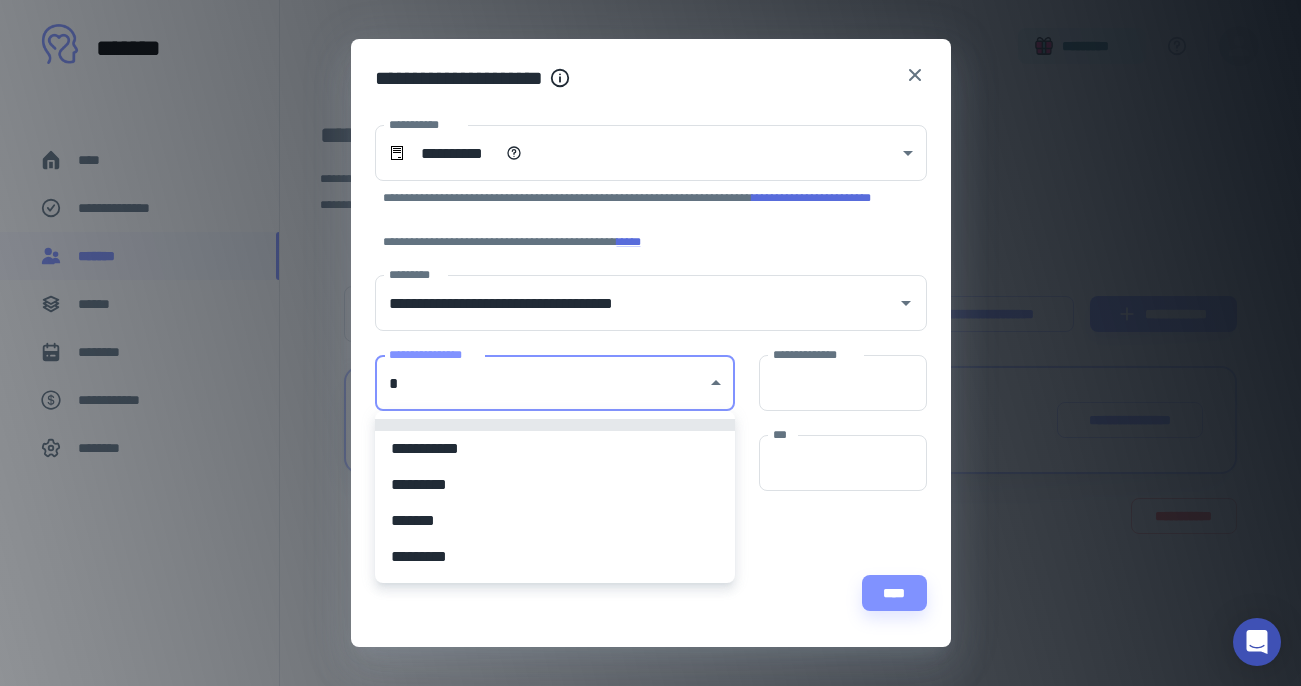 click on "**********" at bounding box center [555, 449] 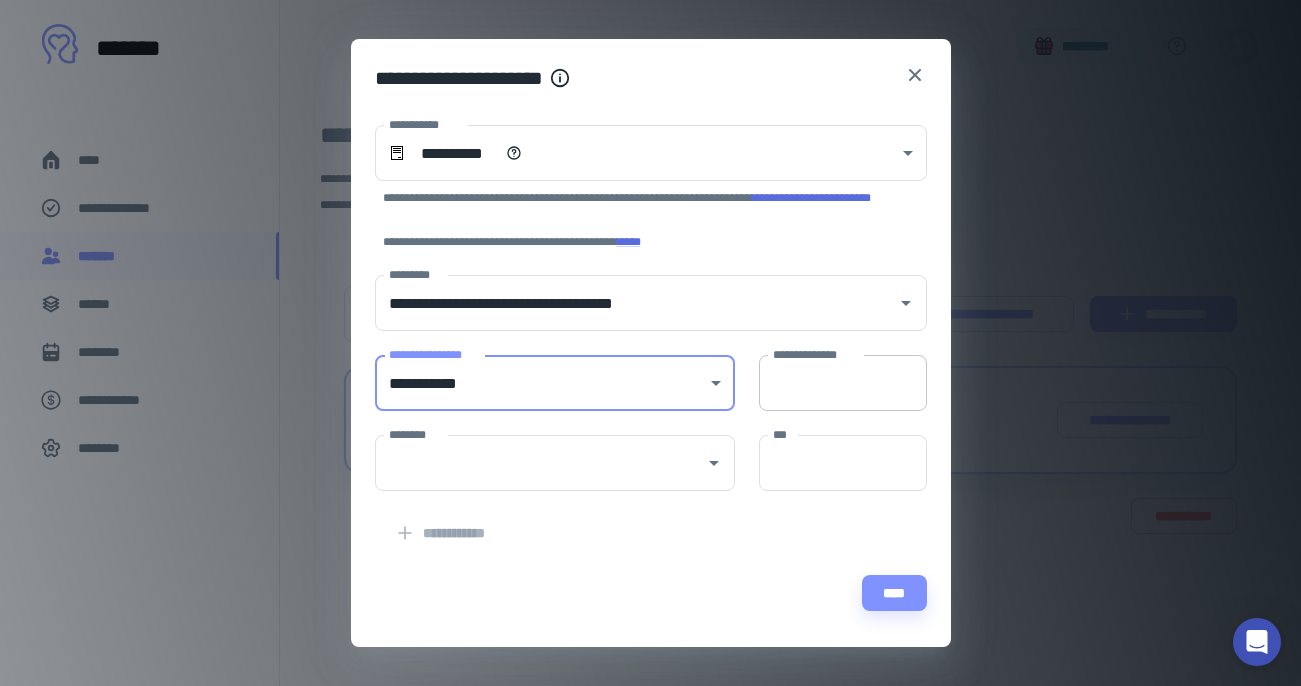 click on "**********" at bounding box center [843, 383] 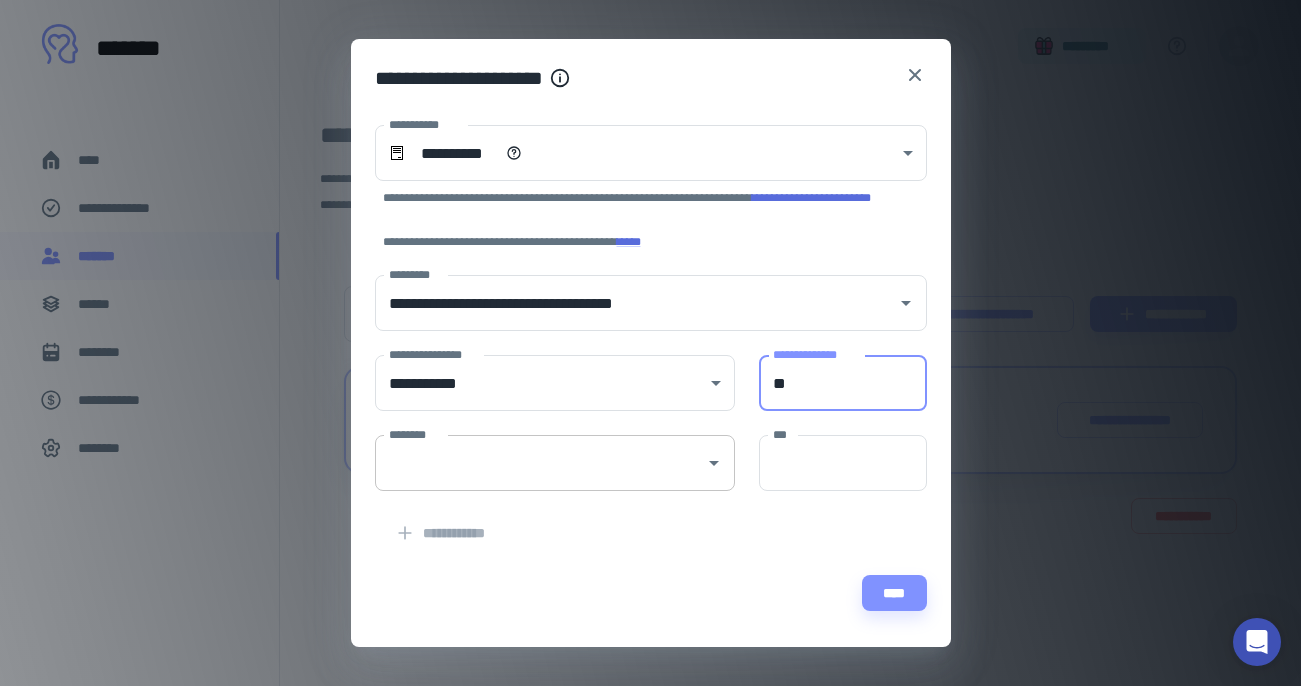 type on "**" 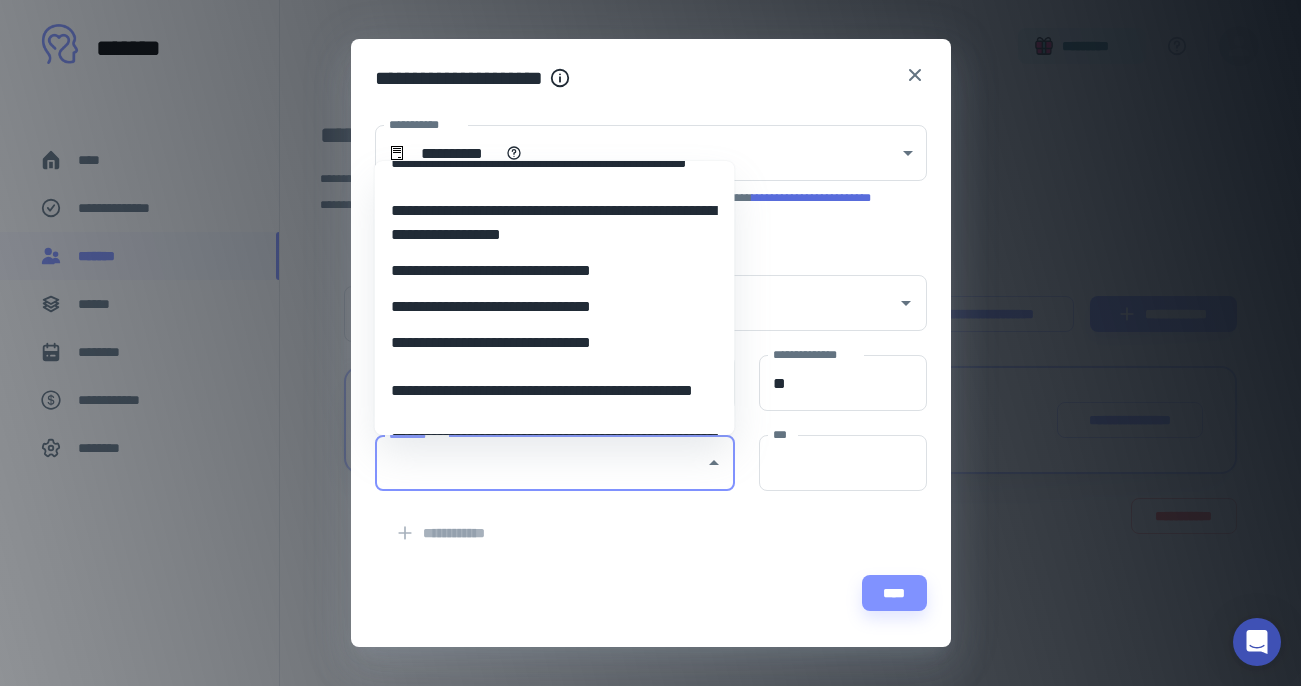 scroll, scrollTop: 59, scrollLeft: 0, axis: vertical 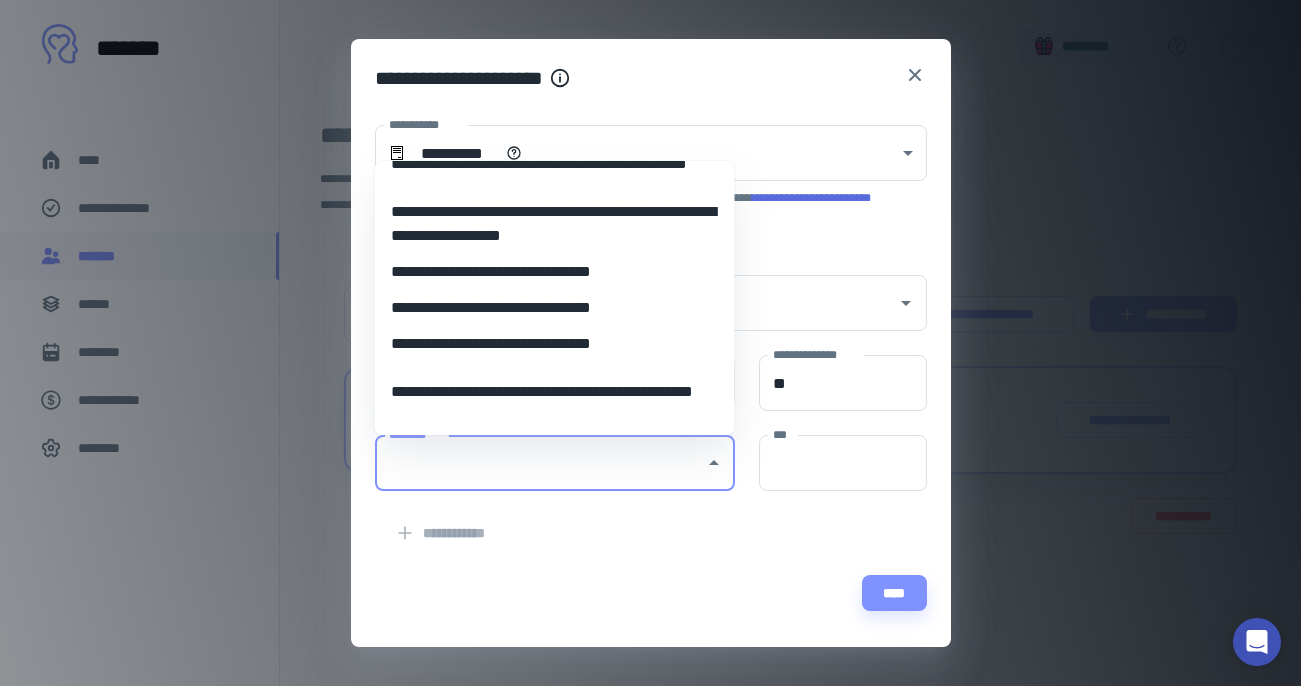 click on "**********" at bounding box center [555, 344] 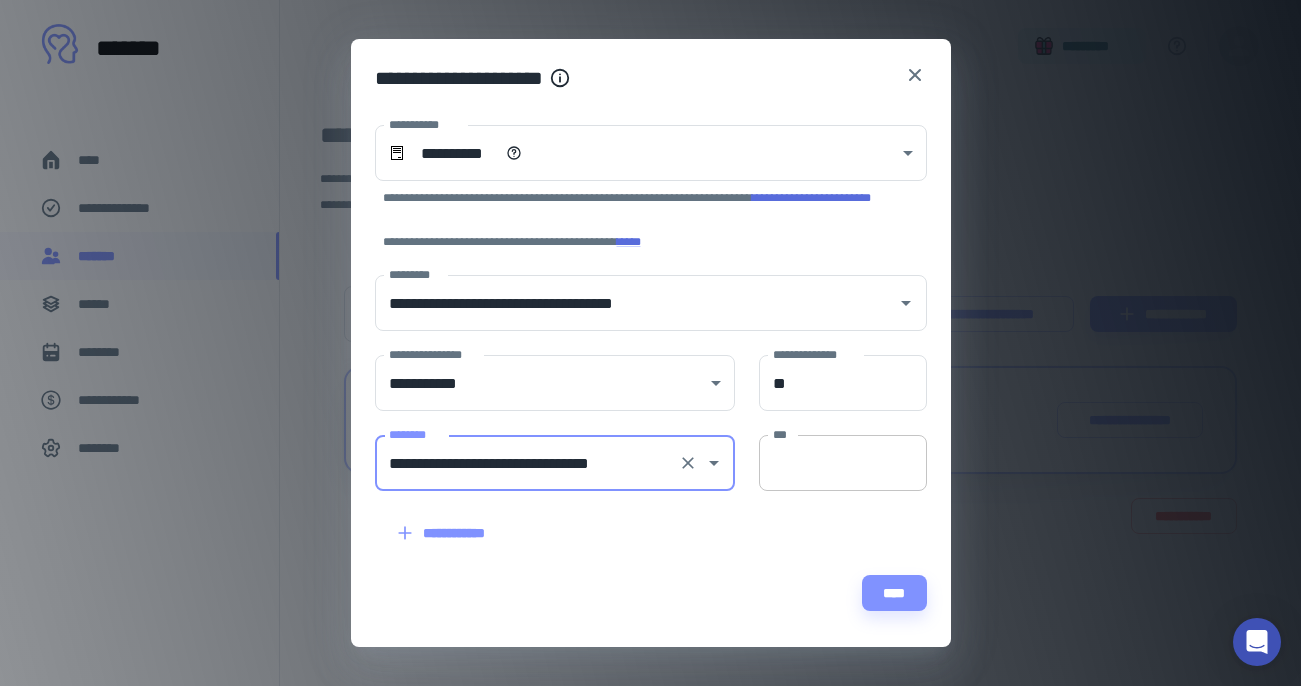 click on "***" at bounding box center [843, 463] 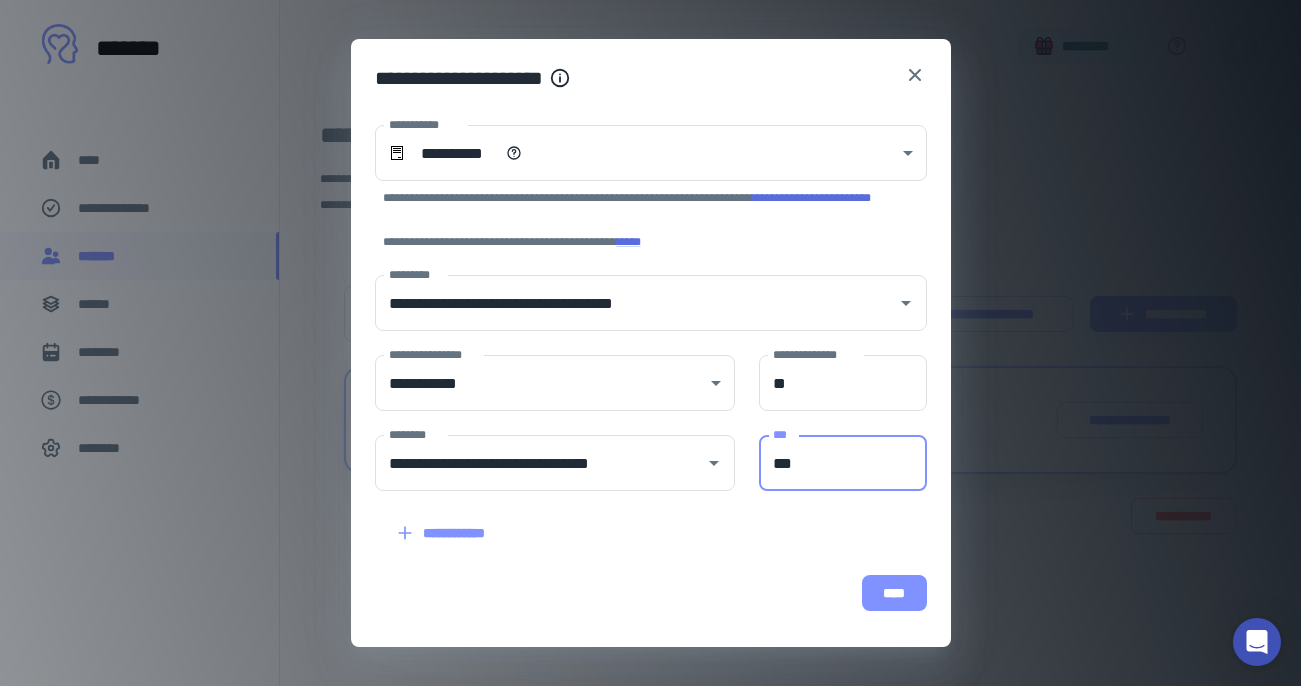 type on "***" 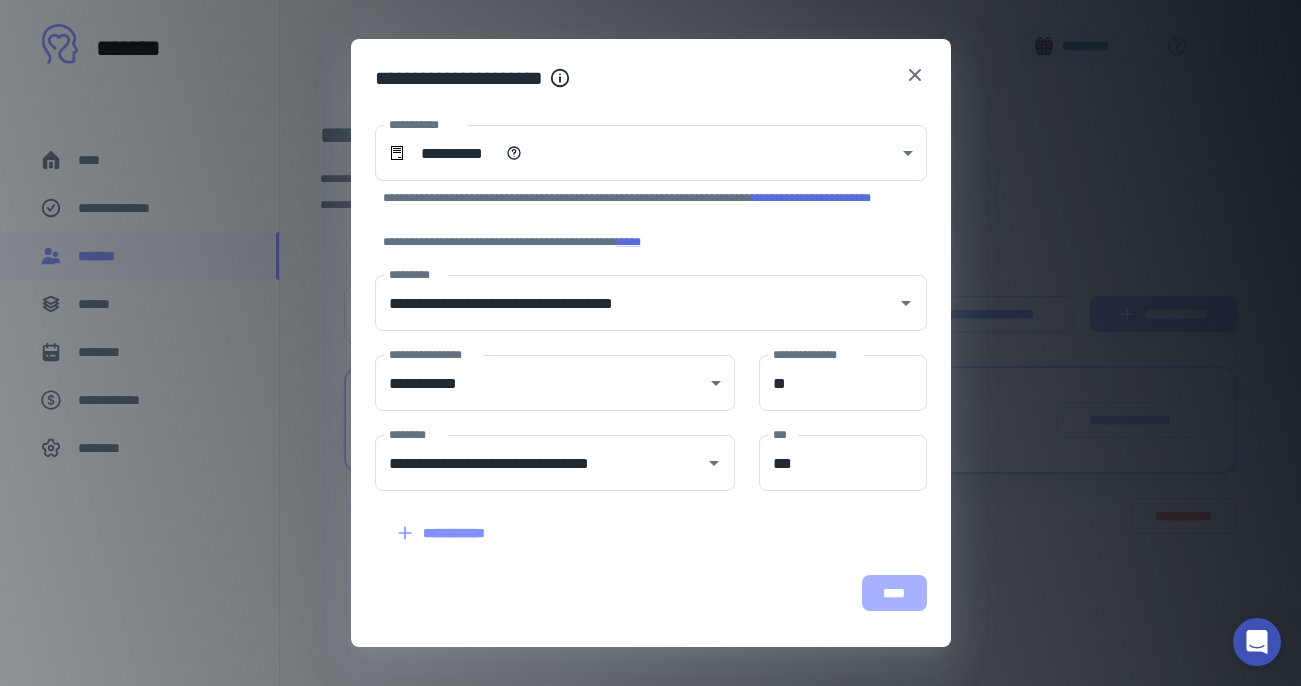 click on "****" at bounding box center [894, 593] 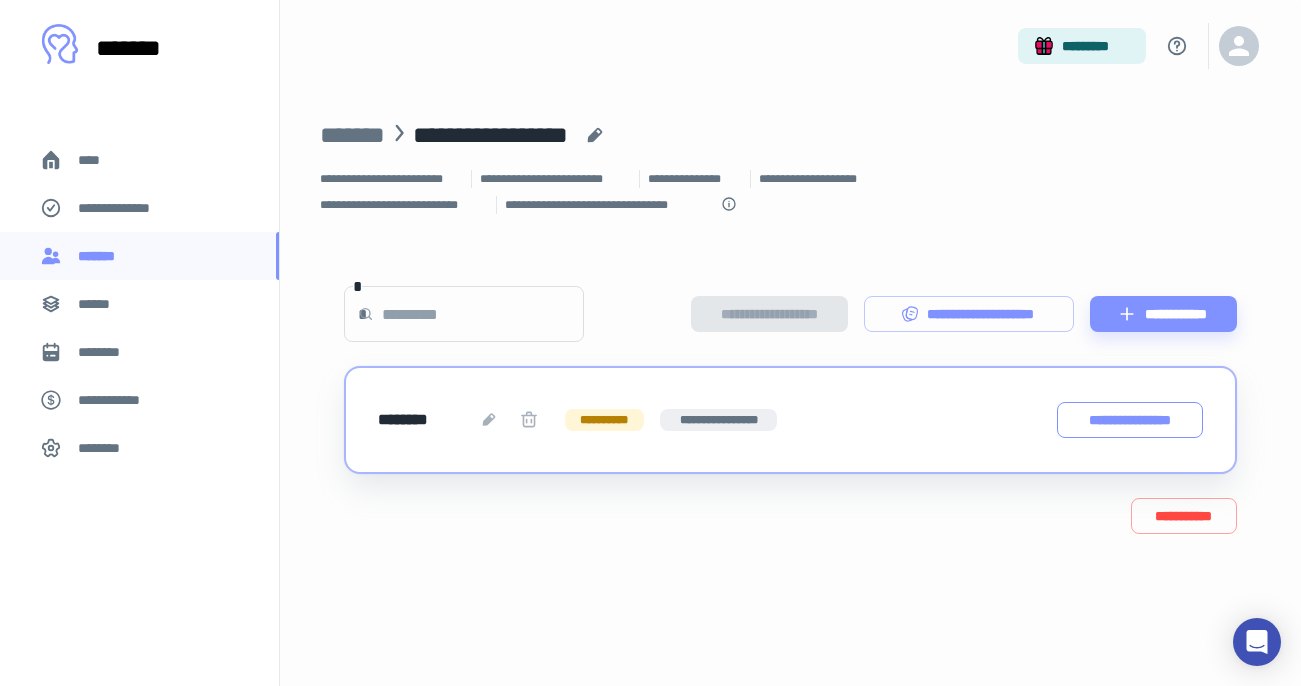 click on "**********" at bounding box center (1130, 420) 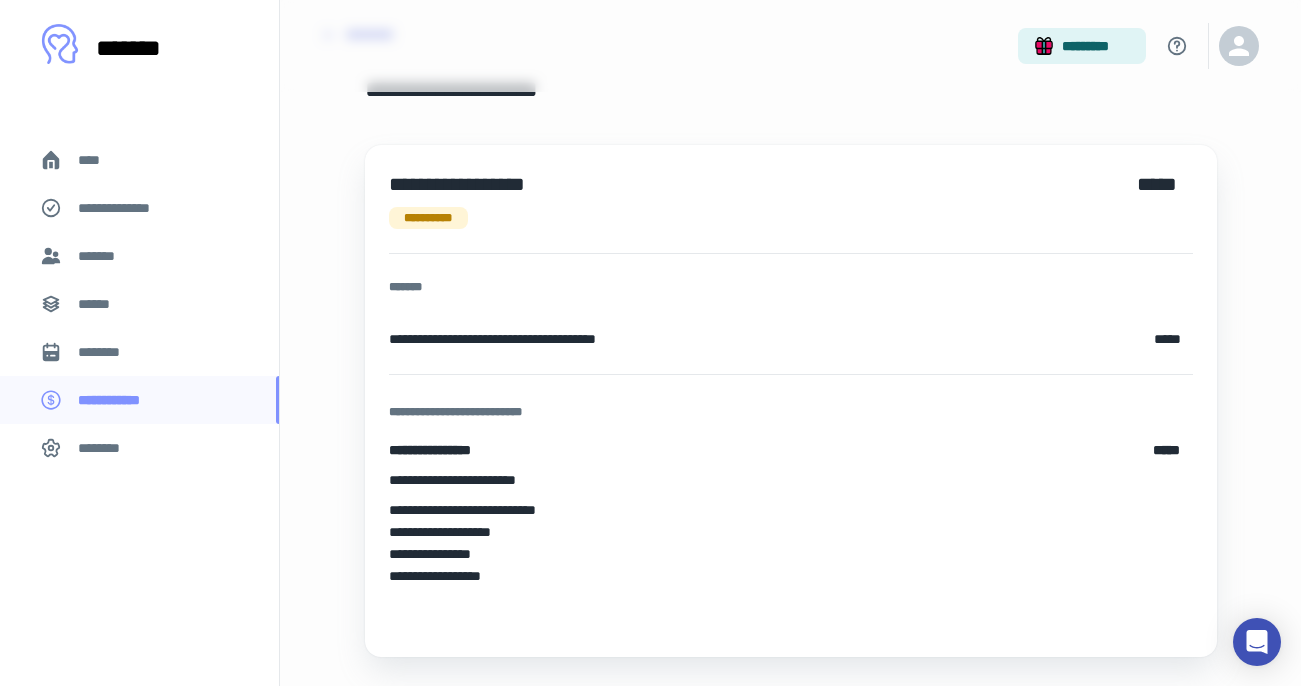 scroll, scrollTop: 0, scrollLeft: 0, axis: both 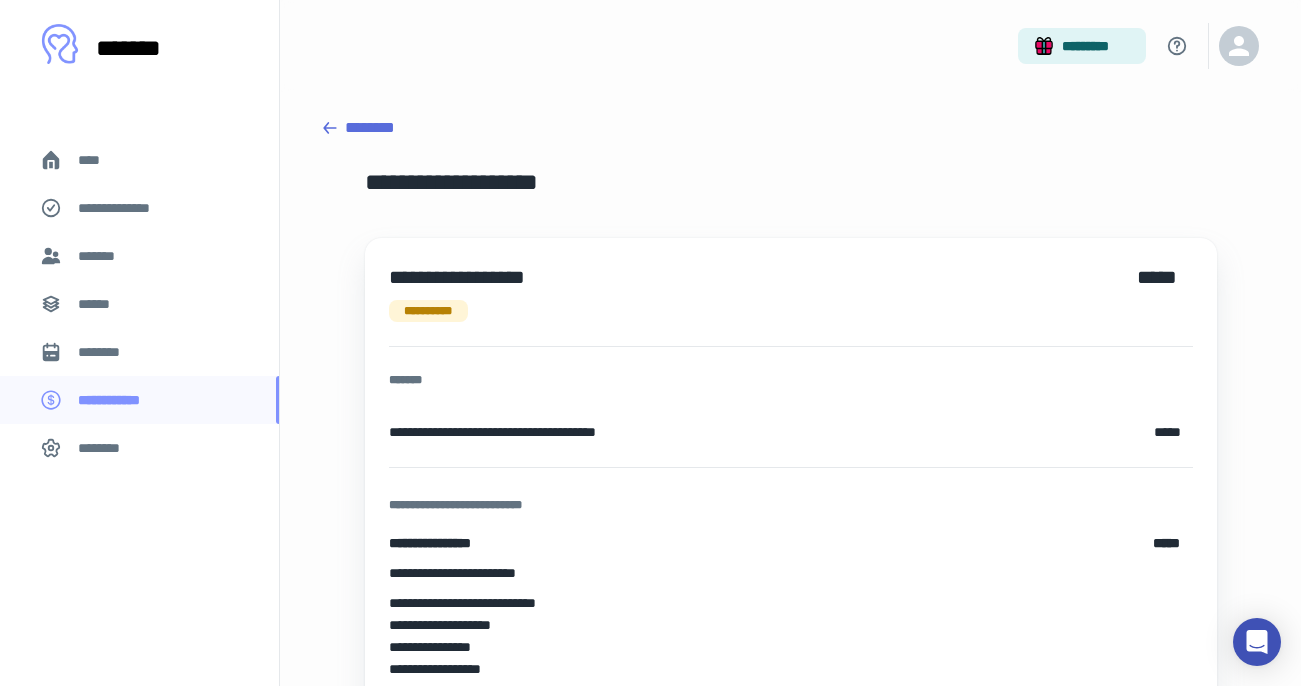 click on "********" at bounding box center (790, 128) 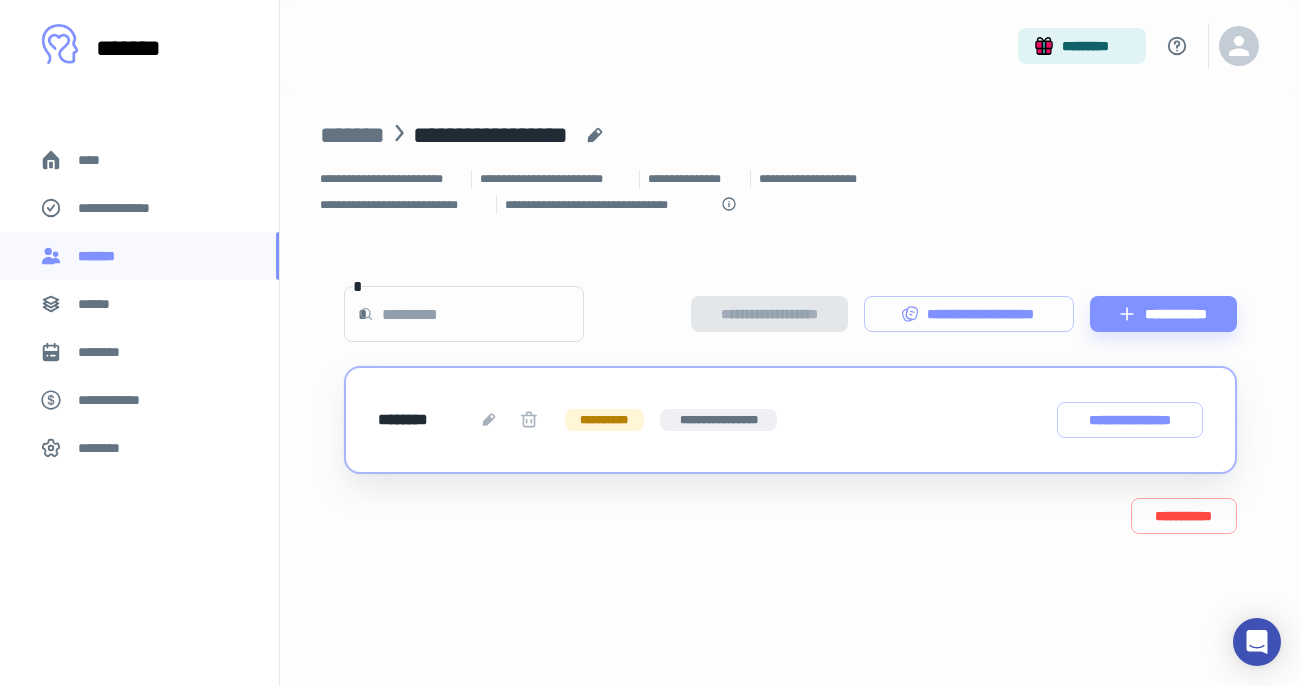 click on "******" at bounding box center [100, 304] 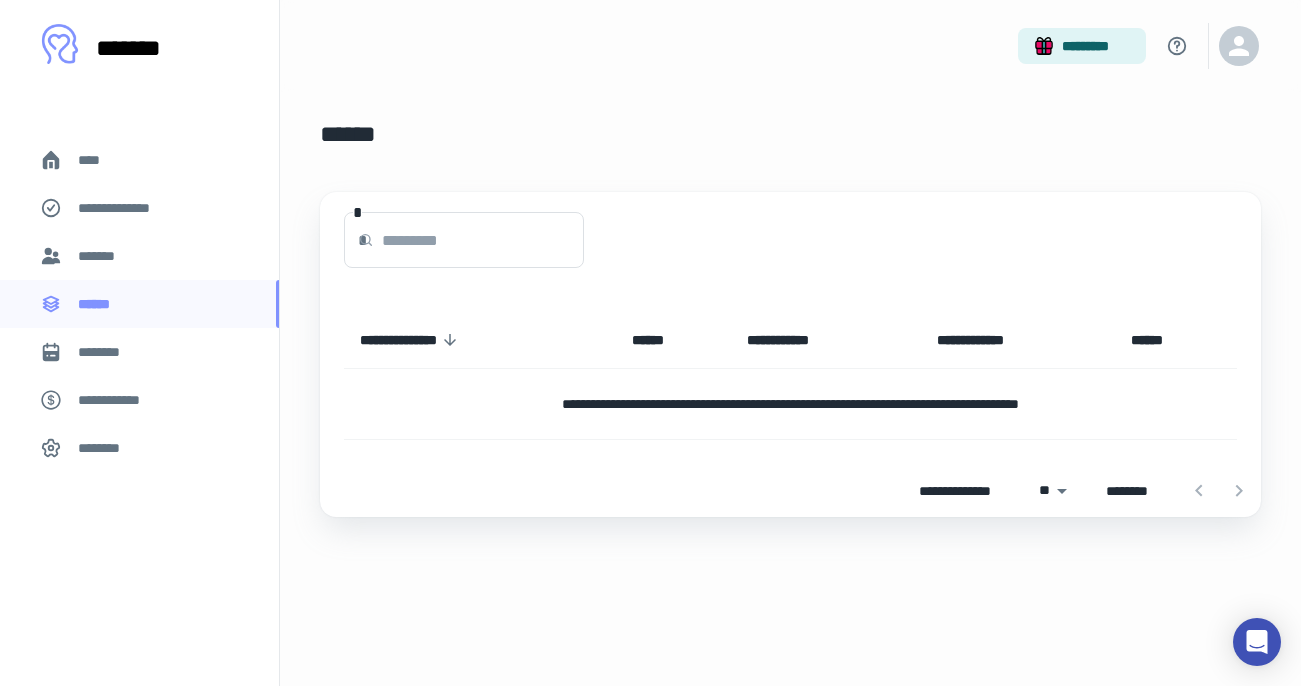 click on "*******" at bounding box center [100, 256] 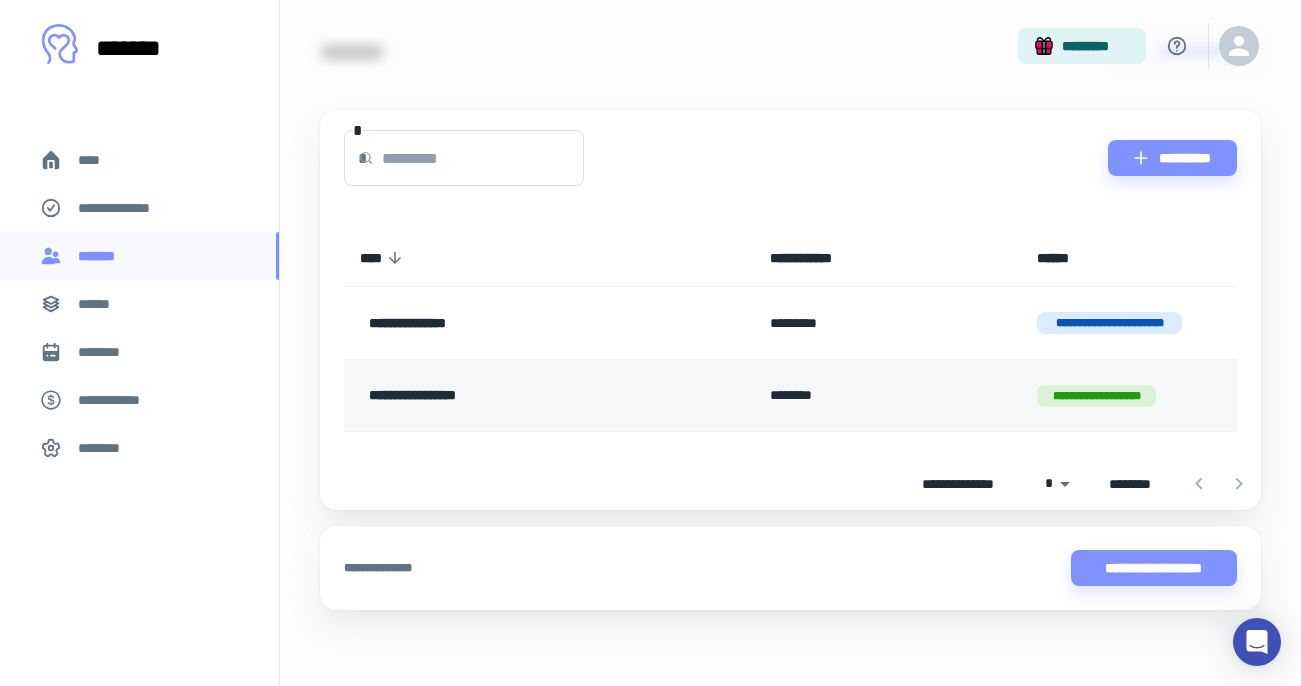 scroll, scrollTop: 86, scrollLeft: 0, axis: vertical 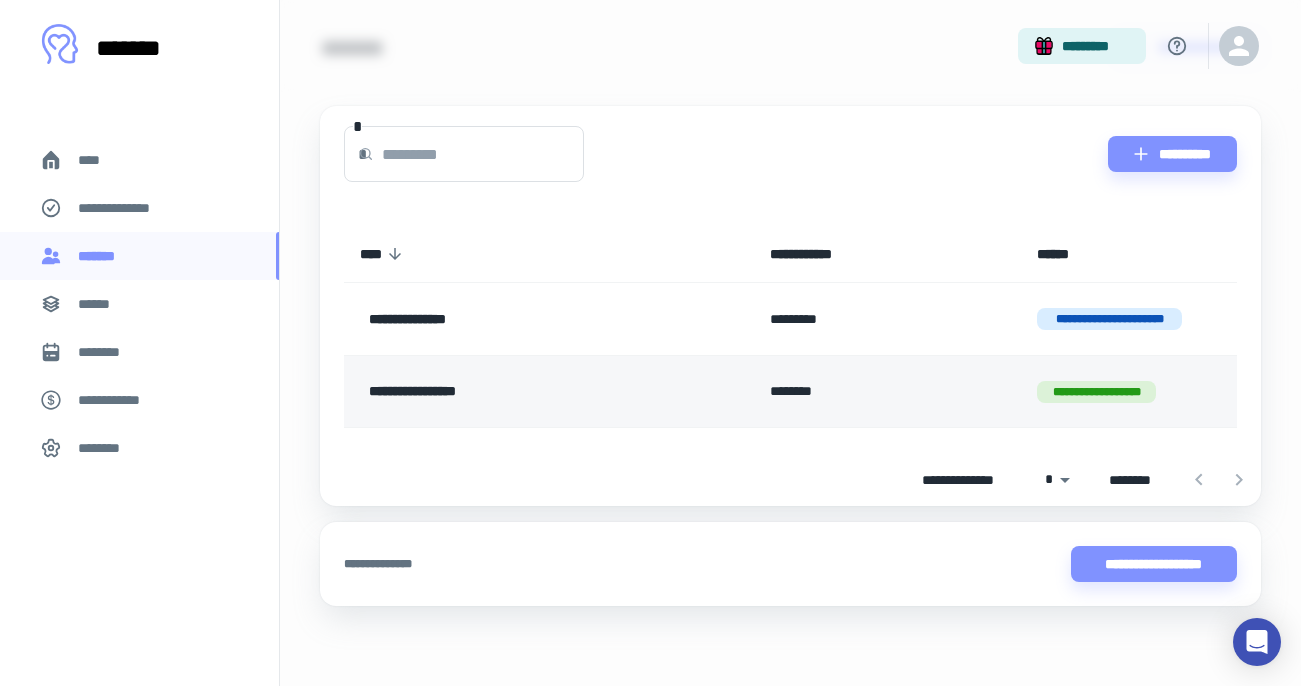 click on "**********" at bounding box center [512, 392] 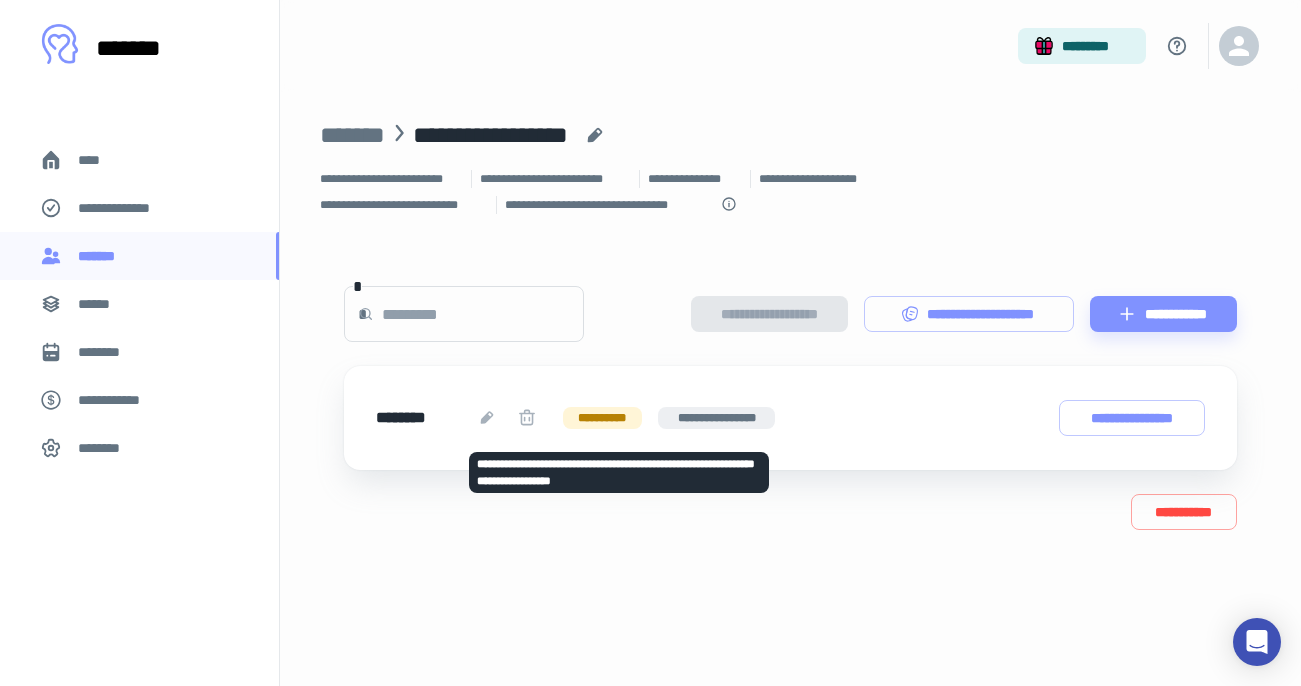 click at bounding box center (487, 418) 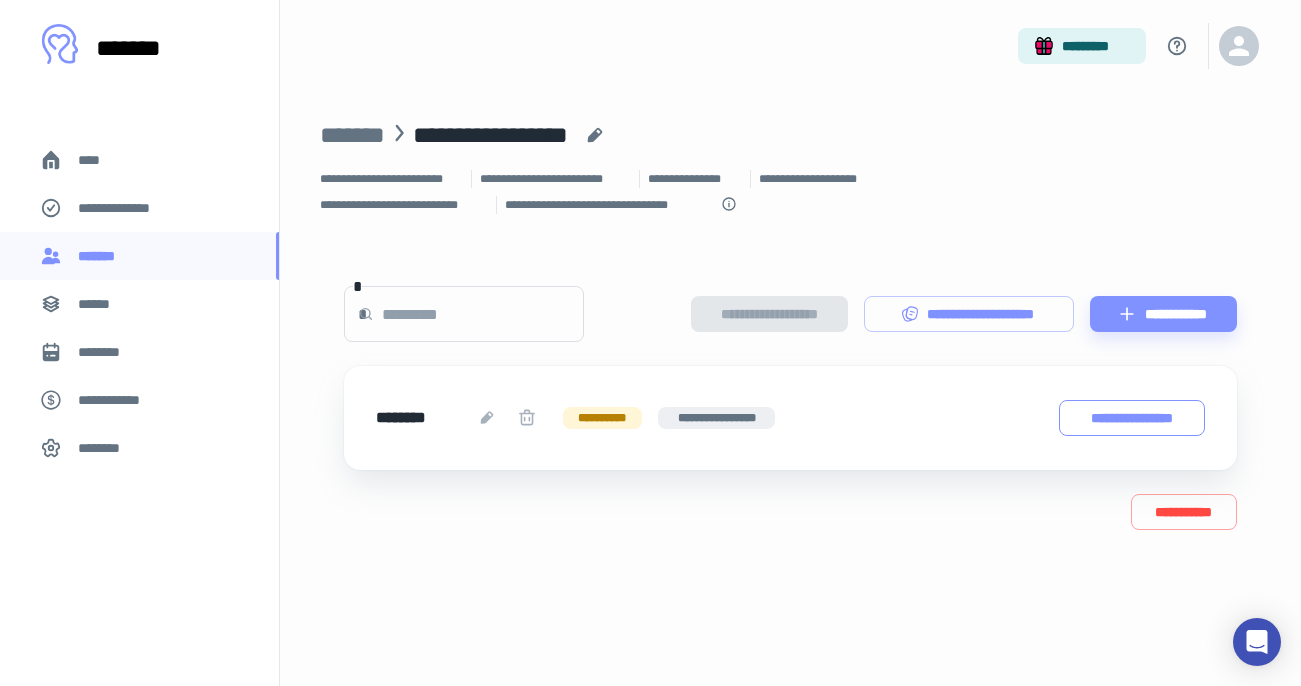 click on "**********" at bounding box center (1132, 418) 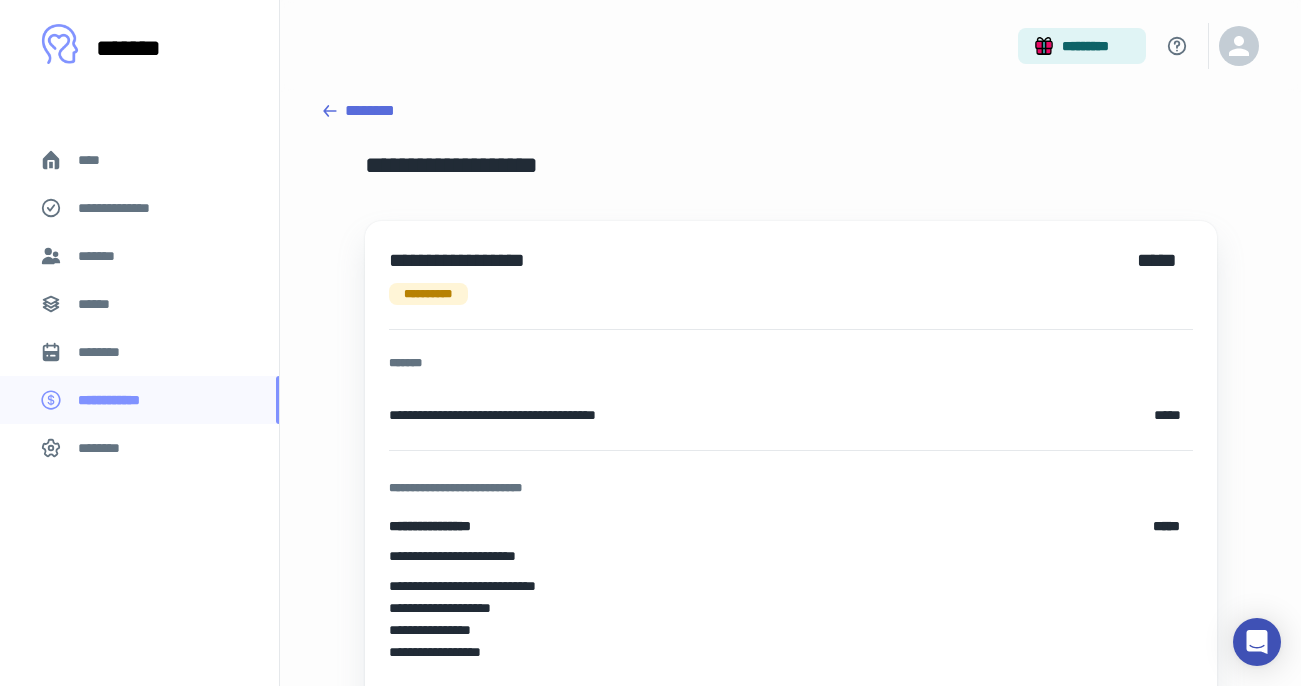 scroll, scrollTop: 0, scrollLeft: 0, axis: both 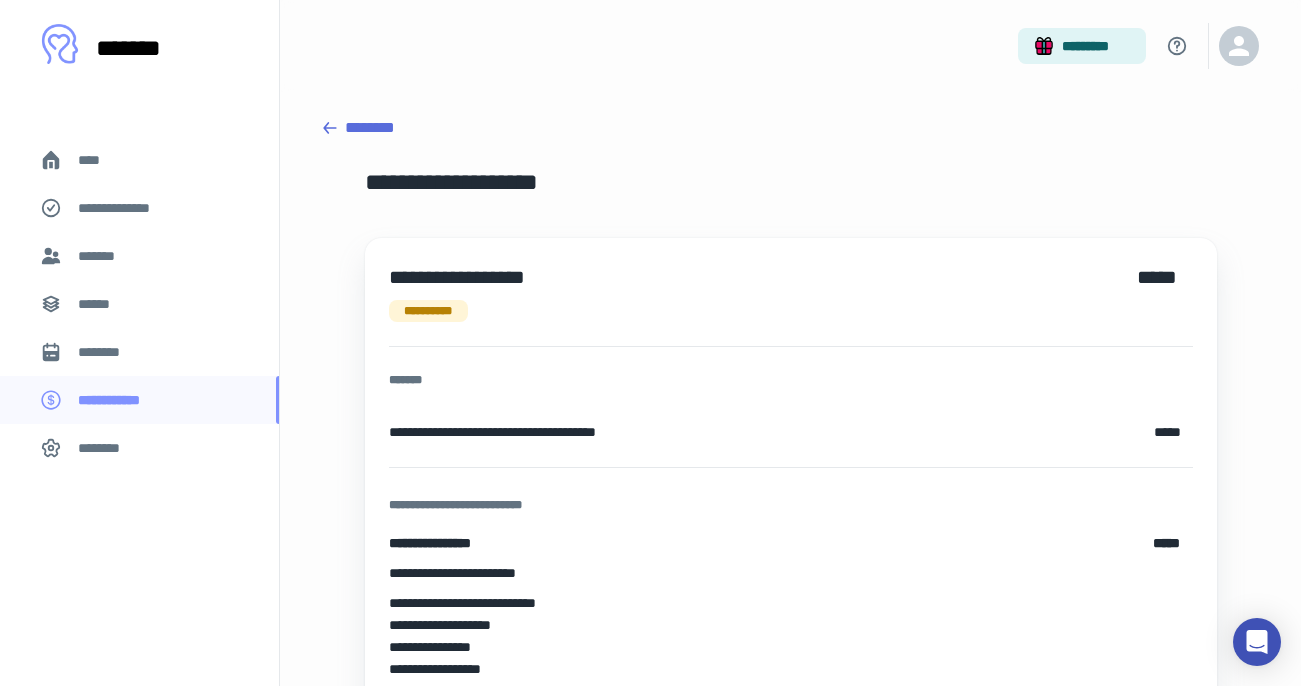 click on "********" at bounding box center [790, 128] 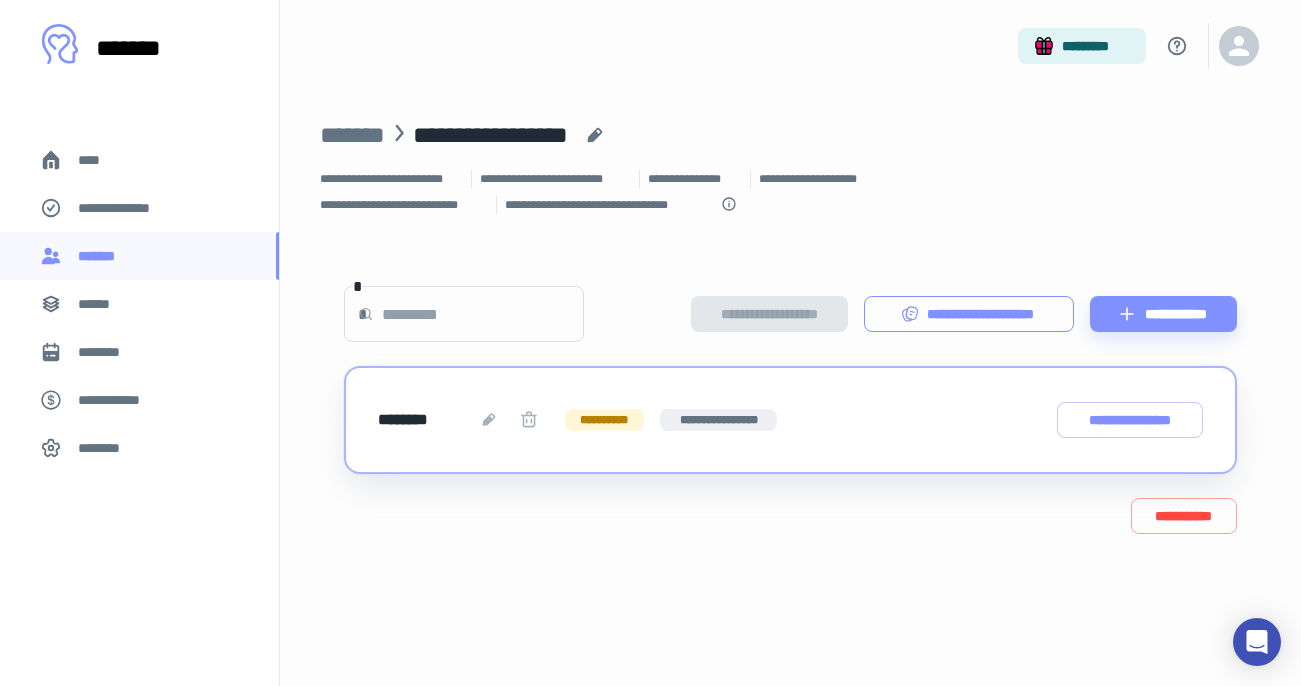click on "**********" at bounding box center (969, 314) 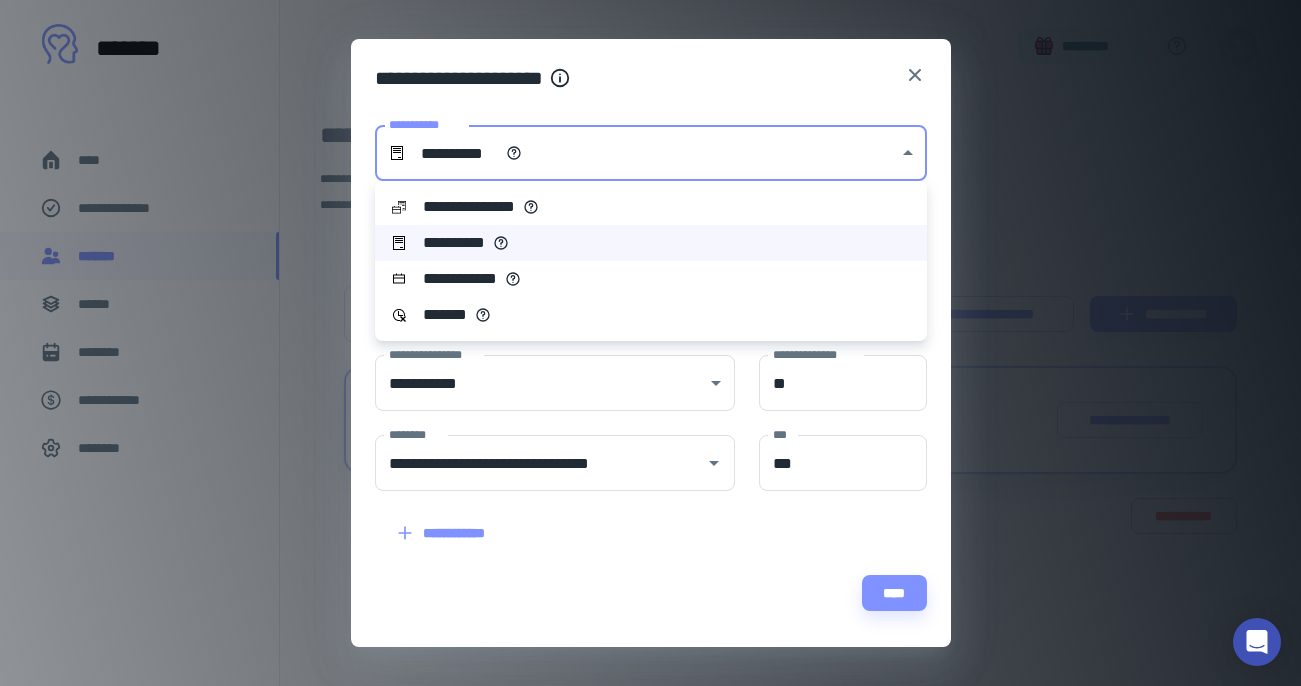 click on "**********" at bounding box center (650, 343) 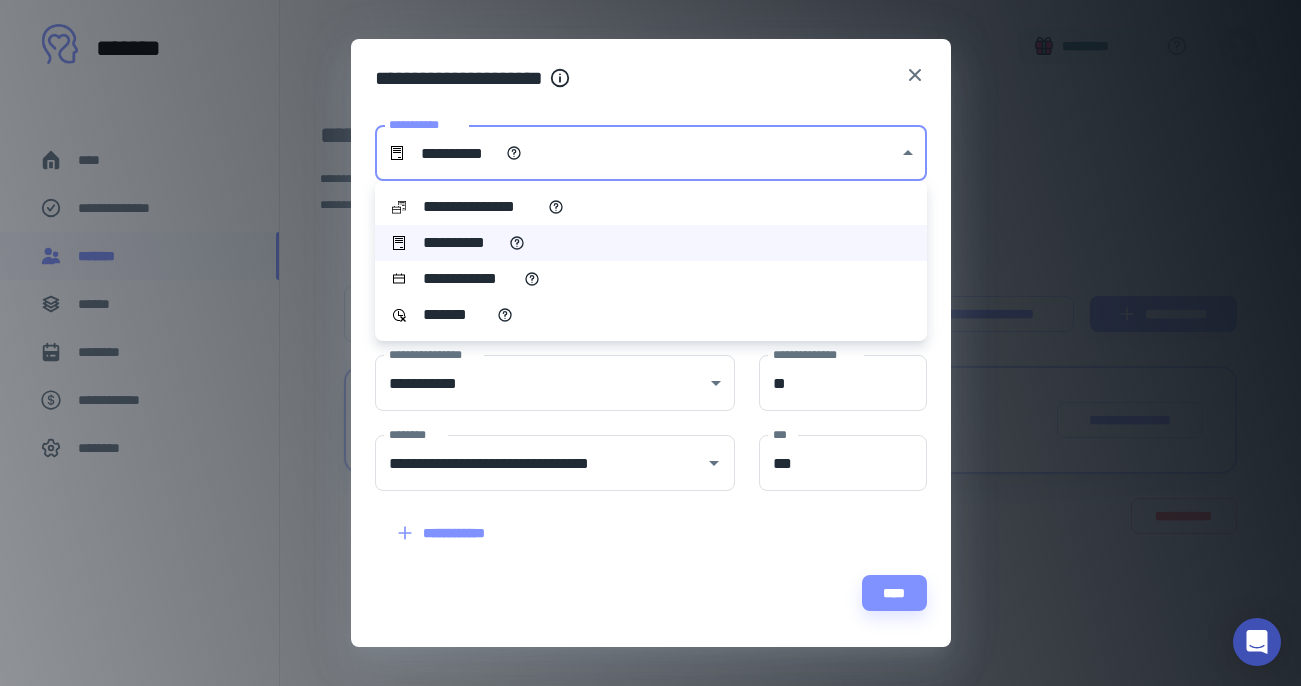 click at bounding box center (650, 343) 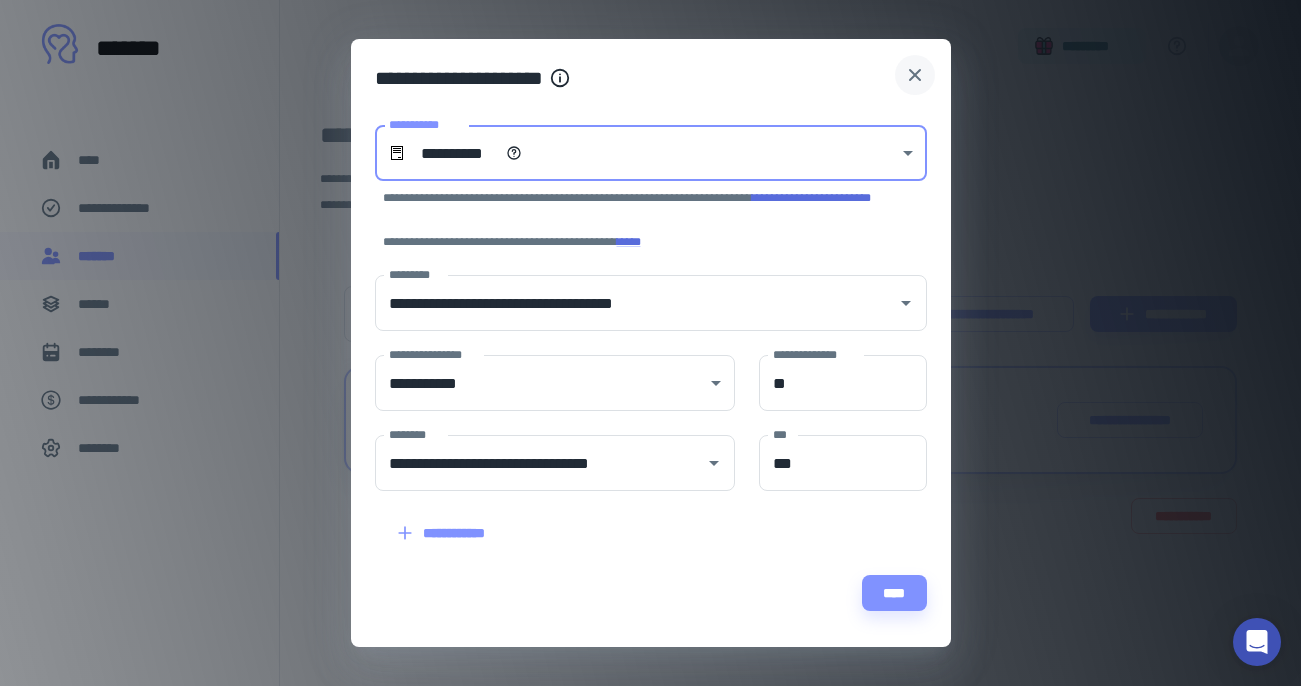 click 